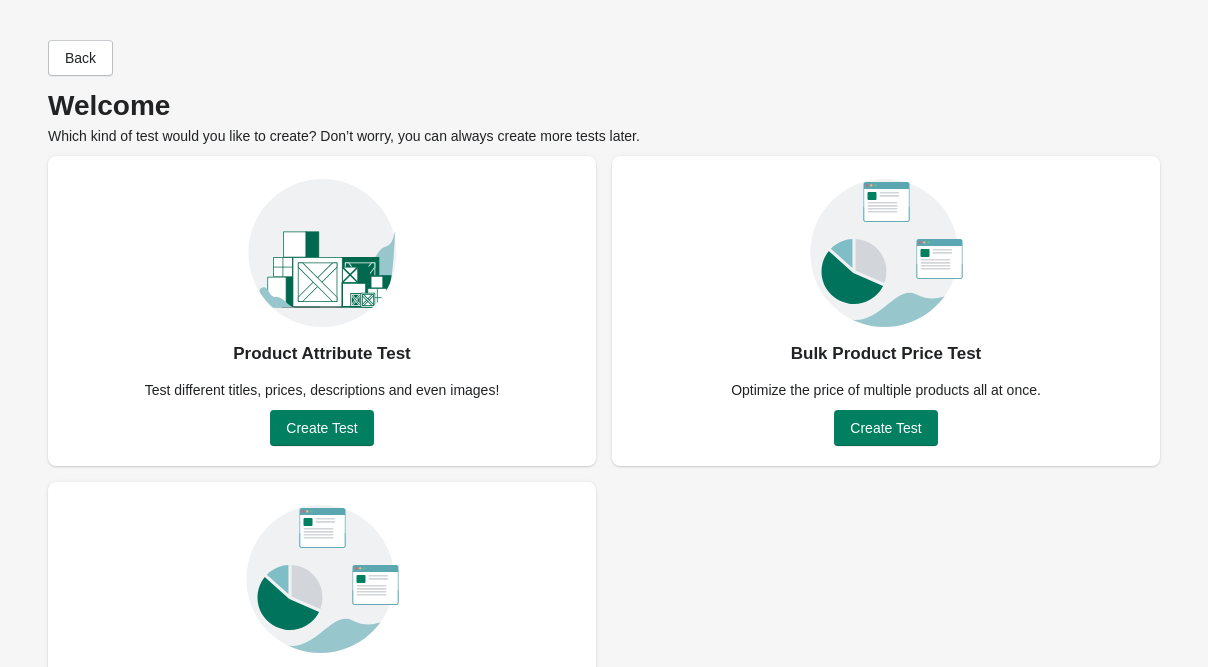 scroll, scrollTop: 0, scrollLeft: 0, axis: both 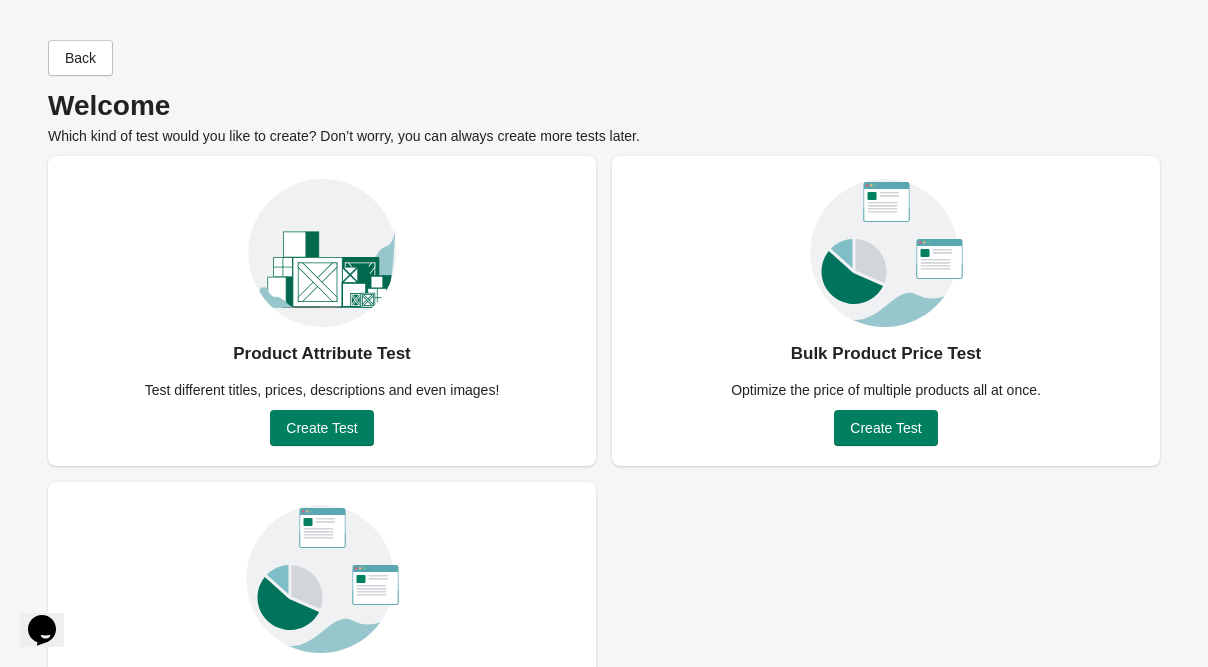 drag, startPoint x: 20, startPoint y: 587, endPoint x: 52, endPoint y: 625, distance: 49.67897 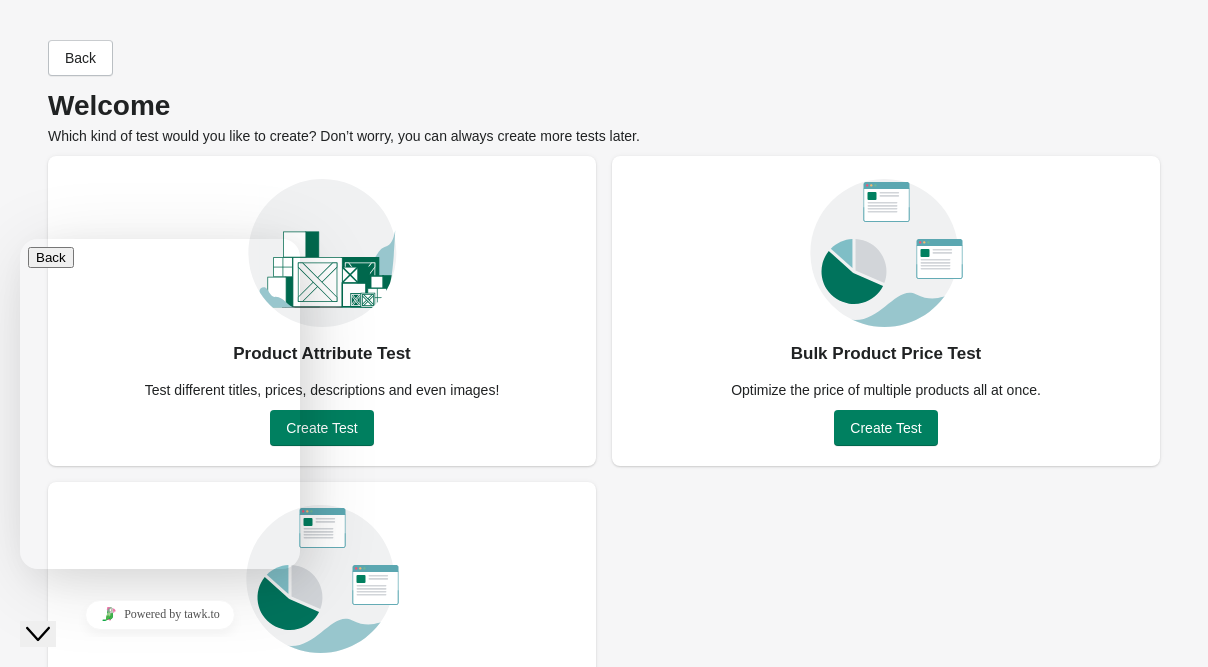 scroll, scrollTop: 2, scrollLeft: 0, axis: vertical 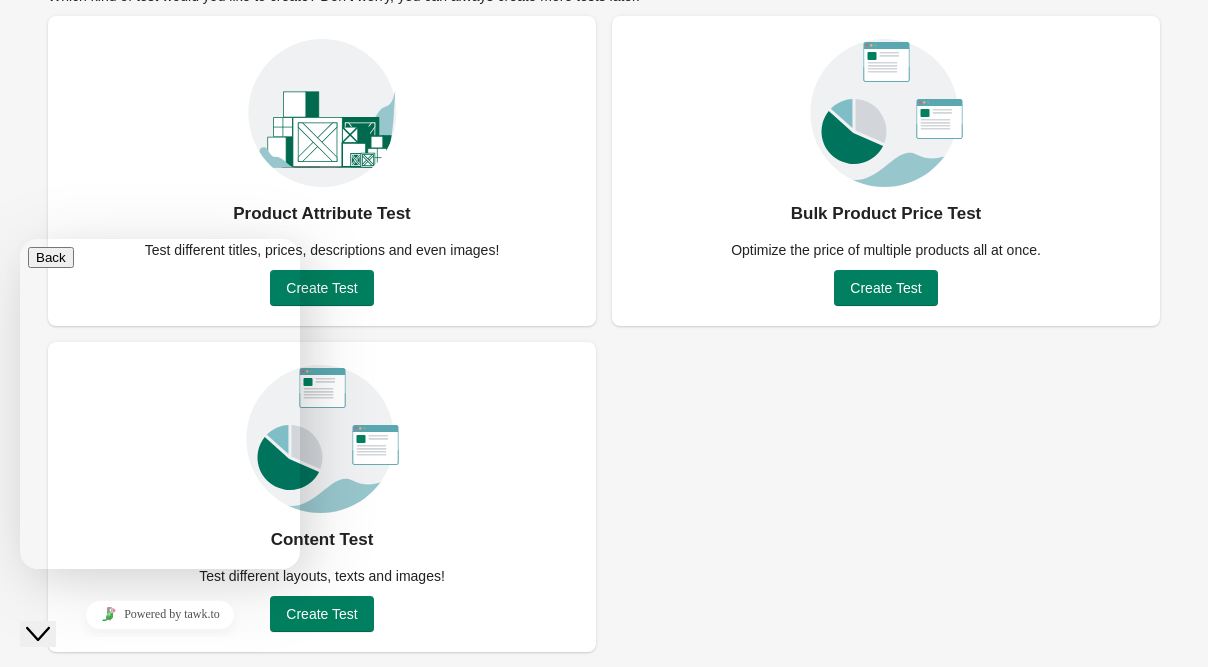click on "Close Chat This icon closes the chat window." 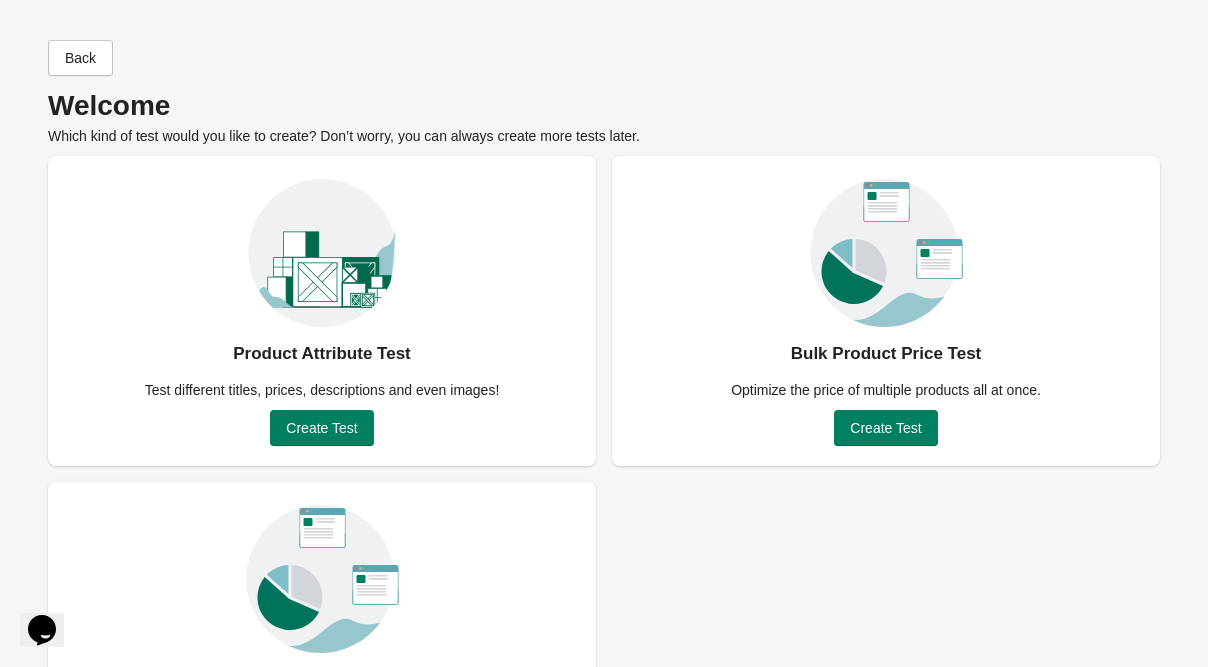 scroll, scrollTop: 140, scrollLeft: 0, axis: vertical 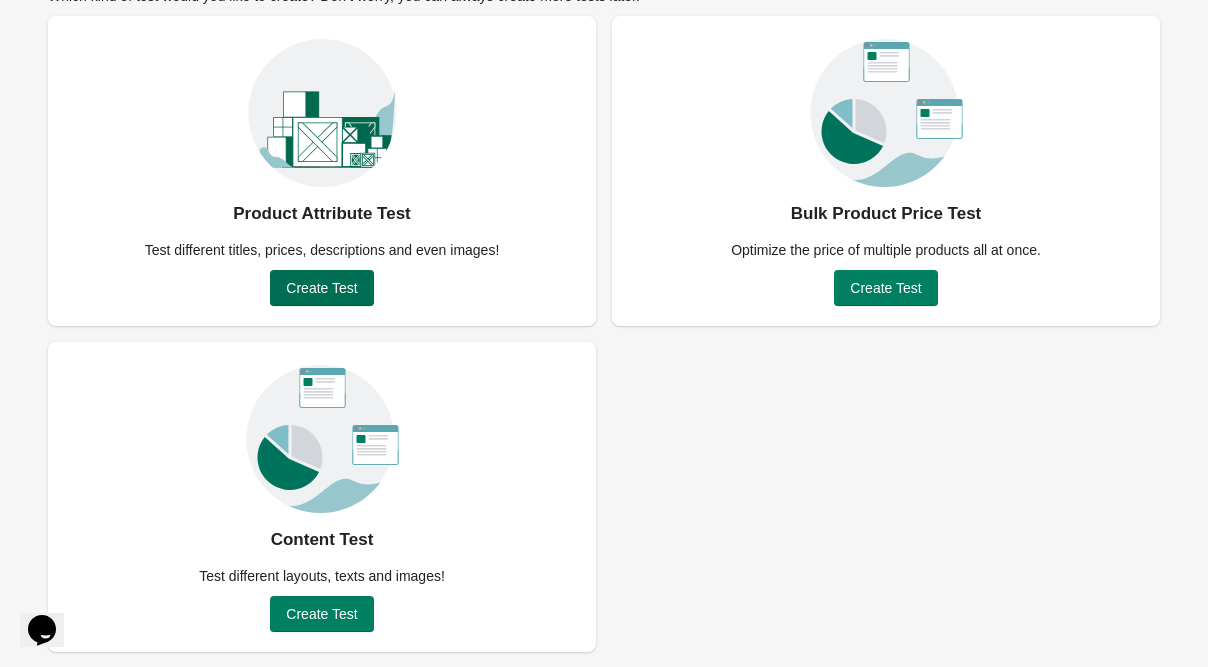 click on "Create Test" at bounding box center (321, 288) 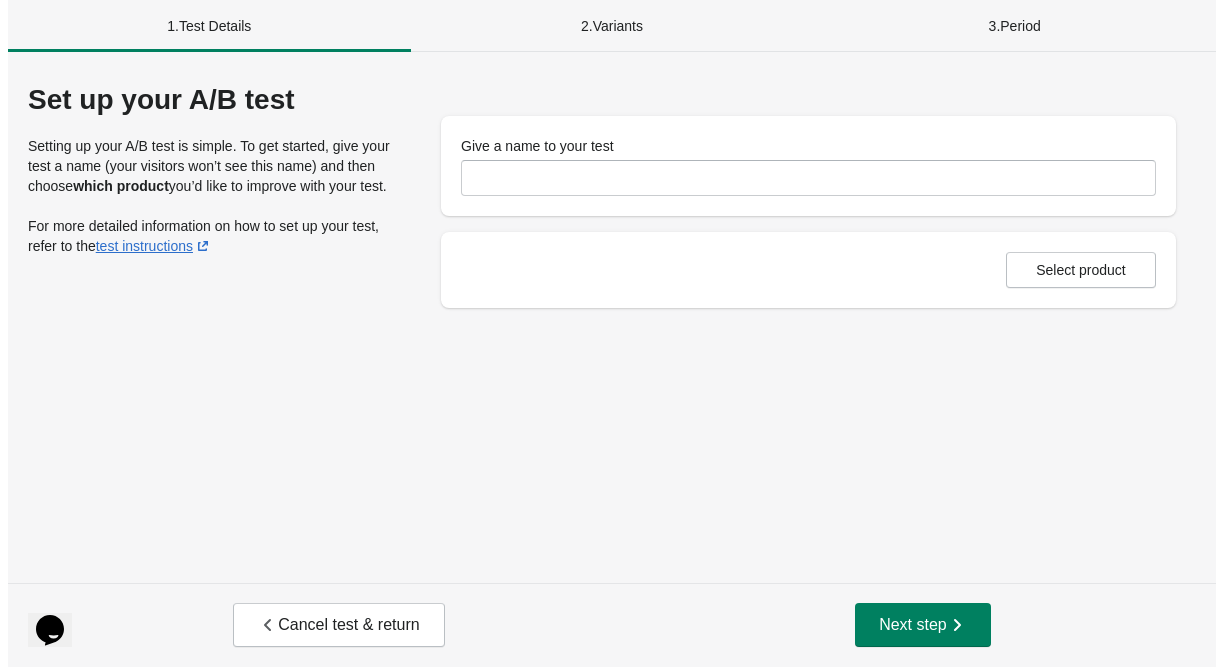 scroll, scrollTop: 0, scrollLeft: 0, axis: both 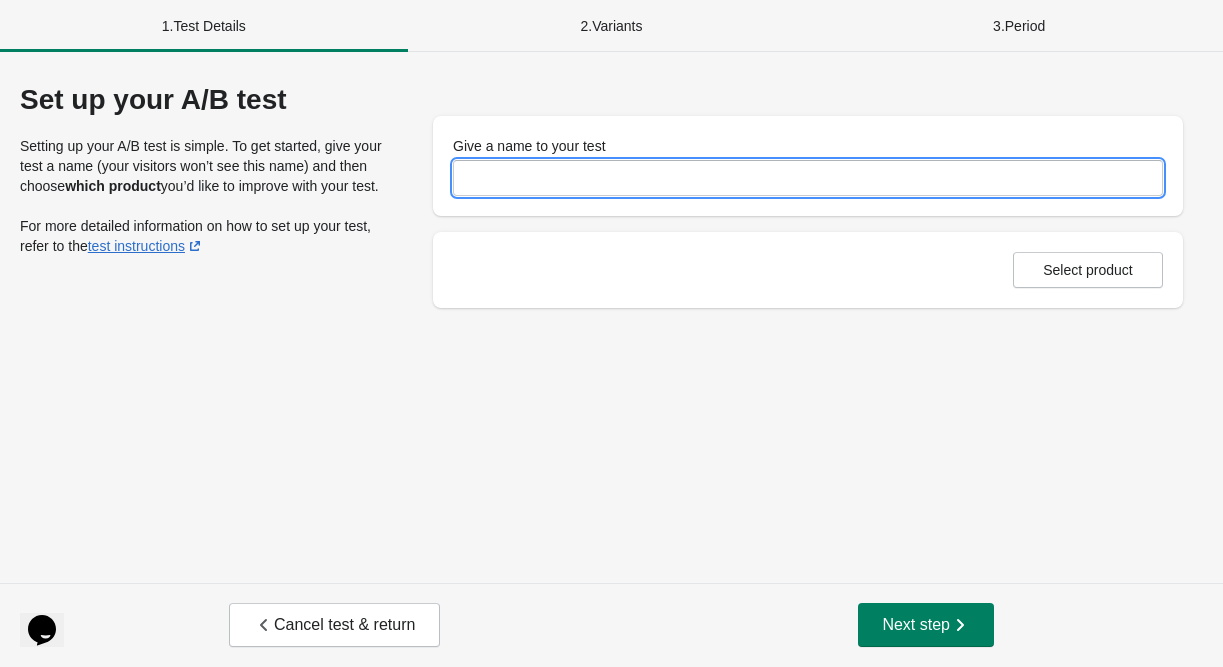 click on "Give a name to your test" at bounding box center [808, 178] 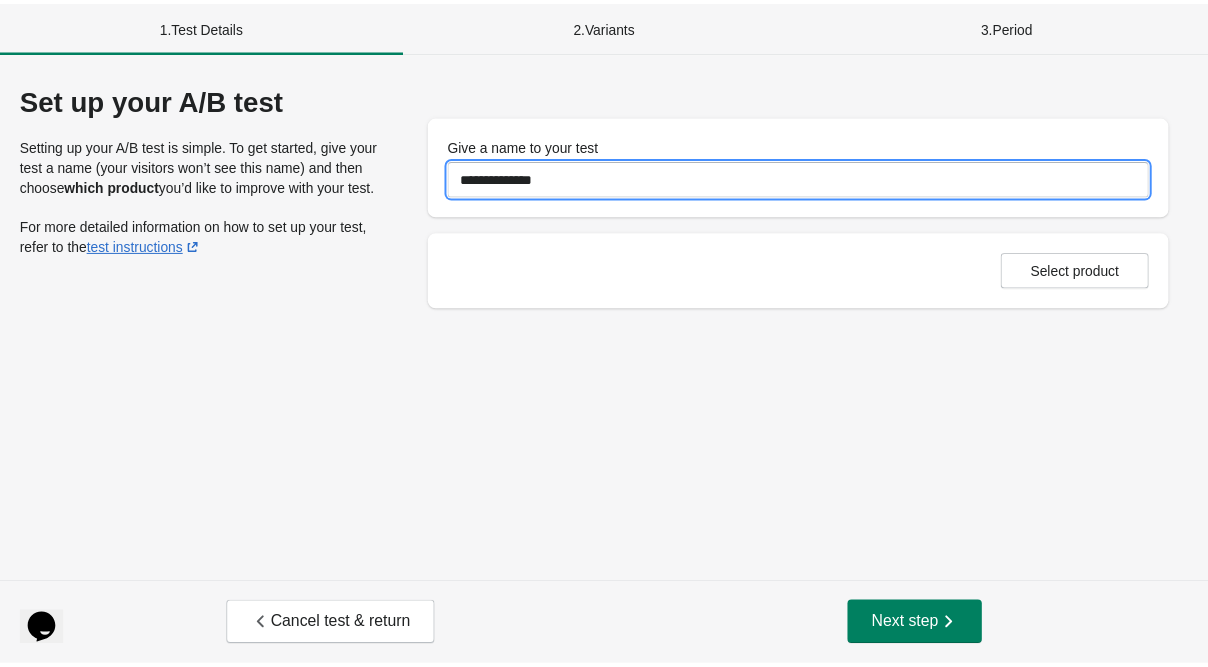 scroll, scrollTop: 0, scrollLeft: 0, axis: both 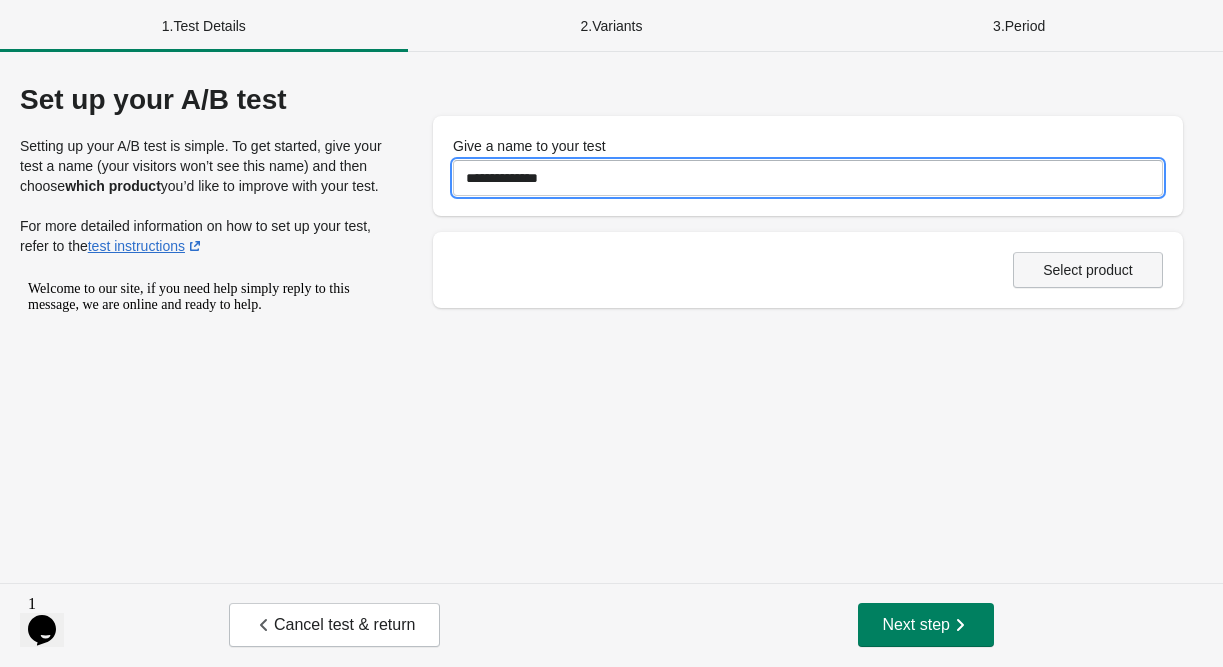 type on "**********" 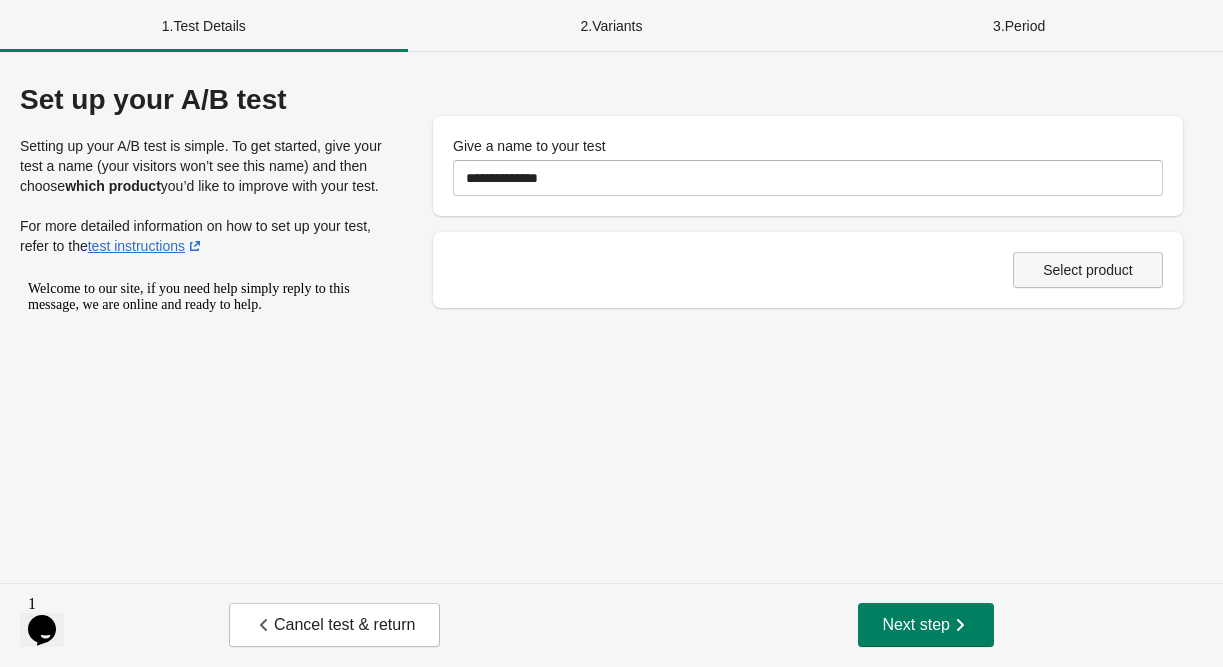 click on "Select product" at bounding box center (1088, 270) 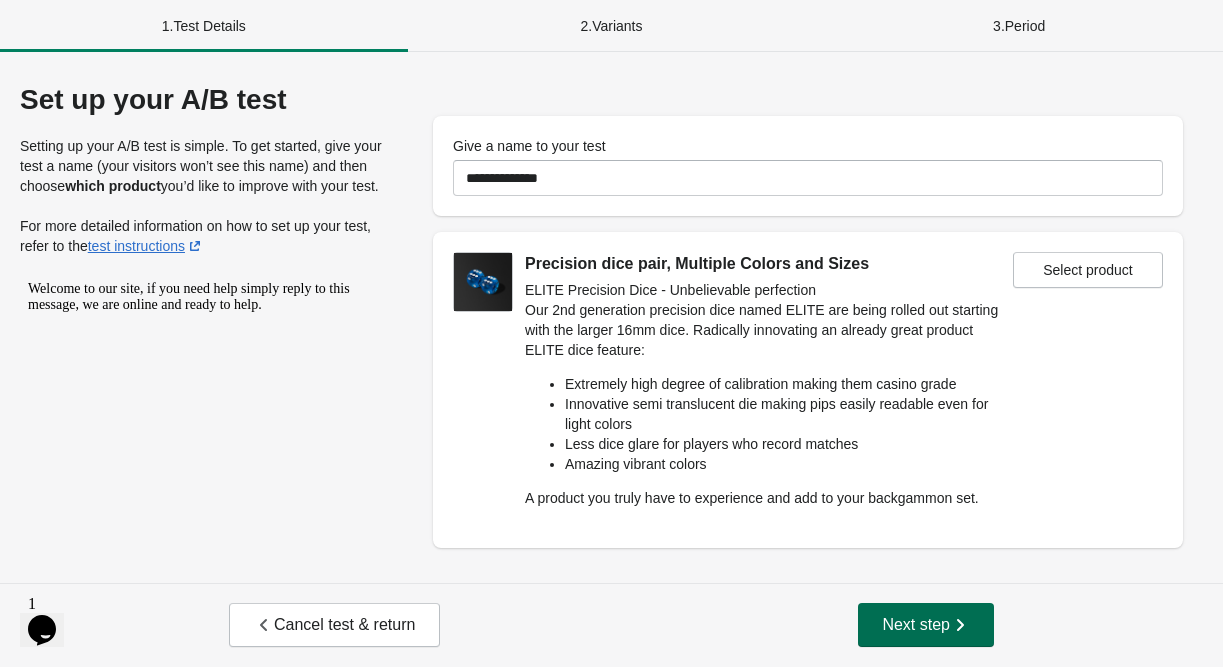 click on "Next step" at bounding box center [926, 625] 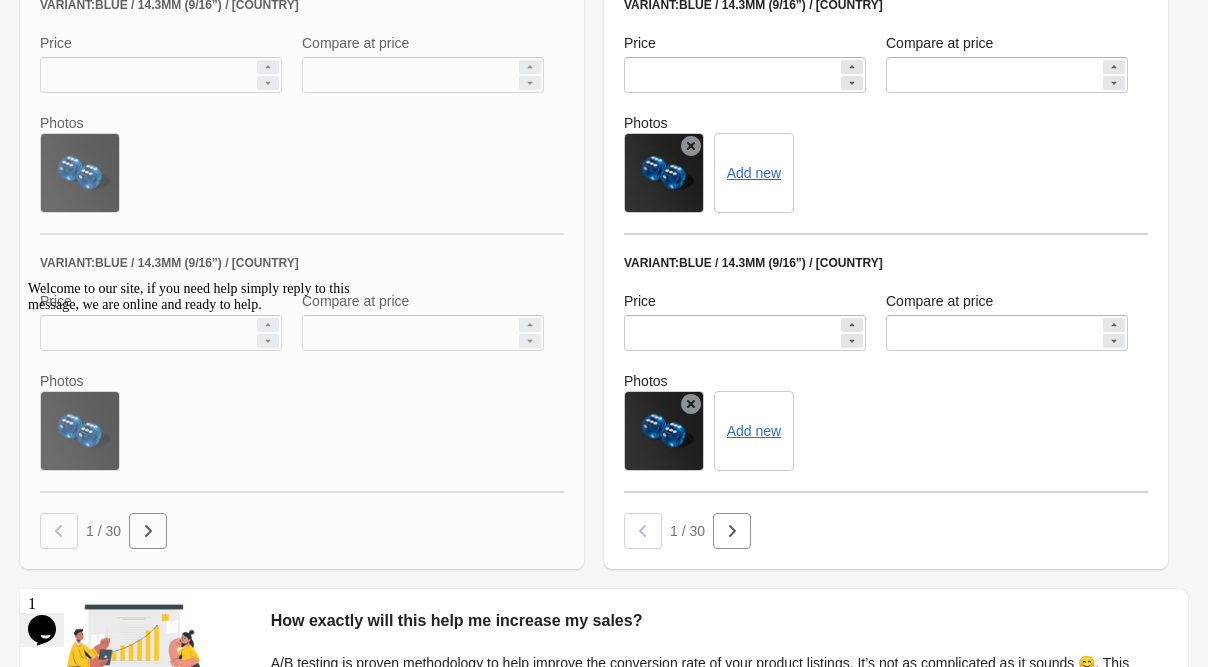 scroll, scrollTop: 1381, scrollLeft: 0, axis: vertical 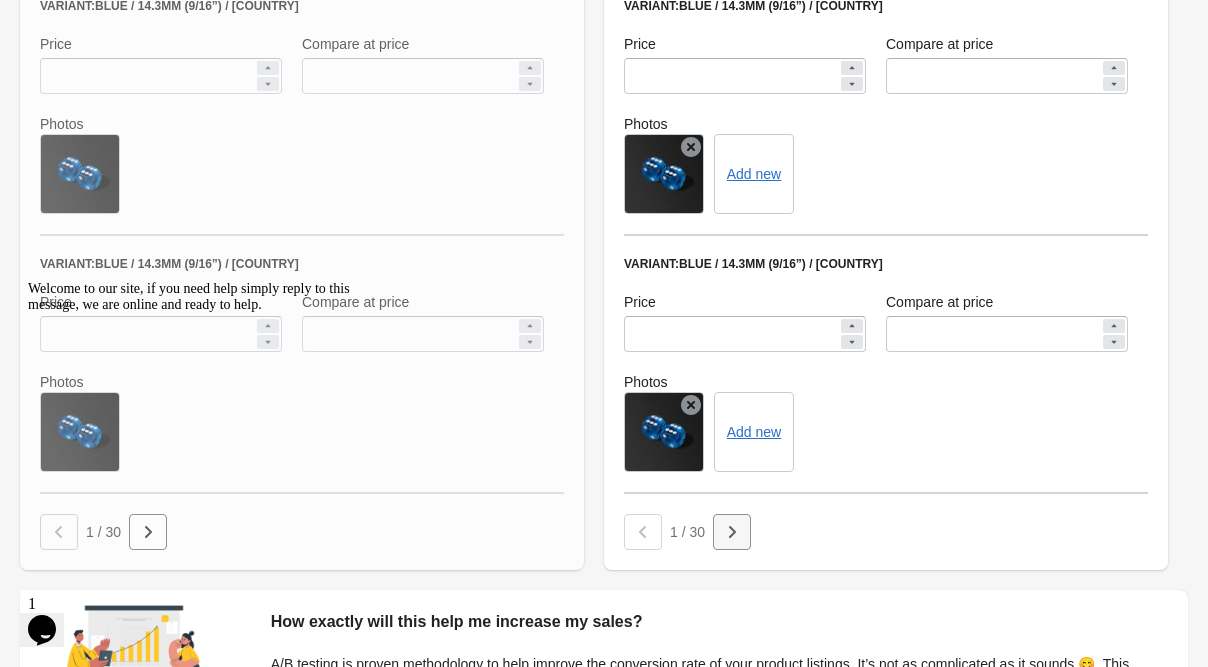 click 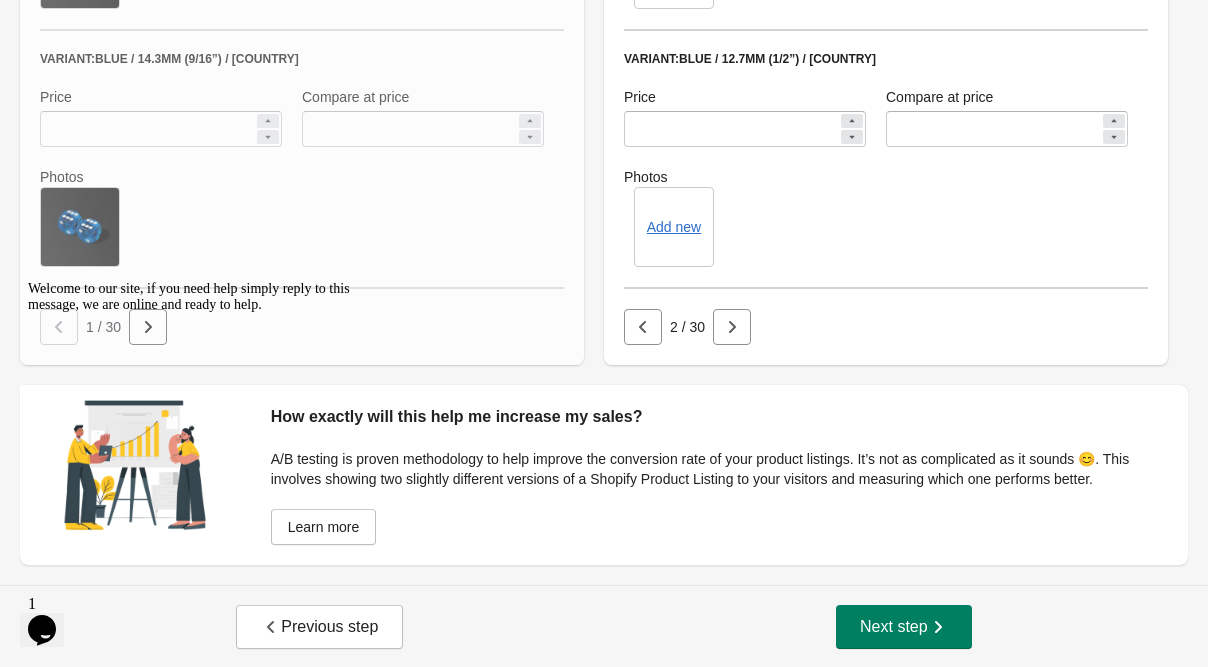 scroll, scrollTop: 1585, scrollLeft: 0, axis: vertical 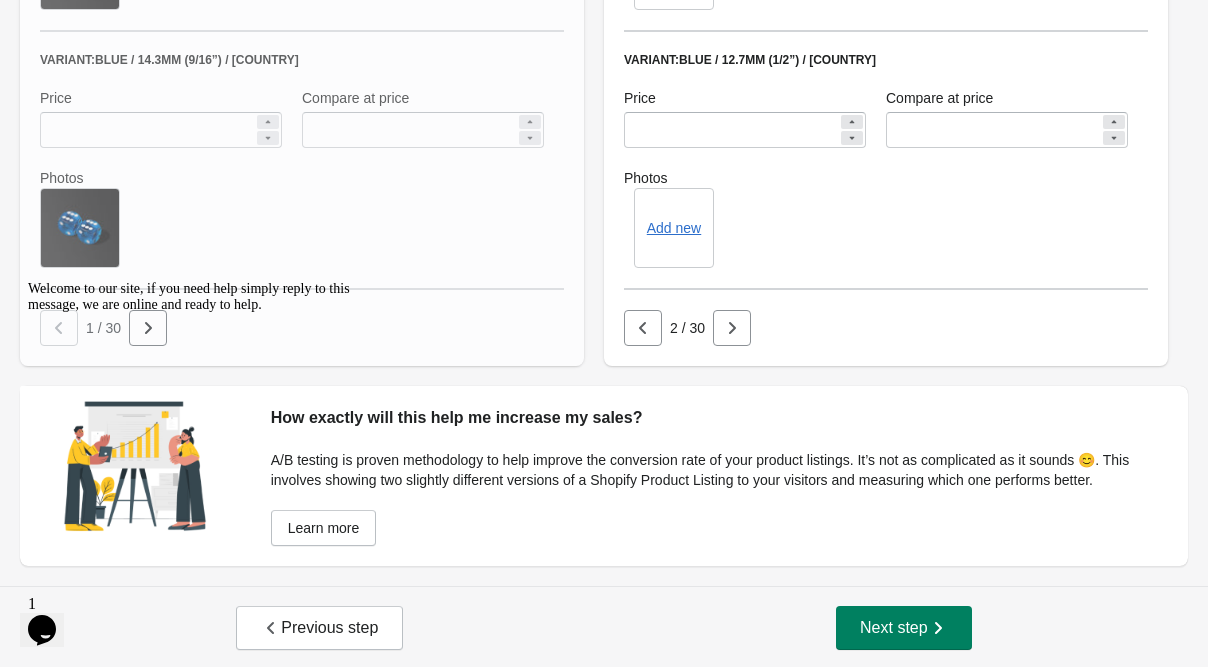 click on "Welcome to our site, if you need help simply reply to this message, we are online and ready to help." at bounding box center (208, 297) 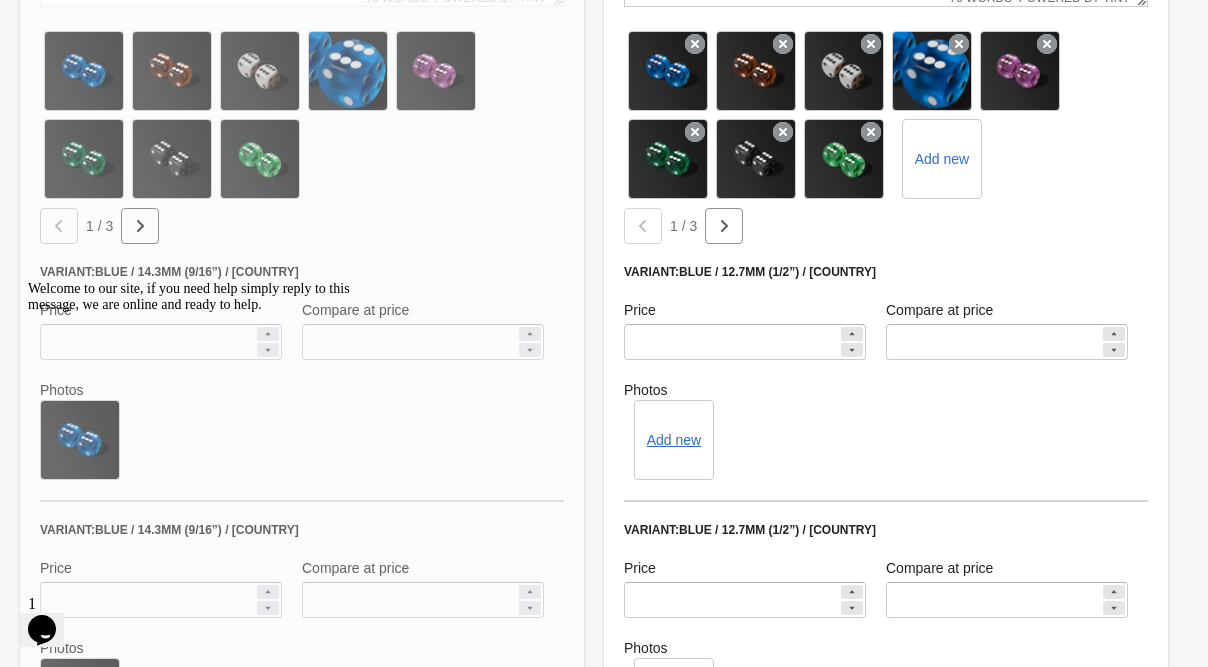 scroll, scrollTop: 857, scrollLeft: 0, axis: vertical 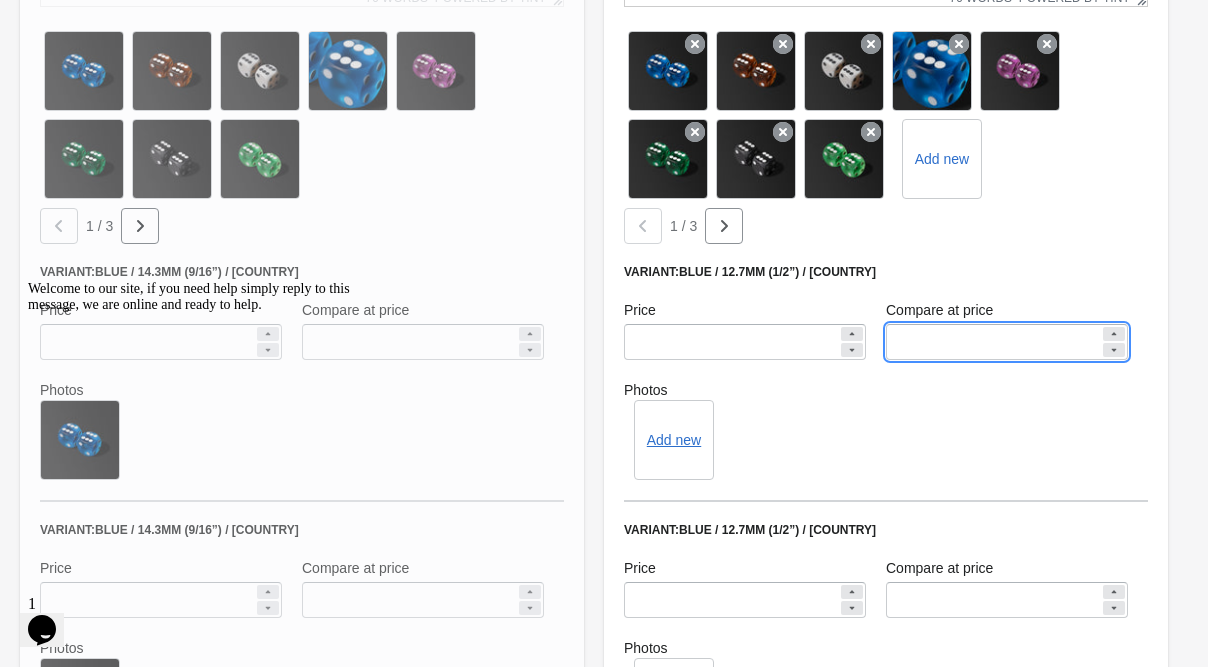drag, startPoint x: 932, startPoint y: 330, endPoint x: 868, endPoint y: 339, distance: 64.629715 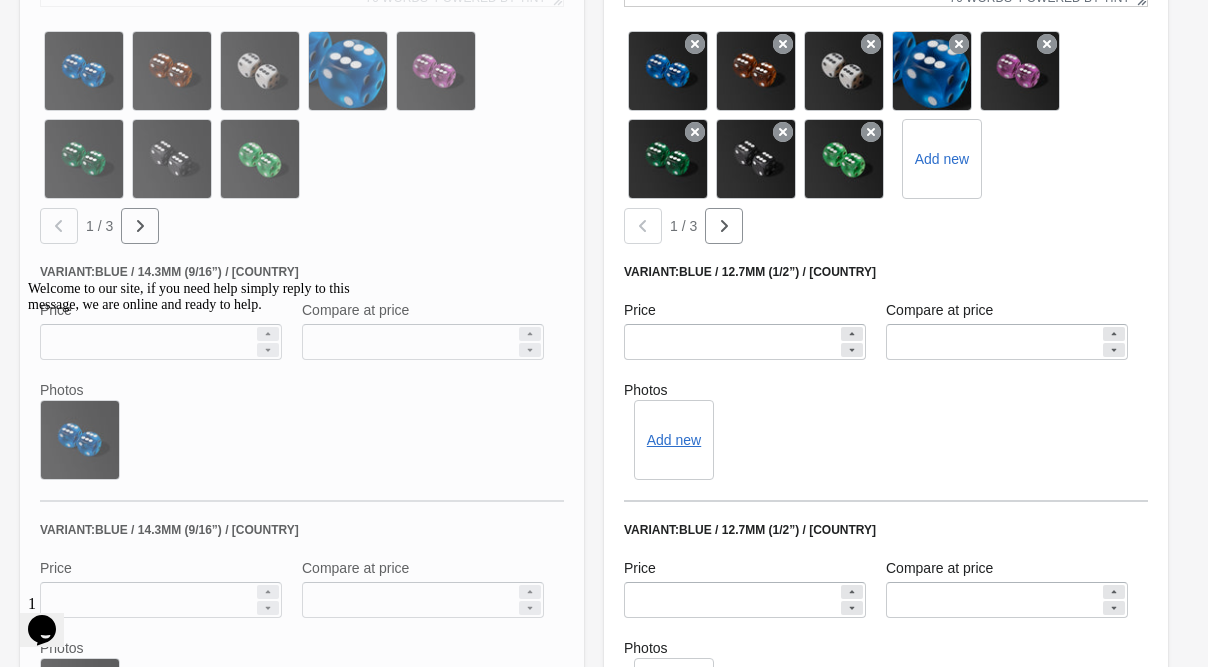 scroll, scrollTop: 1090, scrollLeft: 0, axis: vertical 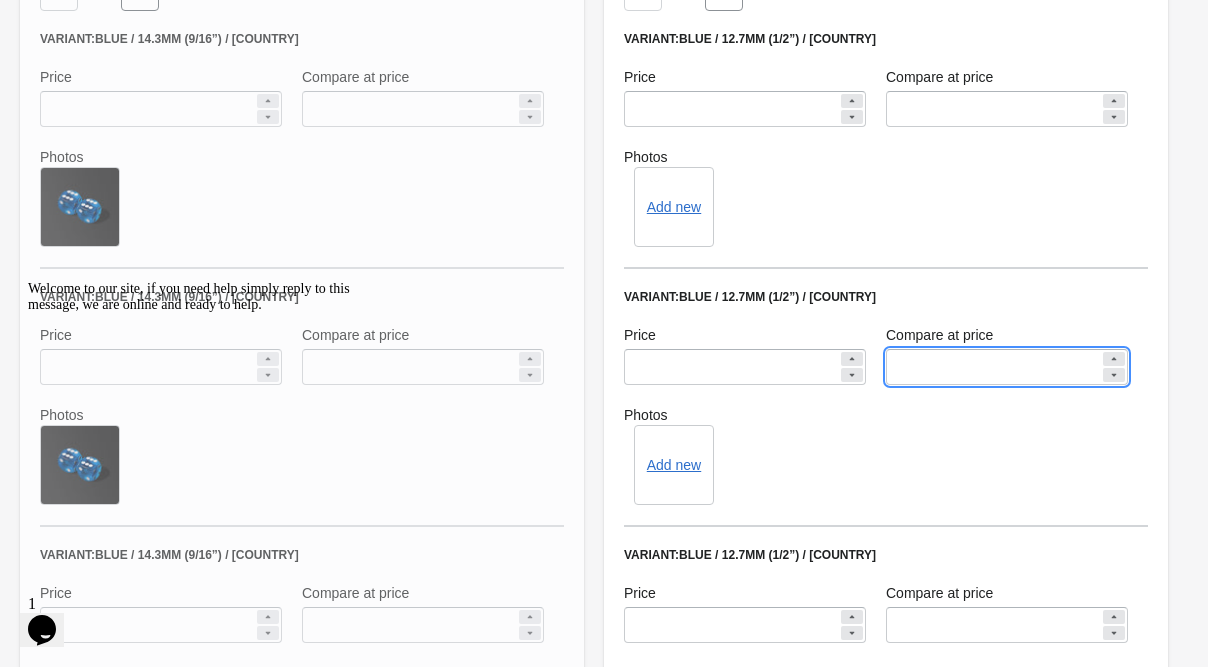 drag, startPoint x: 971, startPoint y: 367, endPoint x: 851, endPoint y: 352, distance: 120.93387 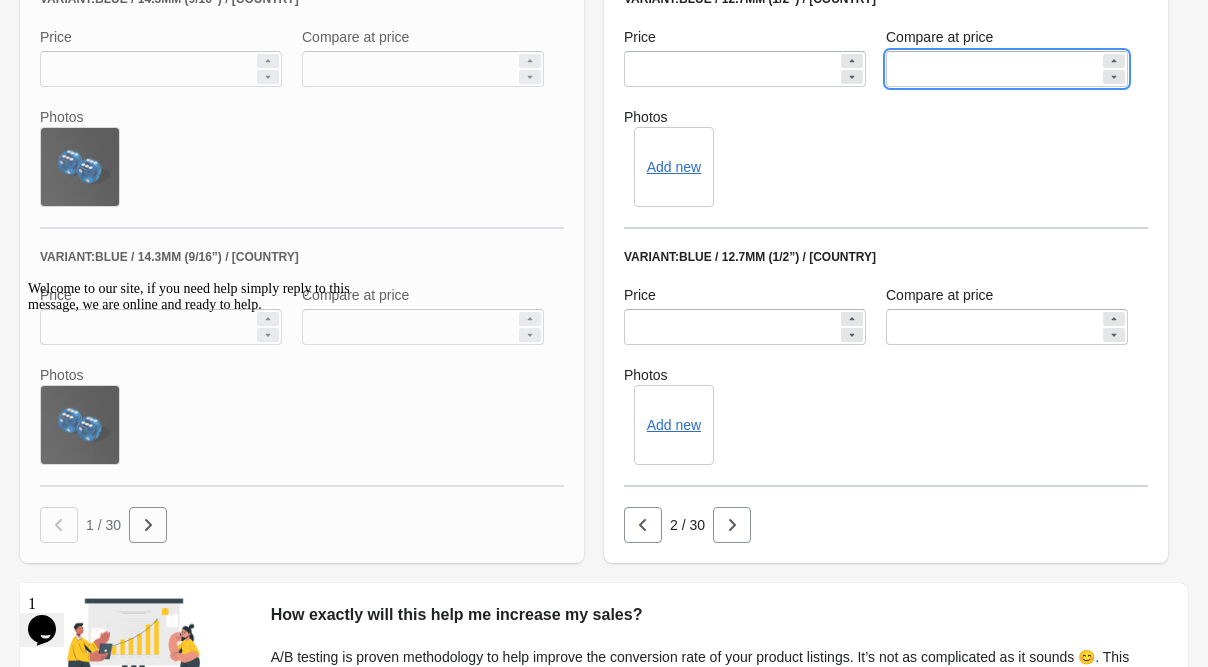 scroll, scrollTop: 1389, scrollLeft: 0, axis: vertical 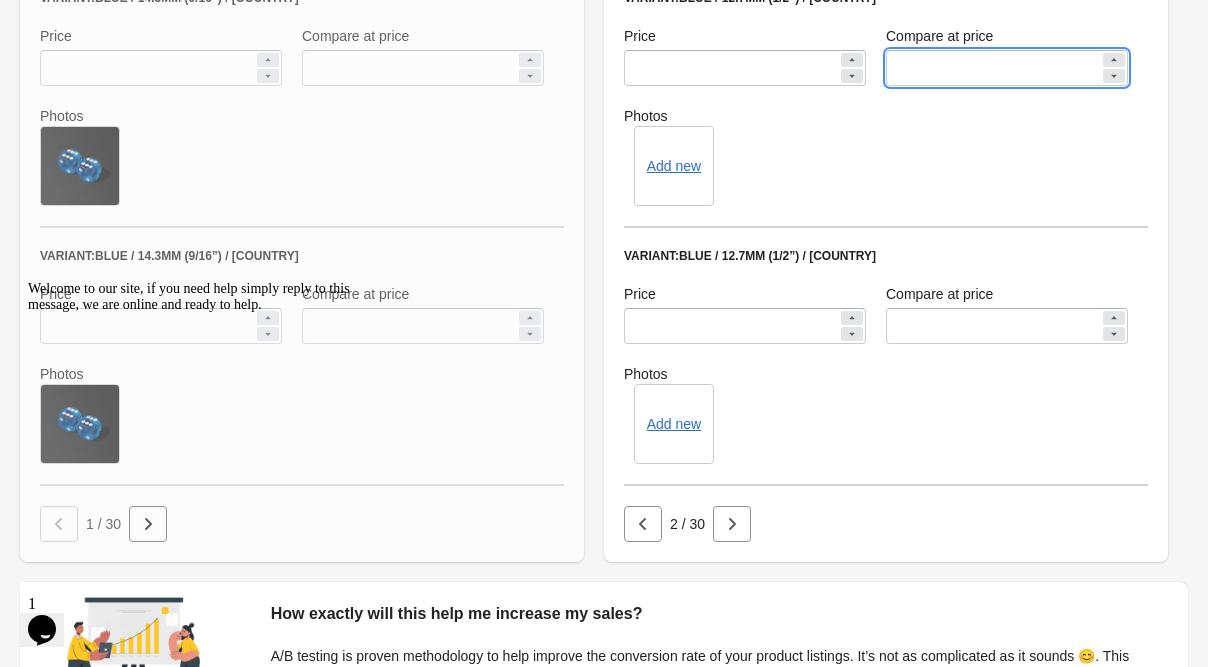 type 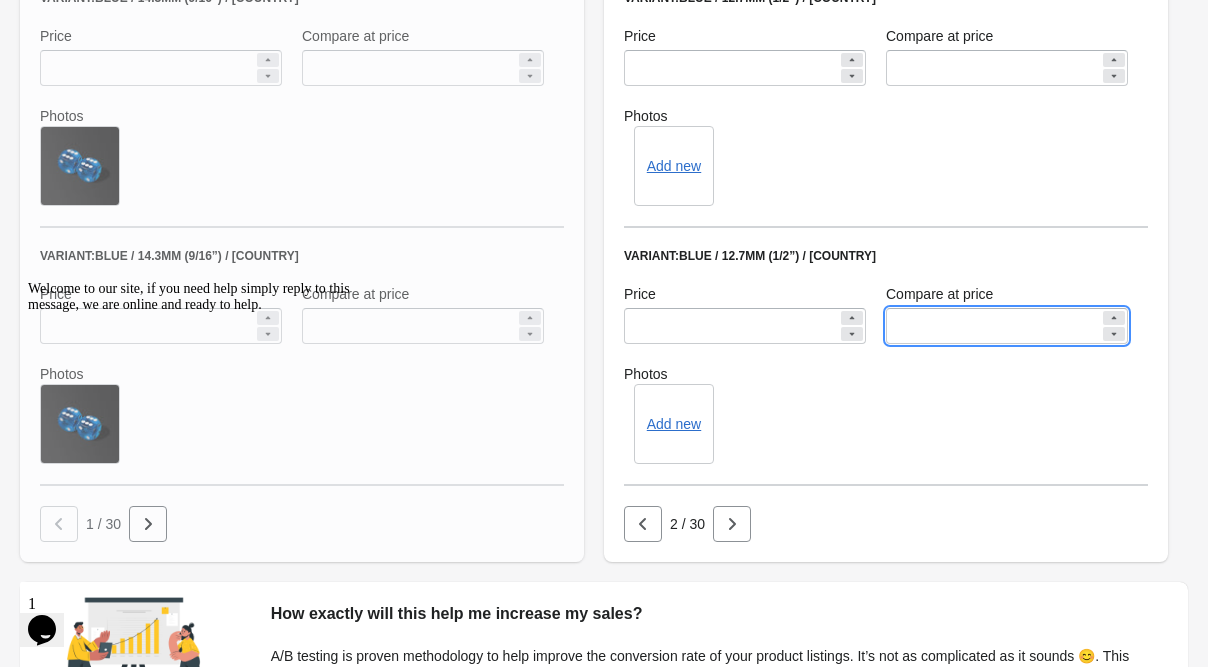 drag, startPoint x: 941, startPoint y: 330, endPoint x: 888, endPoint y: 321, distance: 53.75872 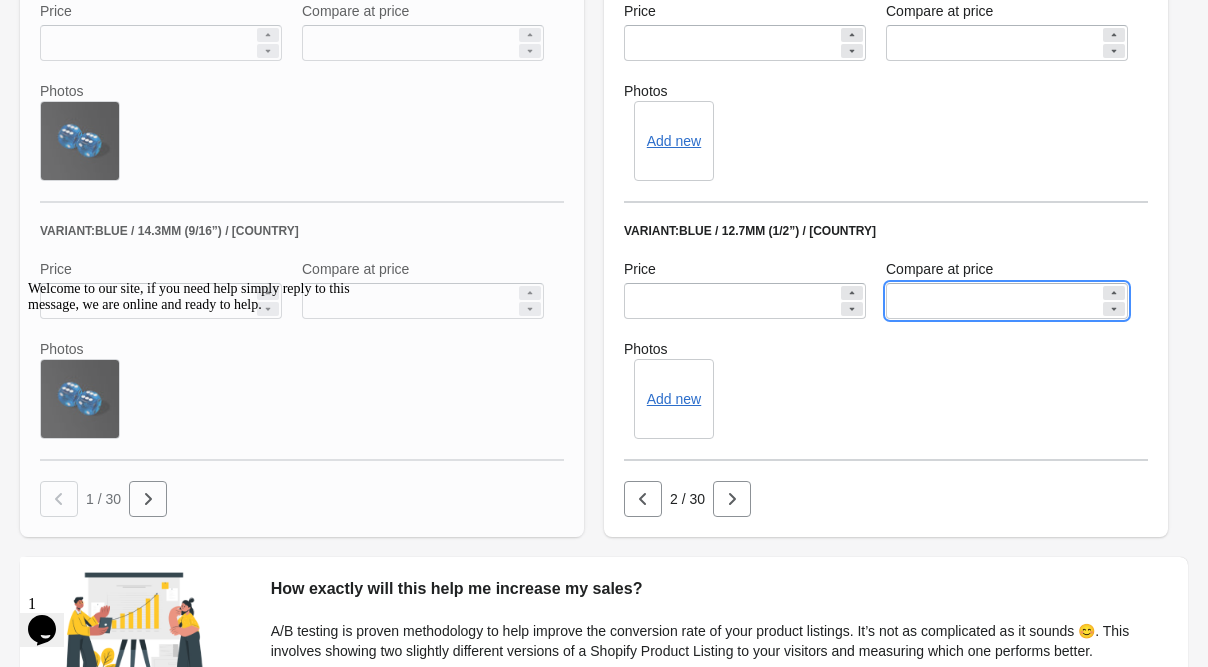 scroll, scrollTop: 1417, scrollLeft: 0, axis: vertical 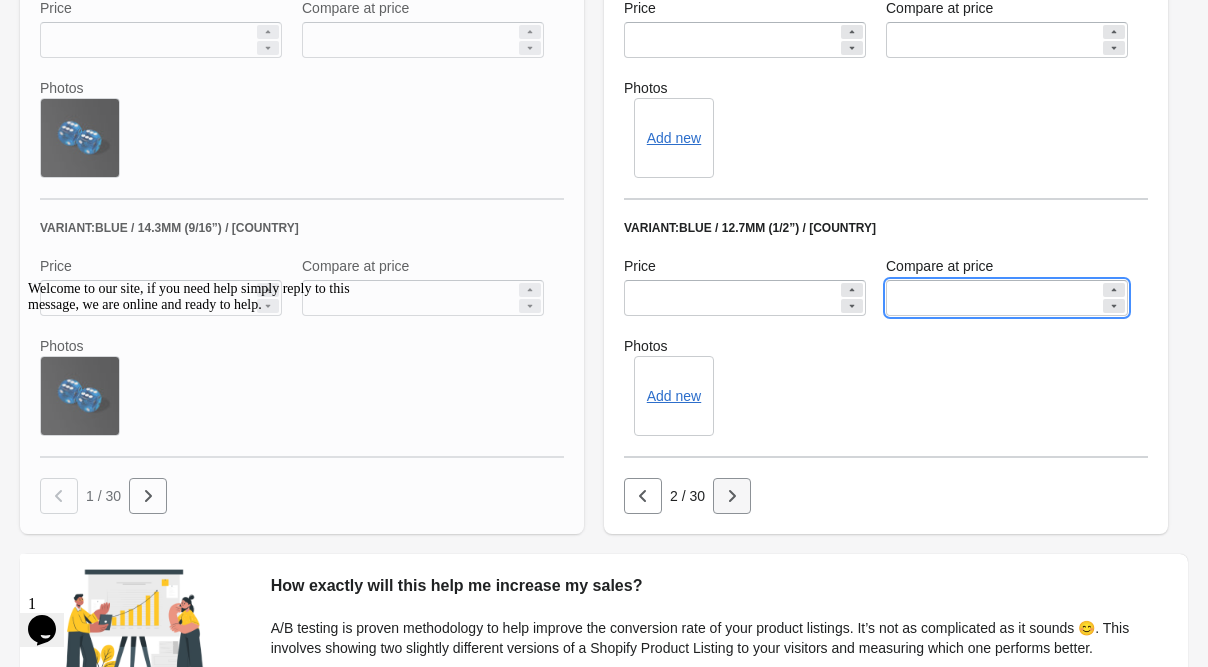 type 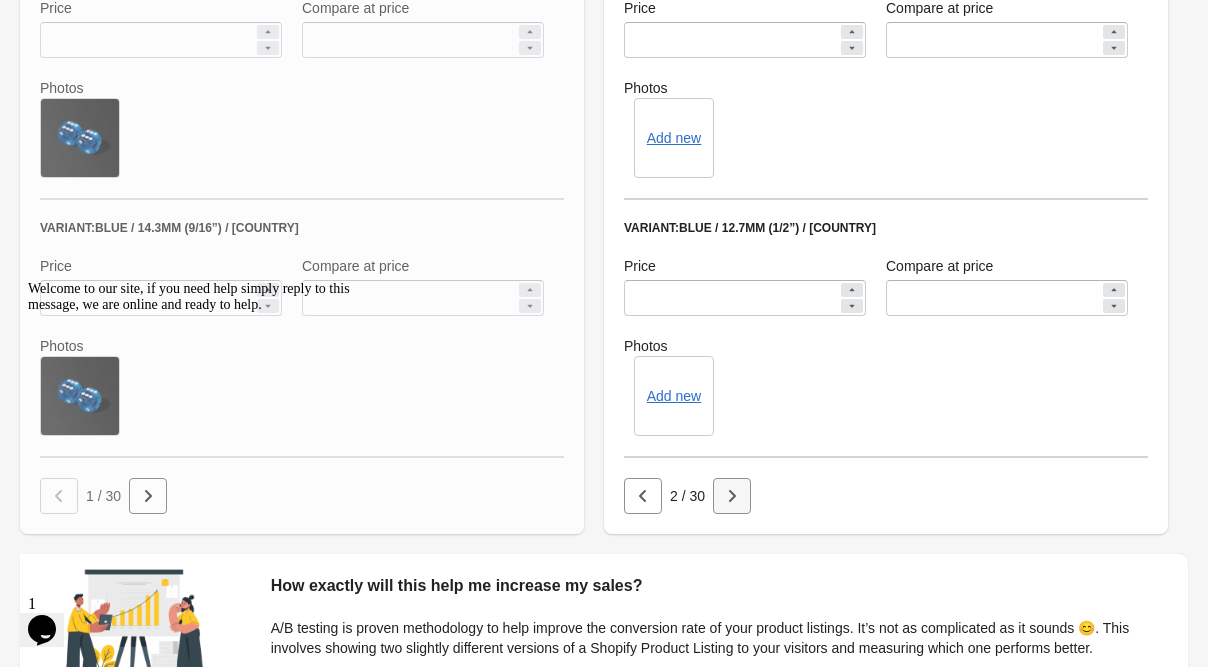 click 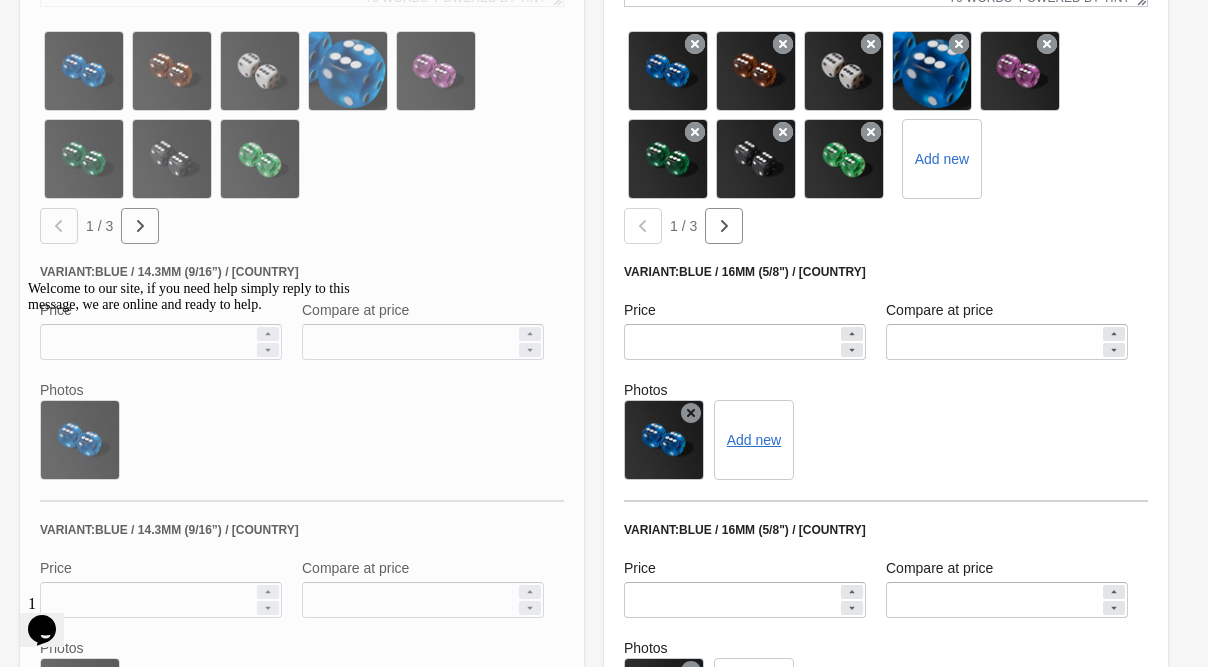 scroll, scrollTop: 842, scrollLeft: 0, axis: vertical 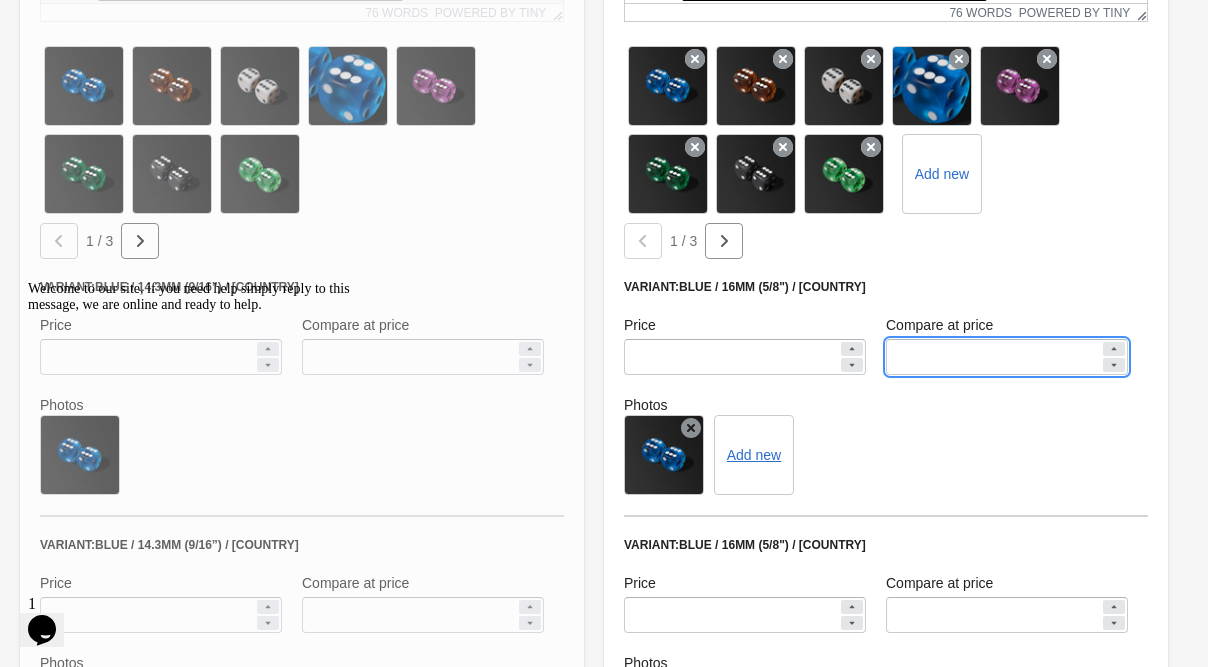 drag, startPoint x: 952, startPoint y: 348, endPoint x: 791, endPoint y: 345, distance: 161.02795 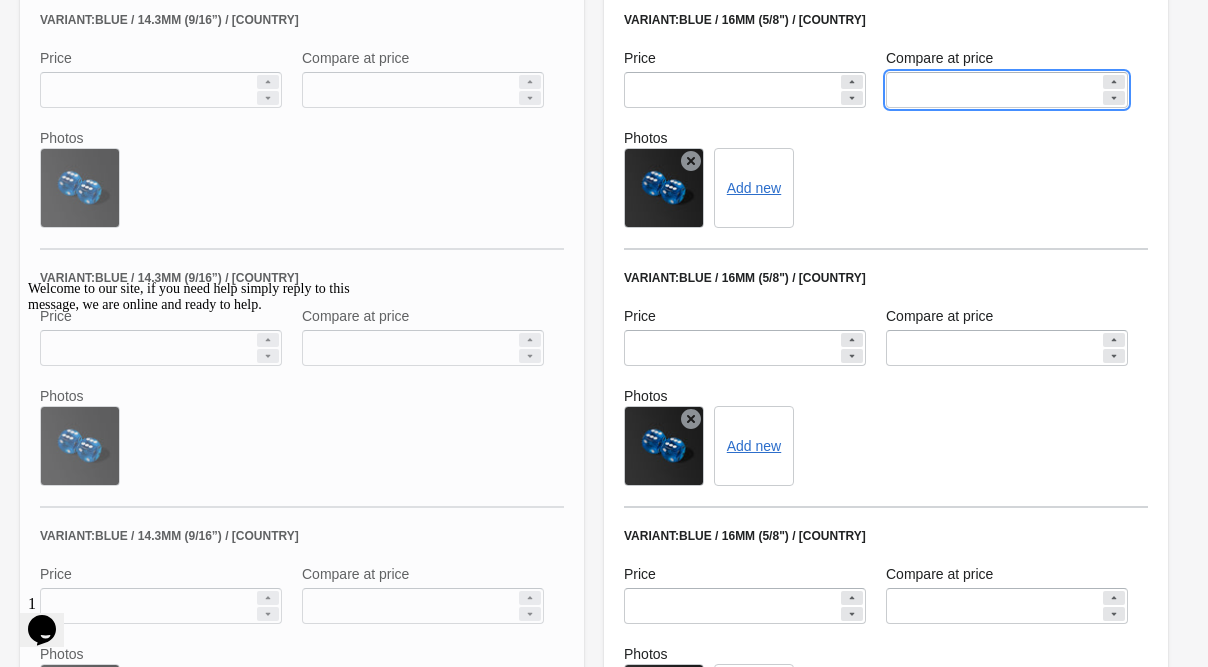 scroll, scrollTop: 1145, scrollLeft: 0, axis: vertical 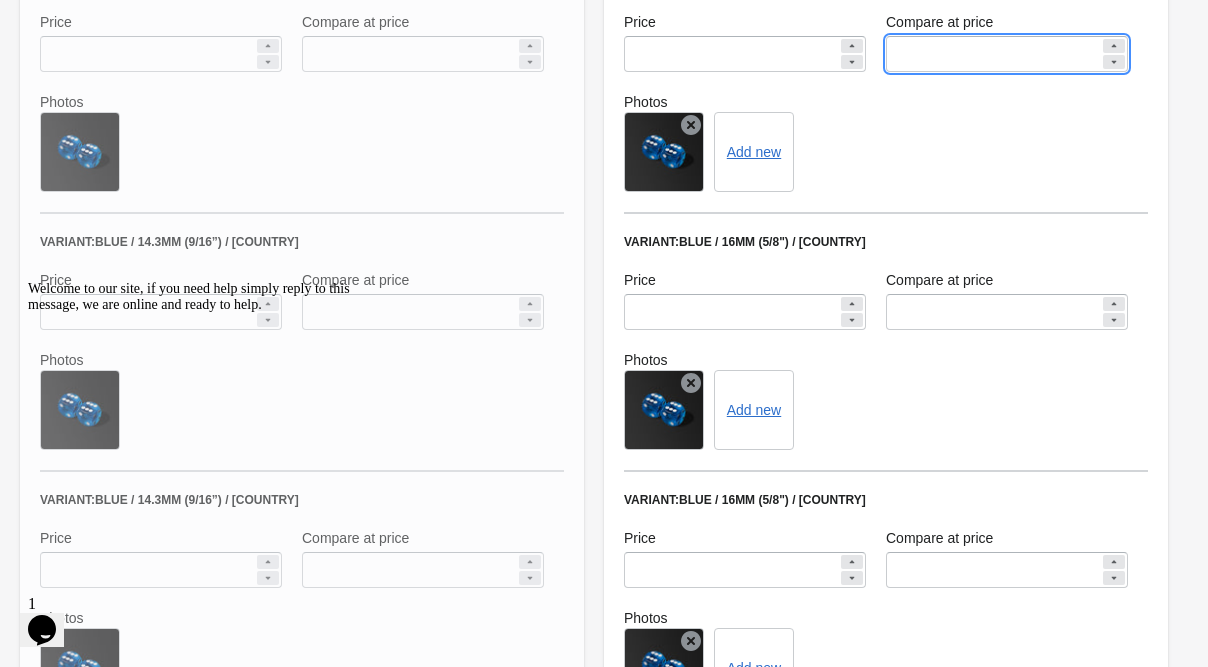 type 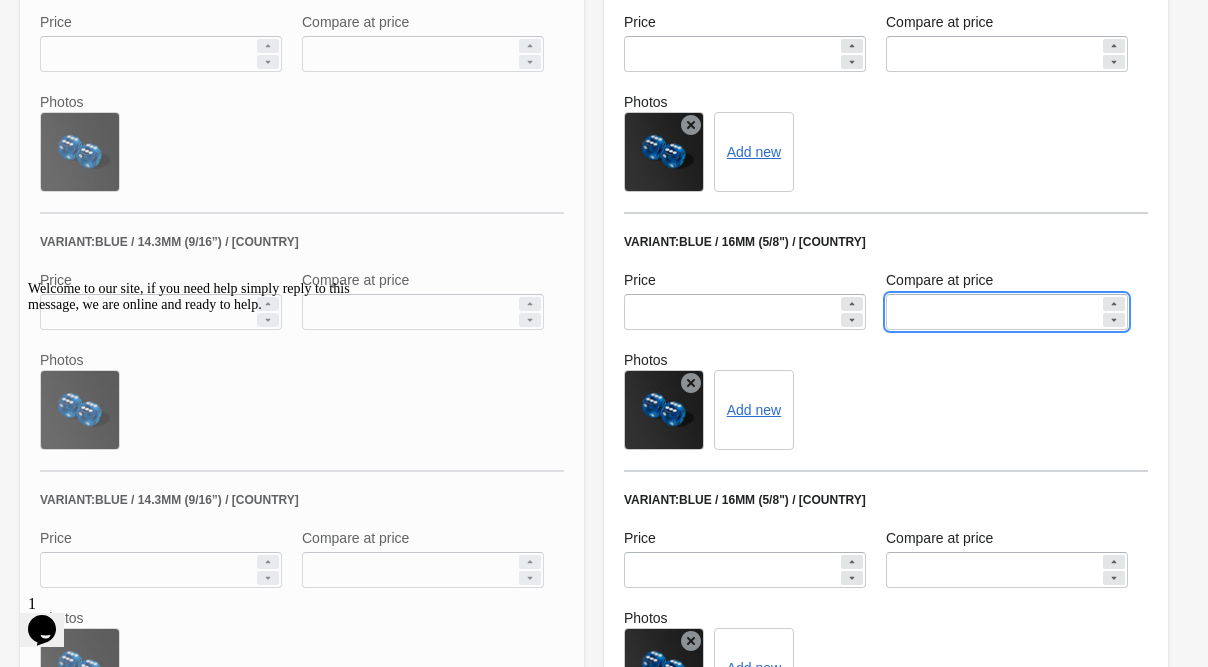 drag, startPoint x: 965, startPoint y: 305, endPoint x: 841, endPoint y: 310, distance: 124.10077 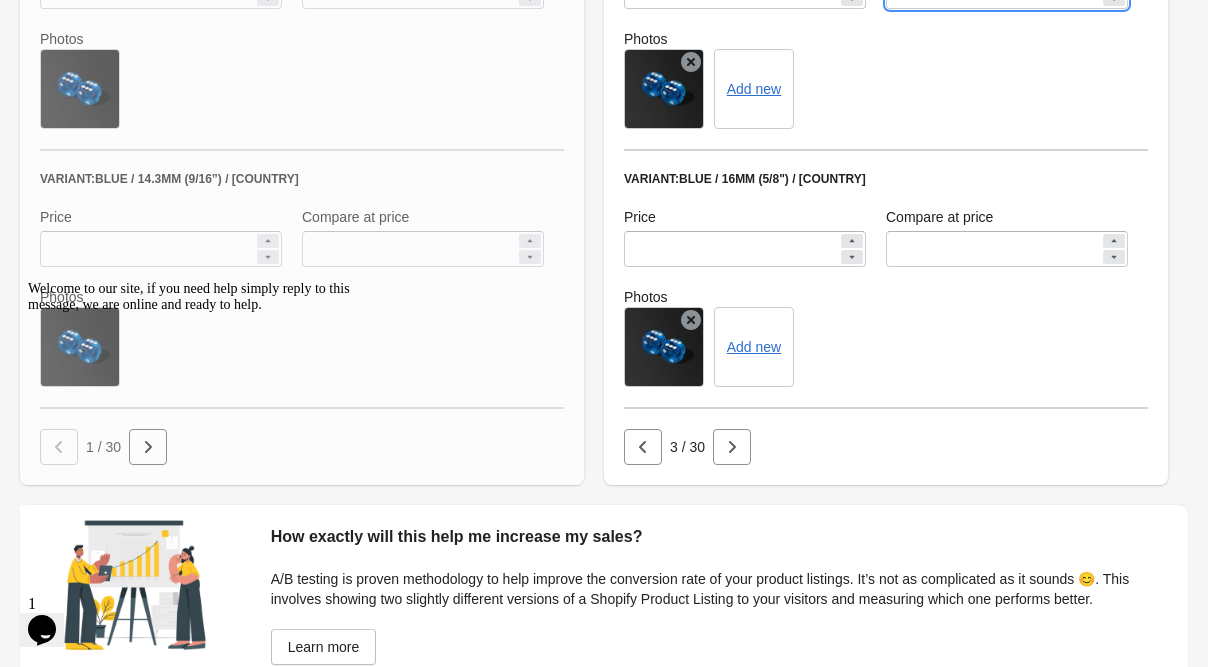scroll, scrollTop: 1476, scrollLeft: 0, axis: vertical 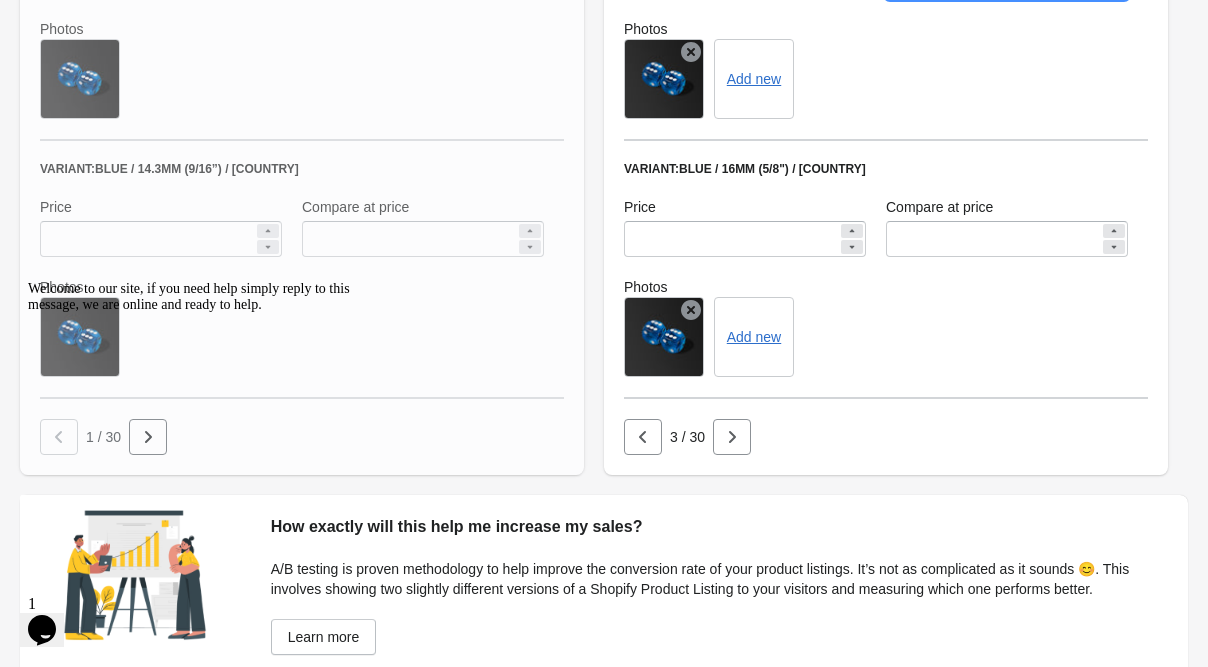 type 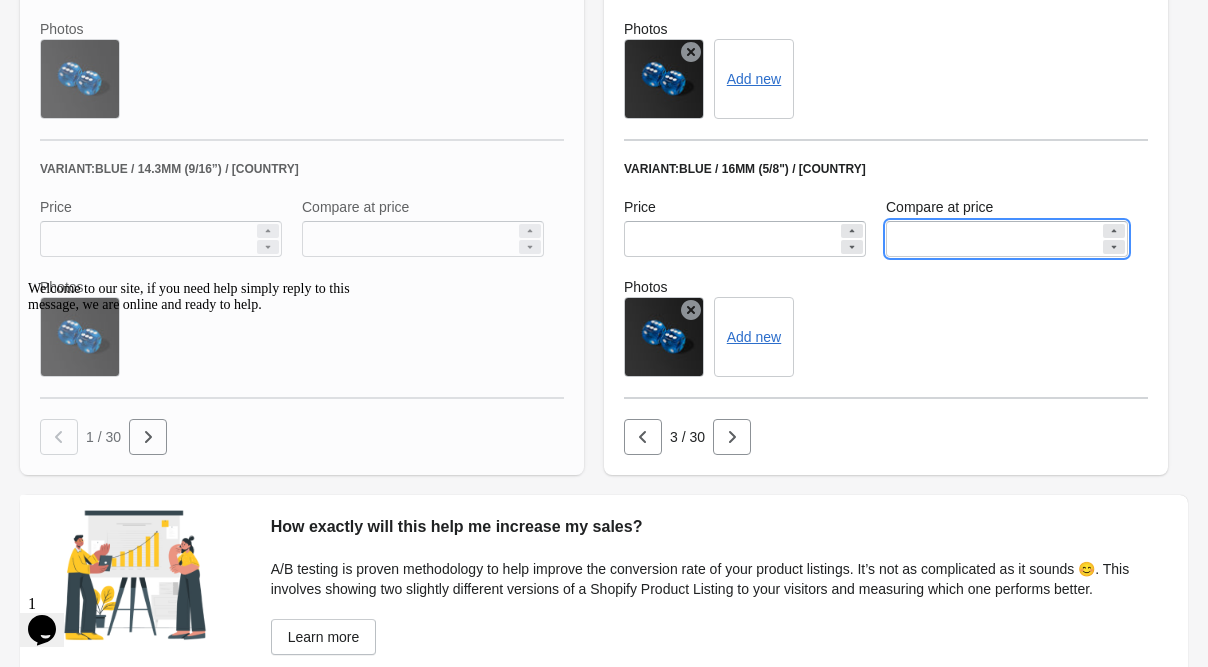 drag, startPoint x: 946, startPoint y: 243, endPoint x: 859, endPoint y: 239, distance: 87.0919 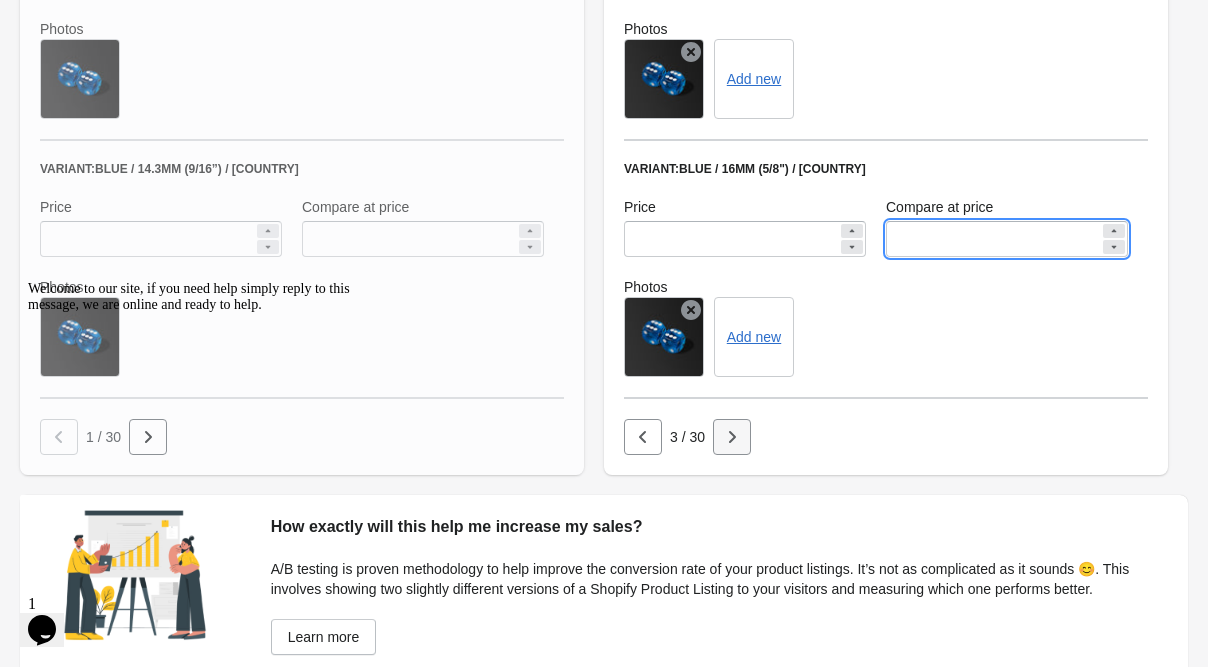 type 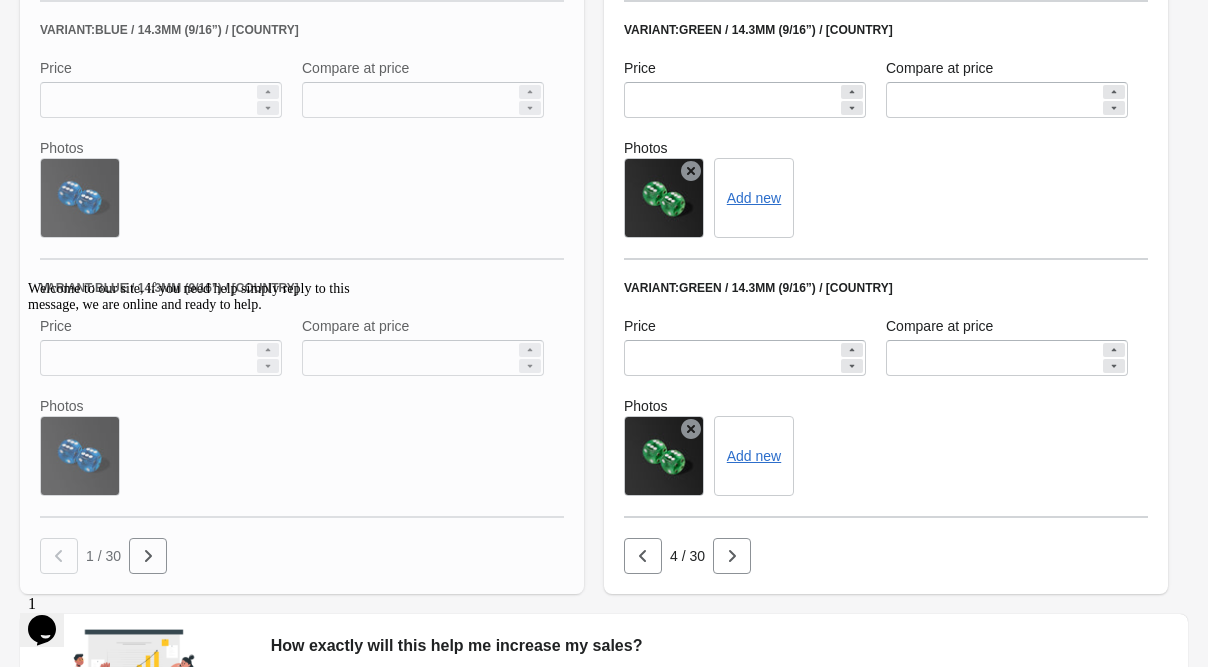scroll, scrollTop: 1377, scrollLeft: 0, axis: vertical 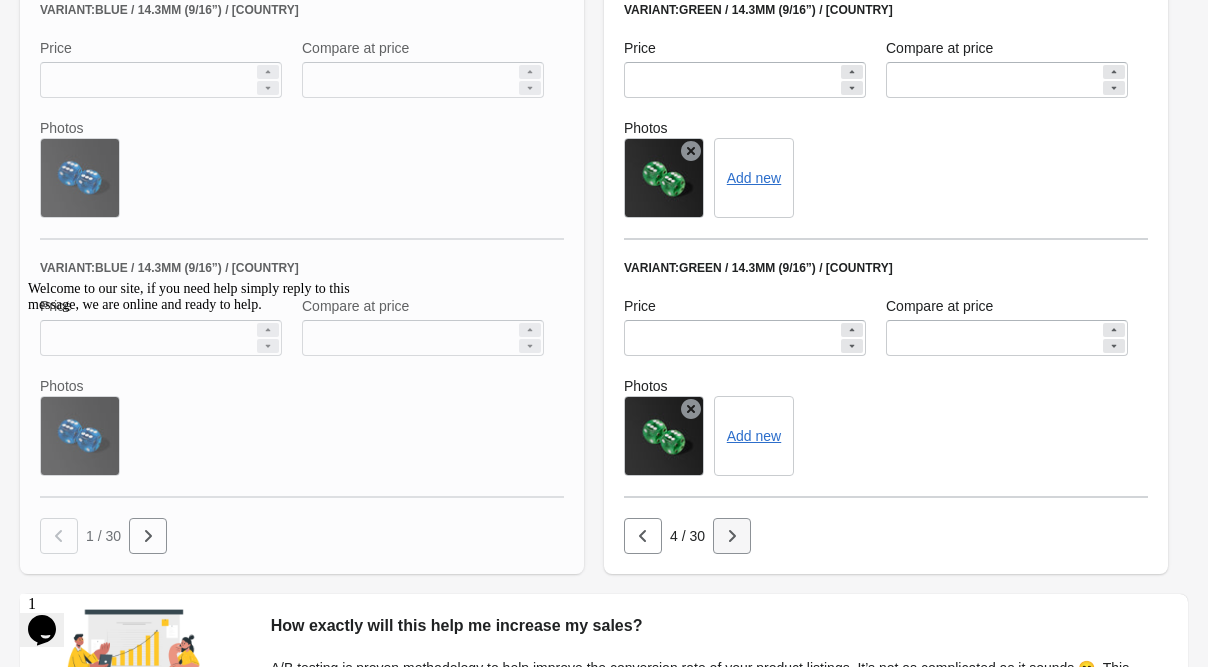 click 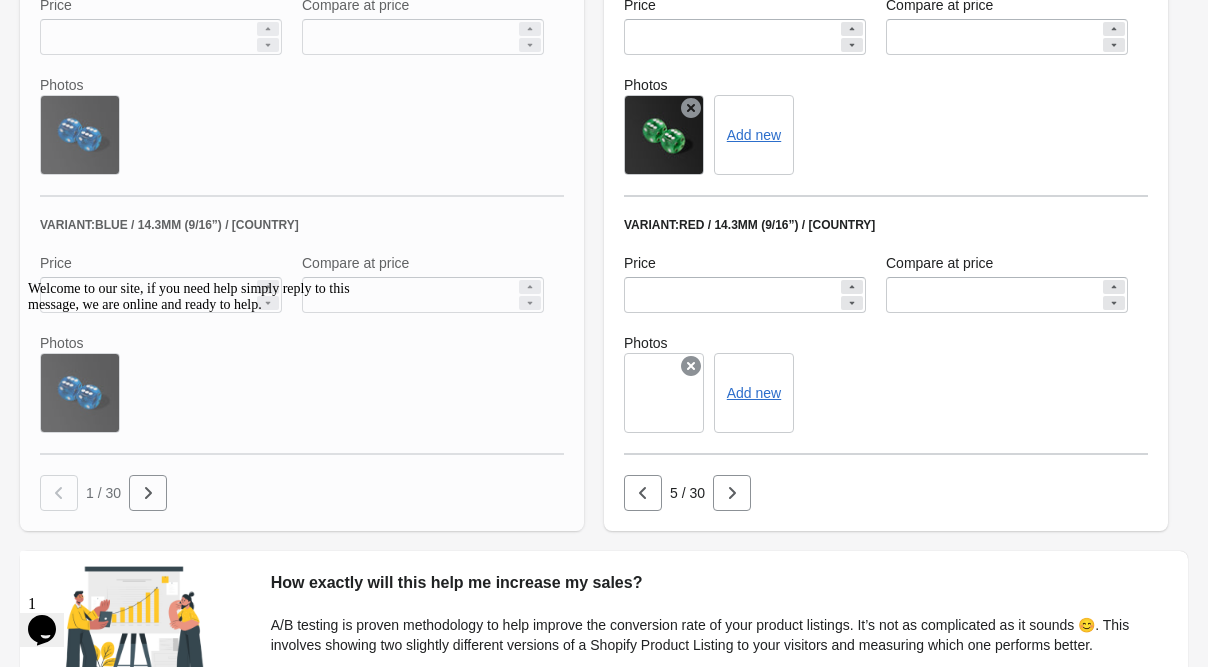 scroll, scrollTop: 1449, scrollLeft: 0, axis: vertical 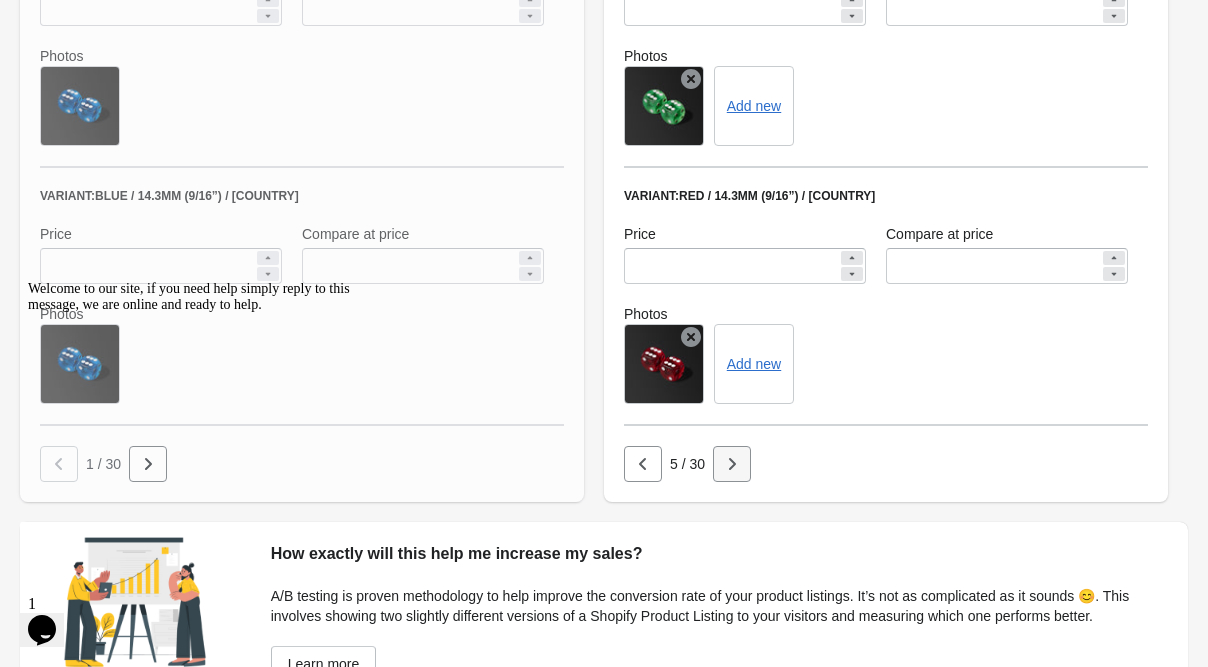 click at bounding box center [732, 464] 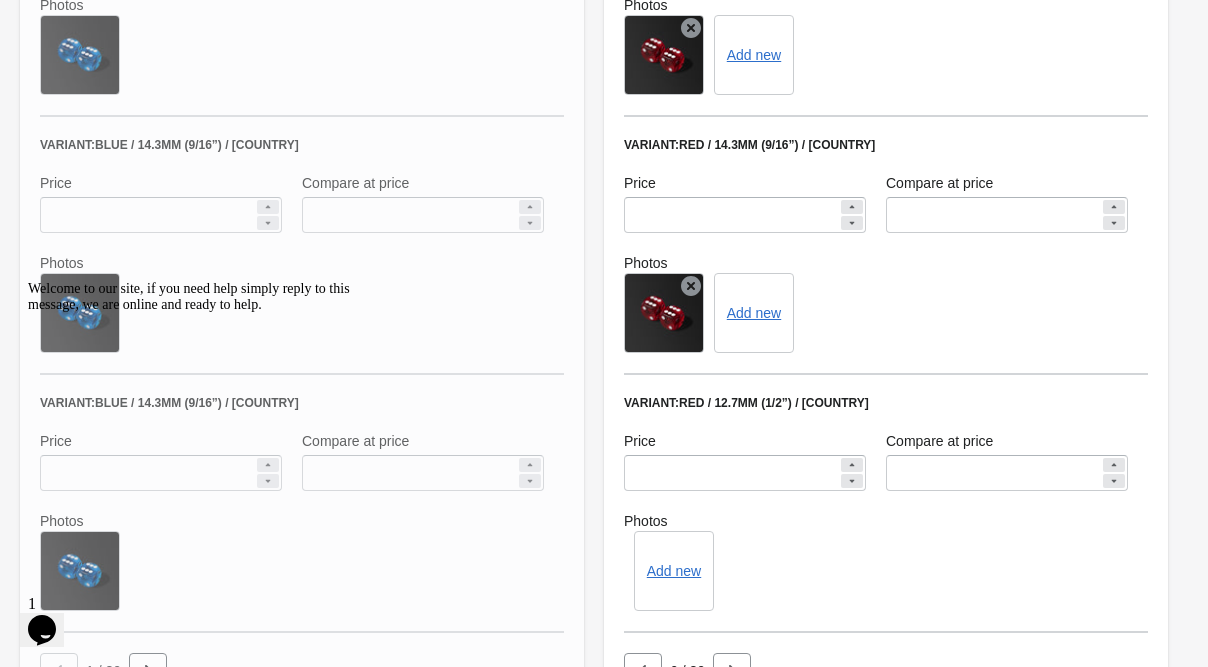 scroll, scrollTop: 1241, scrollLeft: 0, axis: vertical 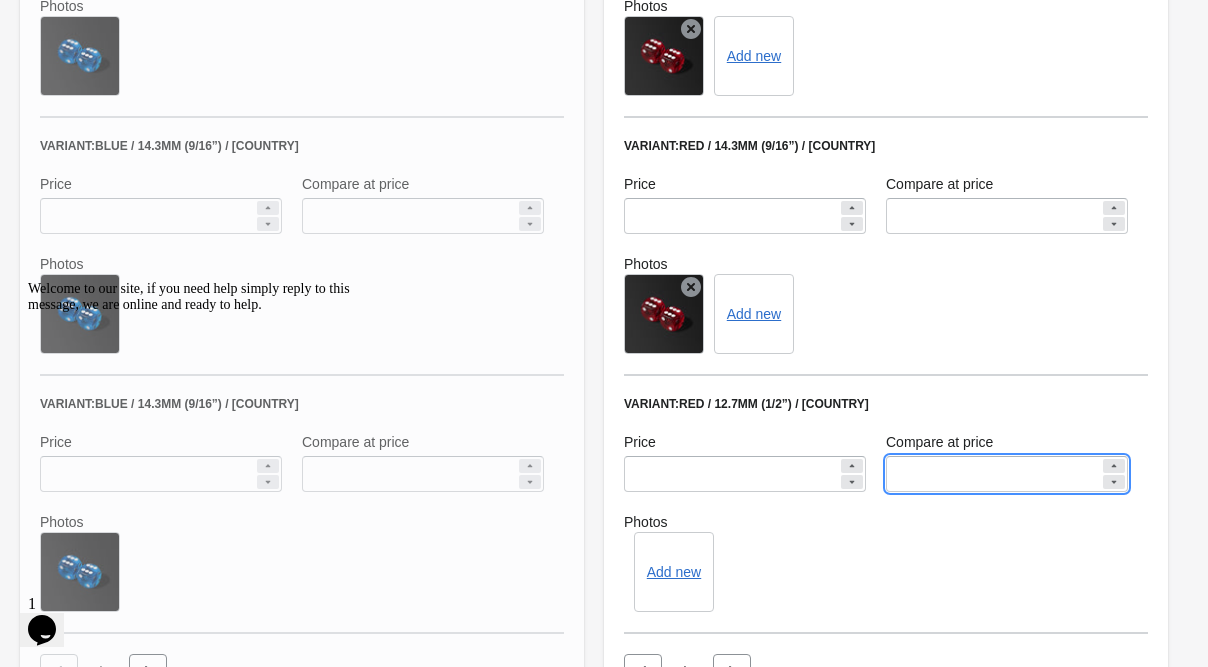 drag, startPoint x: 942, startPoint y: 467, endPoint x: 850, endPoint y: 481, distance: 93.05912 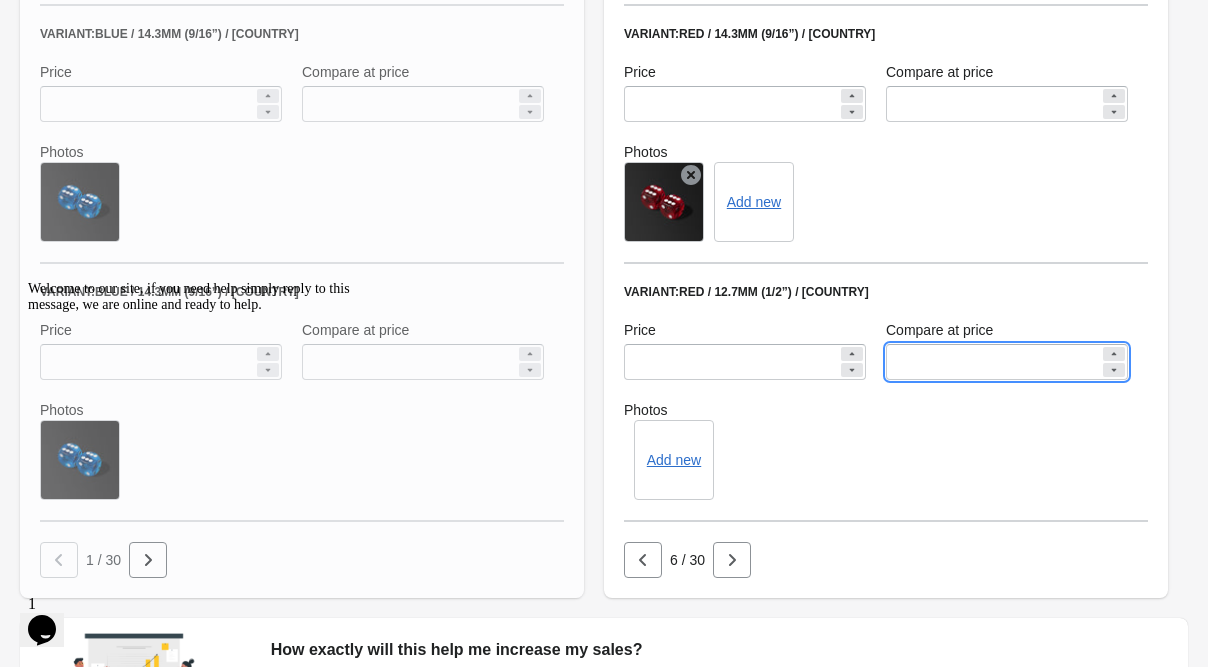 scroll, scrollTop: 1401, scrollLeft: 0, axis: vertical 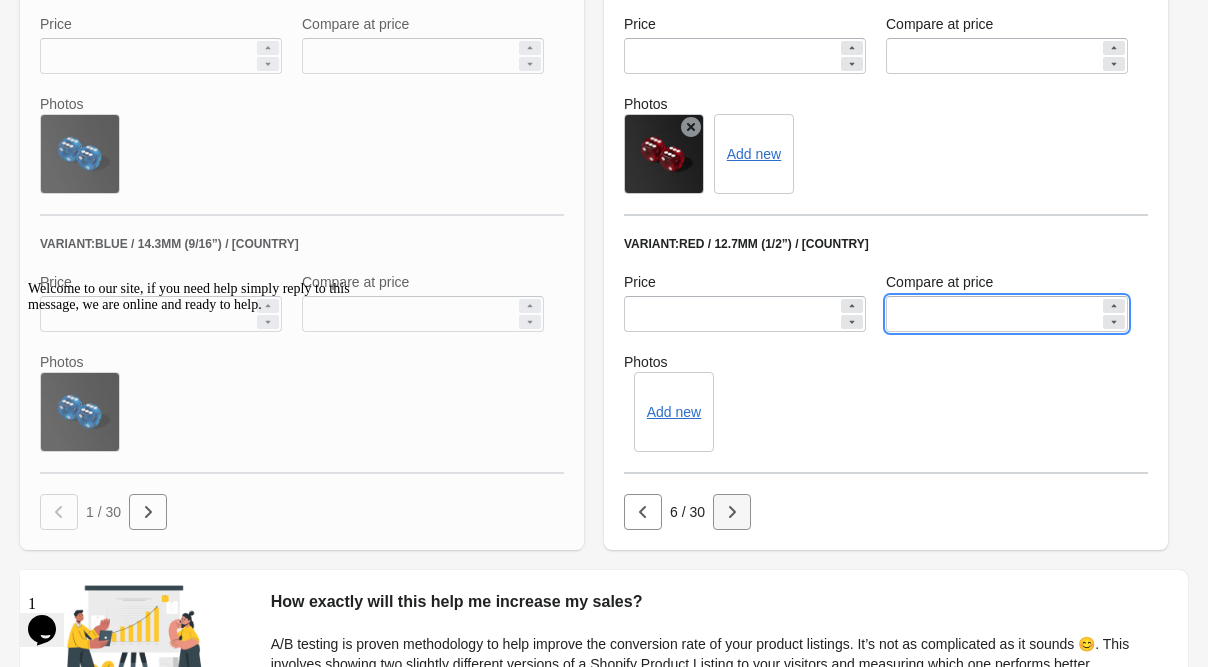 type 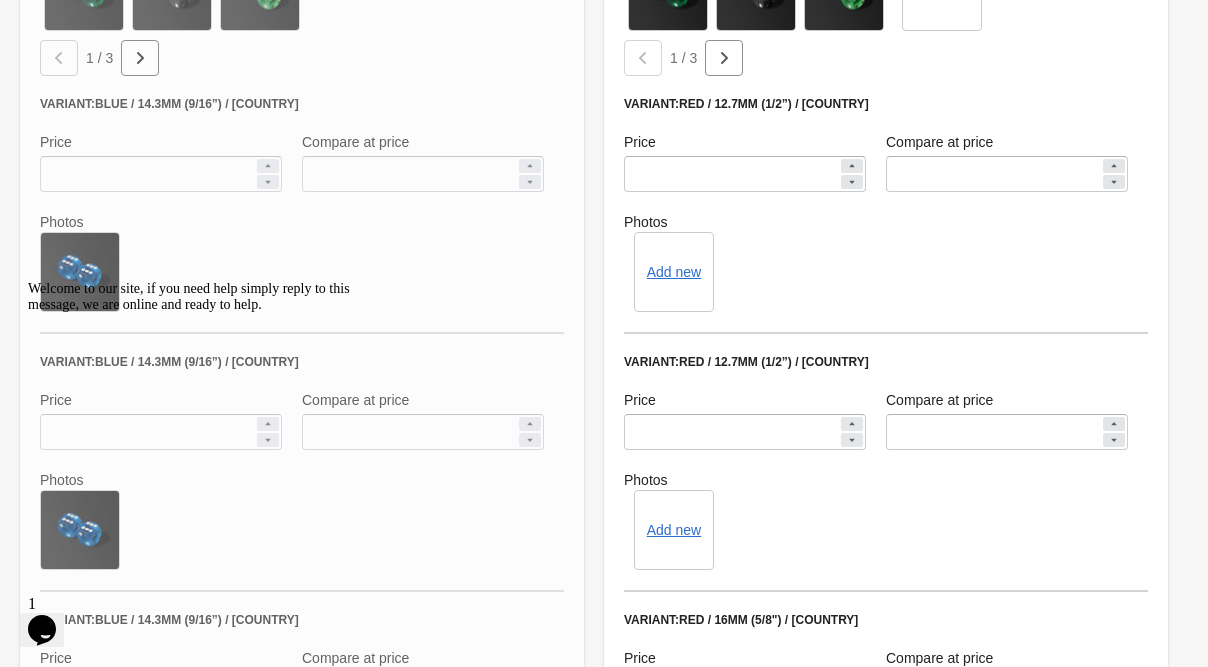 scroll, scrollTop: 1005, scrollLeft: 0, axis: vertical 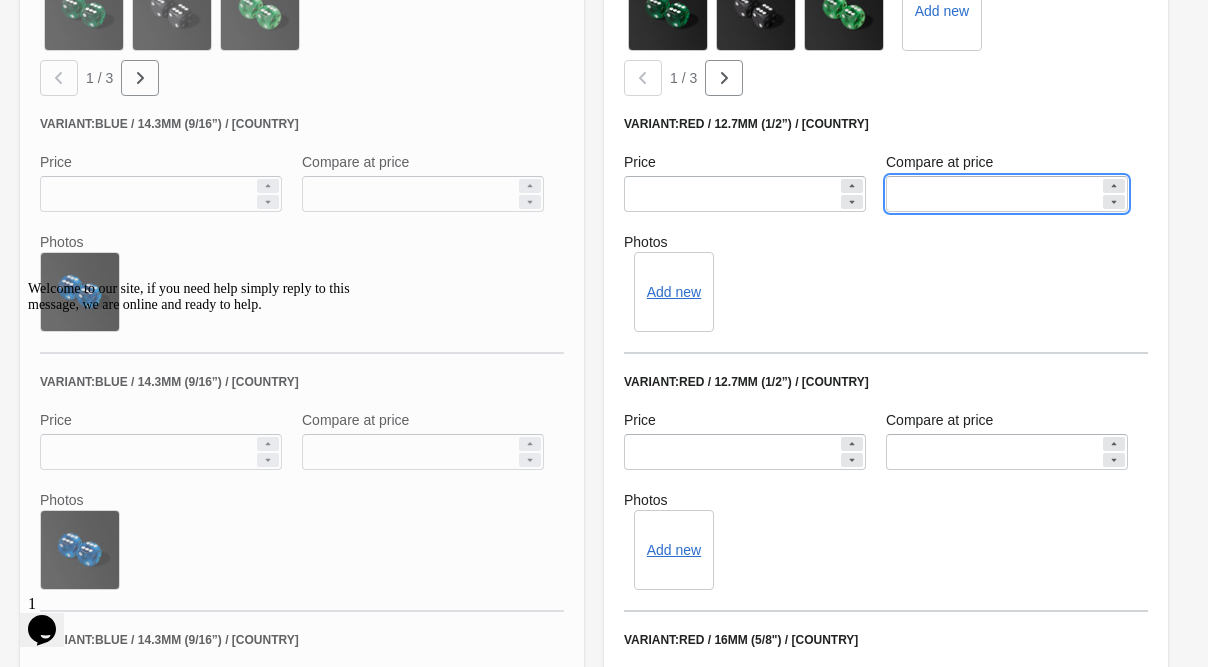 drag, startPoint x: 949, startPoint y: 193, endPoint x: 788, endPoint y: 166, distance: 163.24828 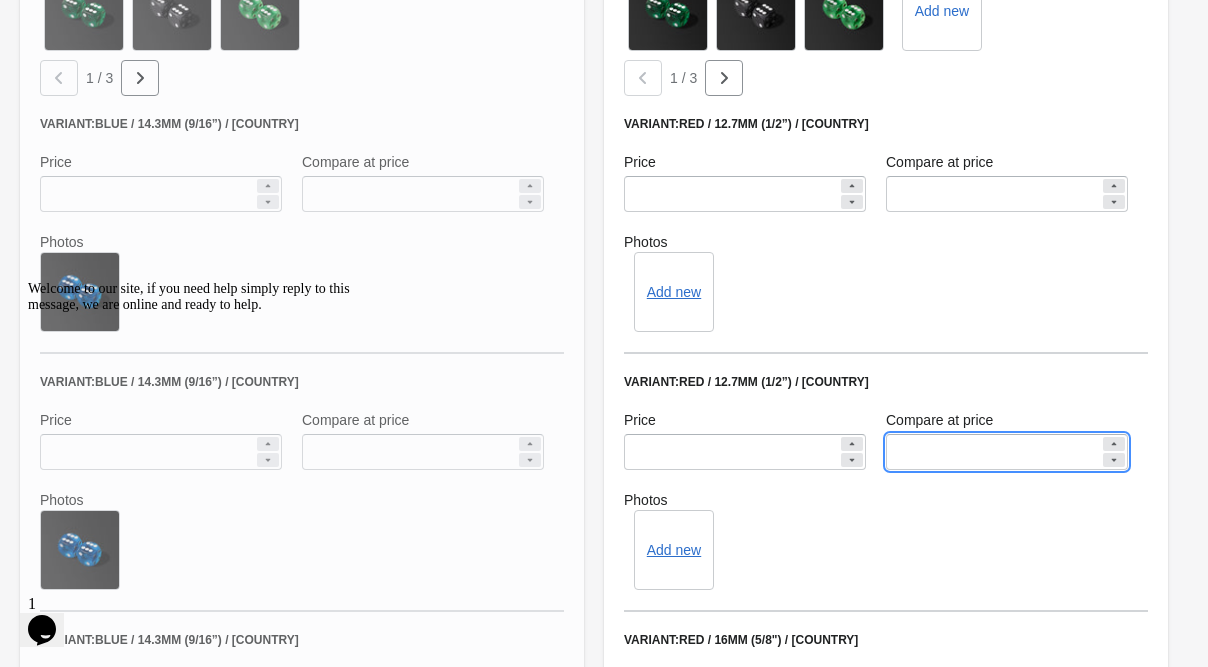 drag, startPoint x: 952, startPoint y: 446, endPoint x: 865, endPoint y: 439, distance: 87.28116 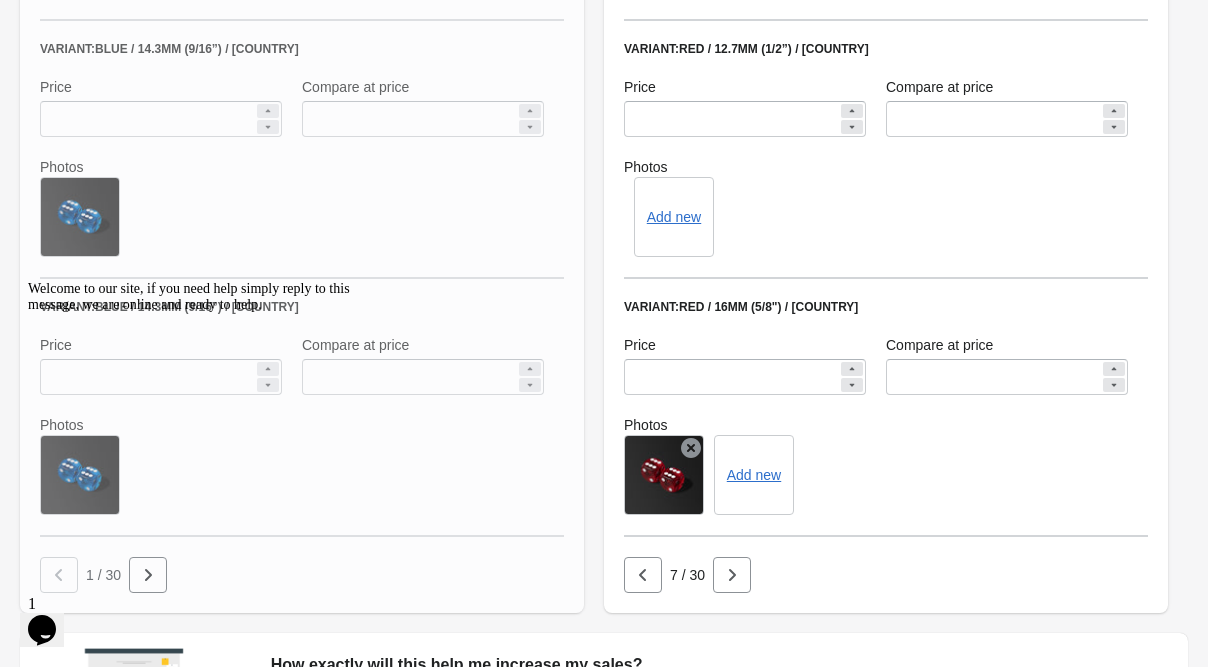 scroll, scrollTop: 1346, scrollLeft: 0, axis: vertical 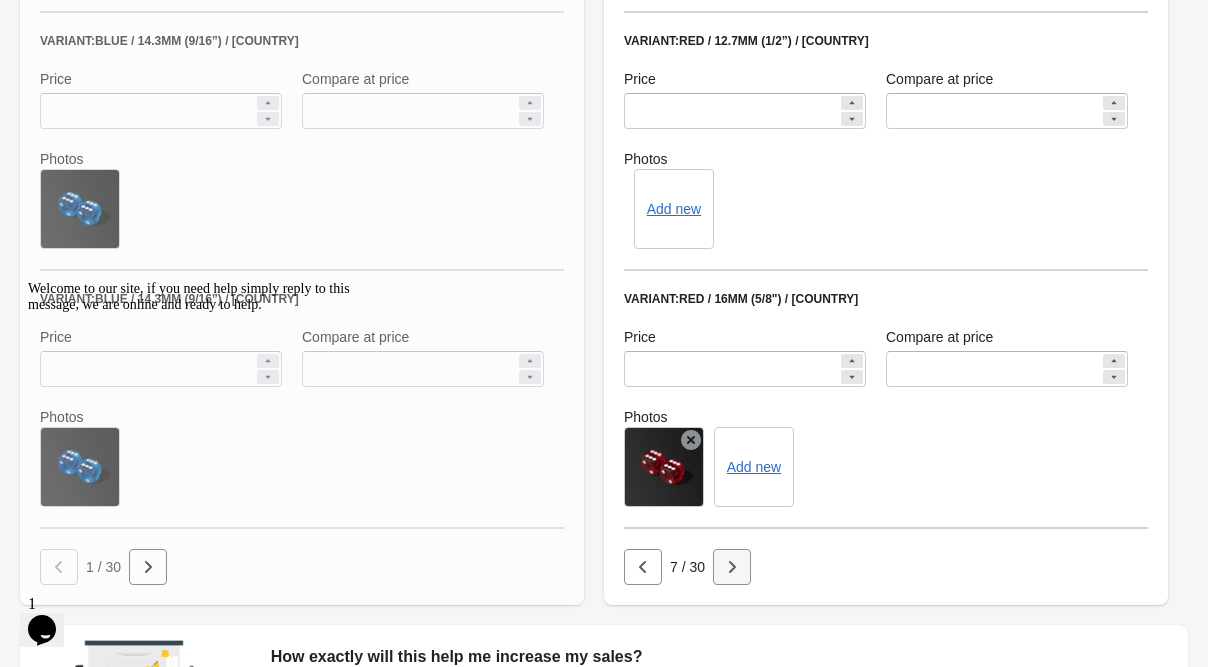 click 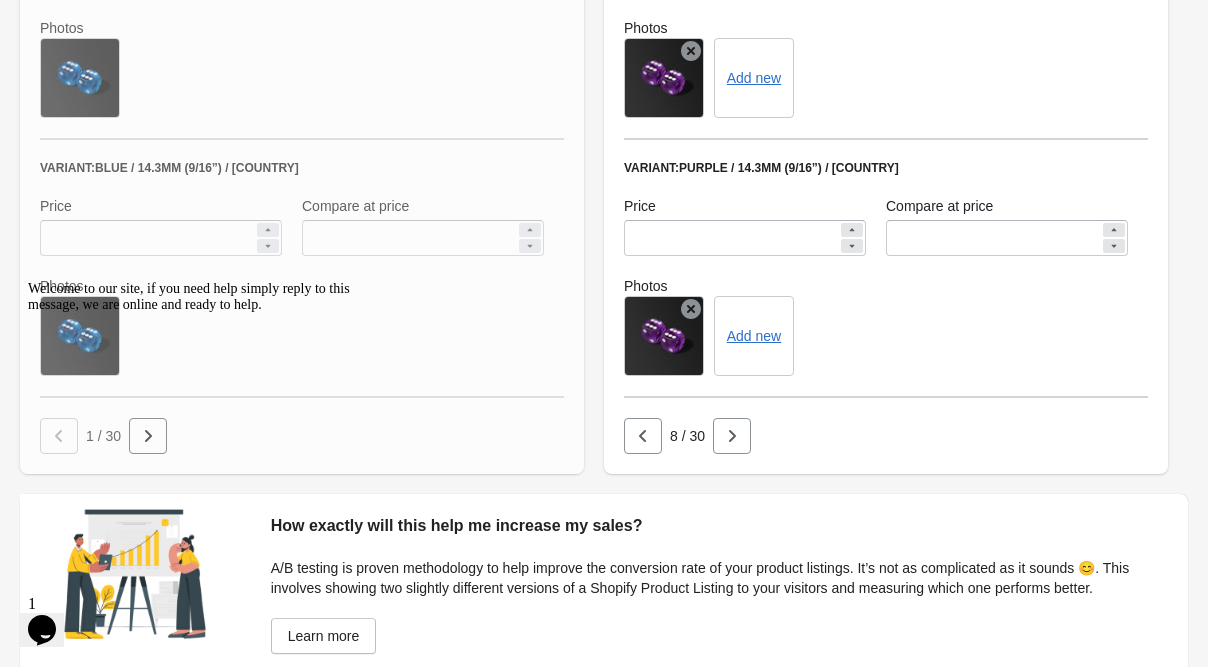 scroll, scrollTop: 1477, scrollLeft: 0, axis: vertical 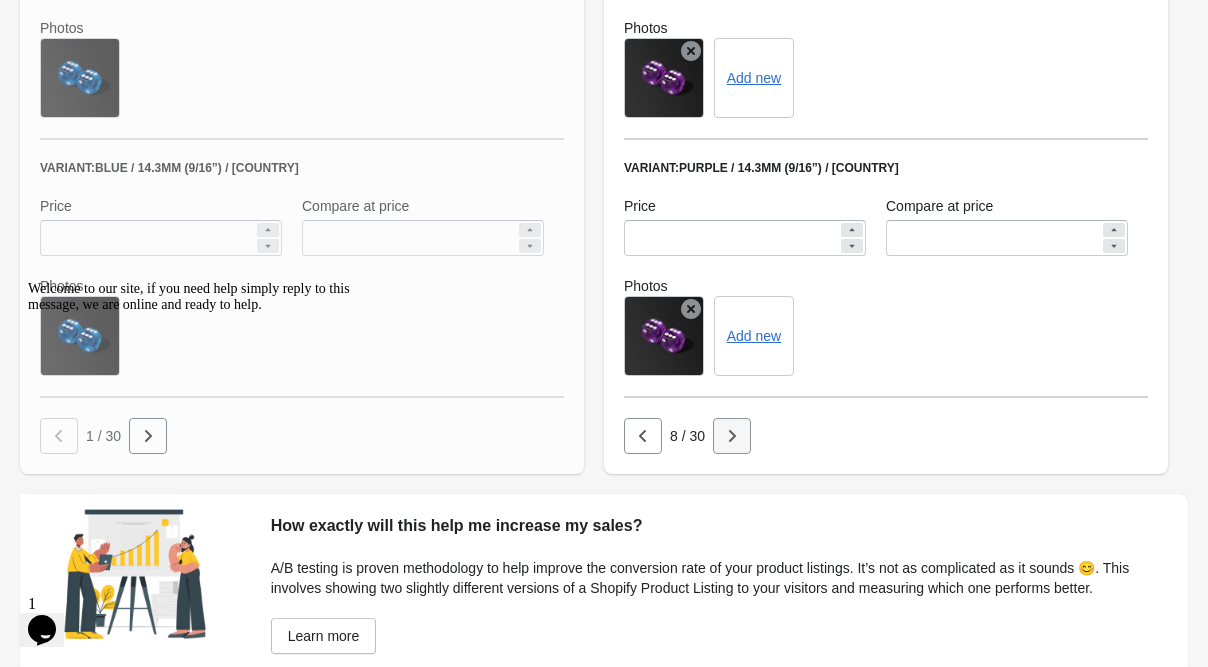 click 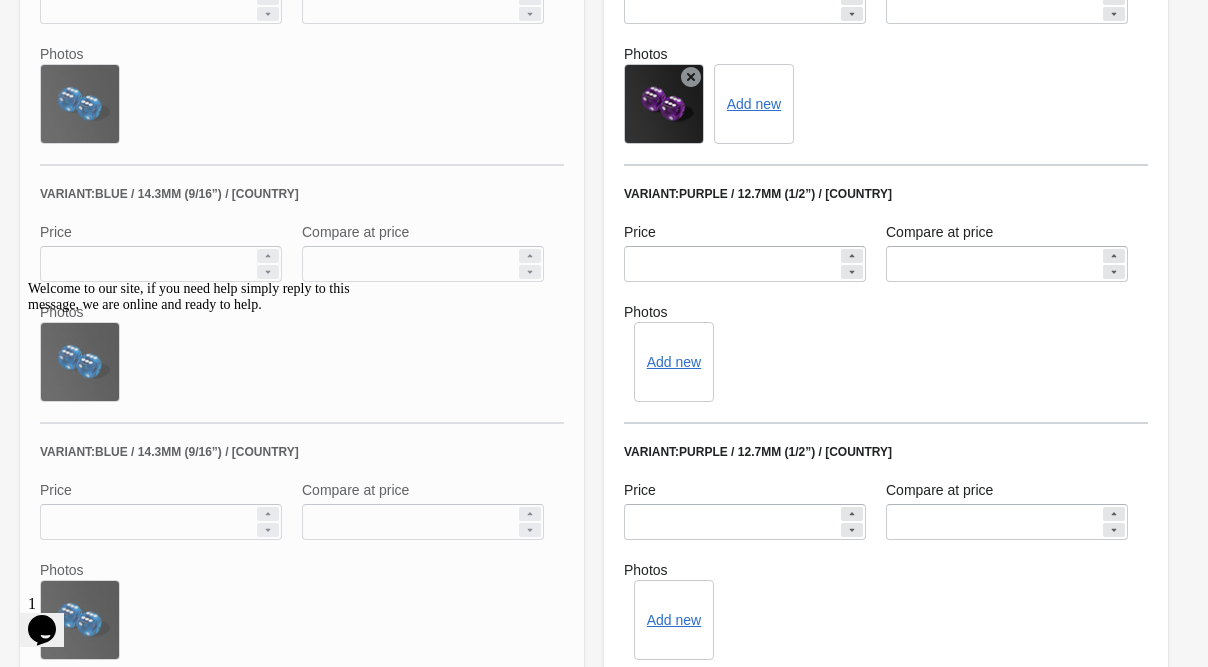scroll, scrollTop: 1188, scrollLeft: 0, axis: vertical 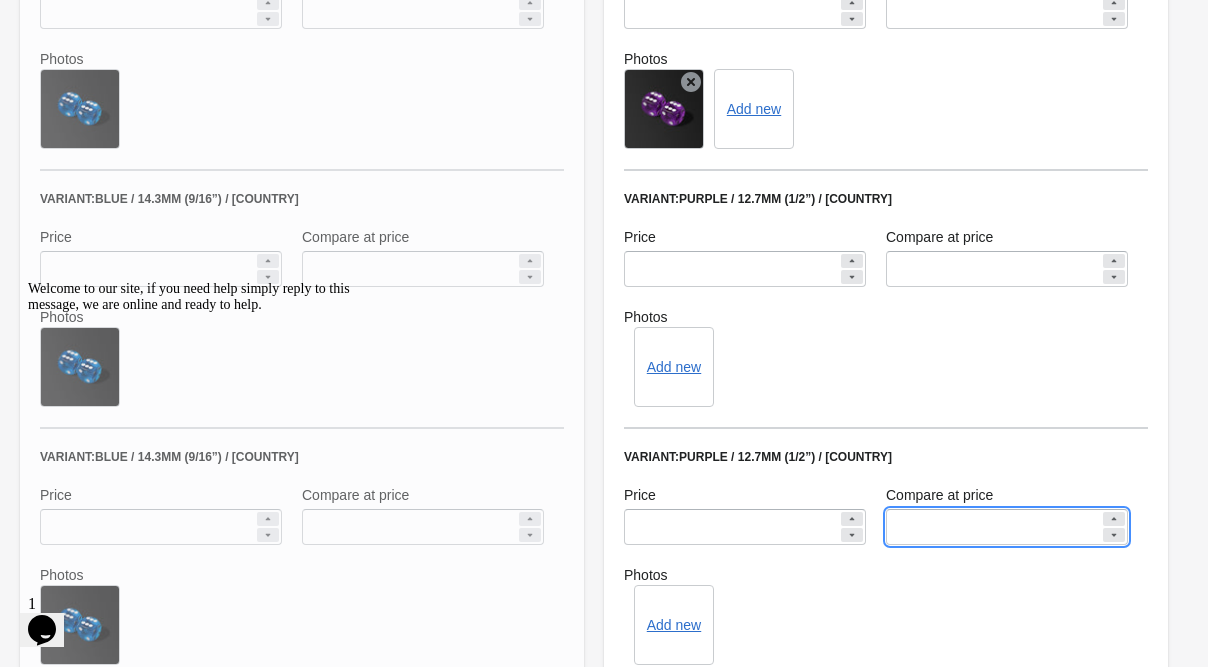 drag, startPoint x: 941, startPoint y: 533, endPoint x: 848, endPoint y: 526, distance: 93.26307 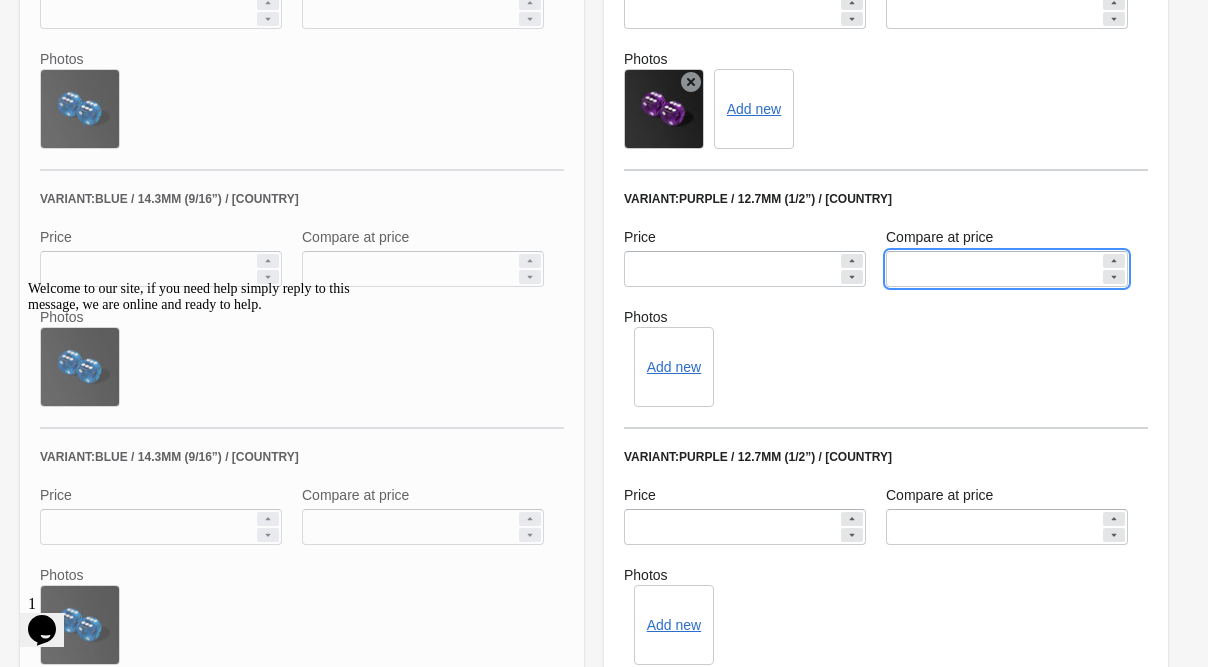 drag, startPoint x: 949, startPoint y: 257, endPoint x: 877, endPoint y: 246, distance: 72.835434 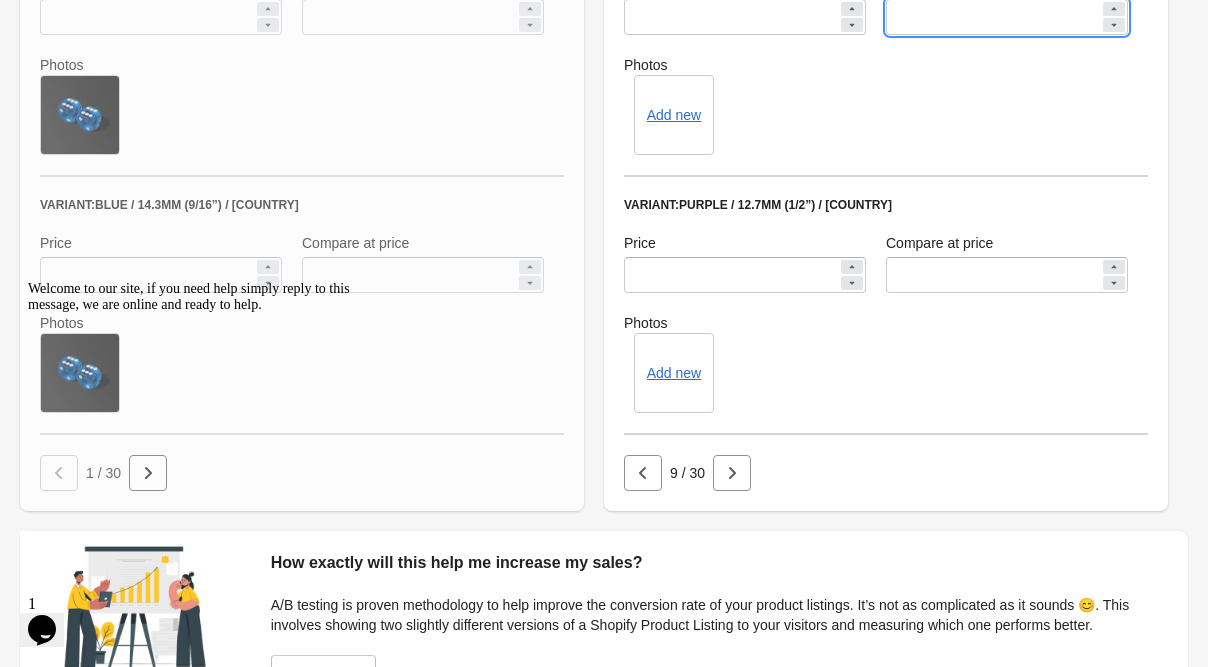 scroll, scrollTop: 1448, scrollLeft: 0, axis: vertical 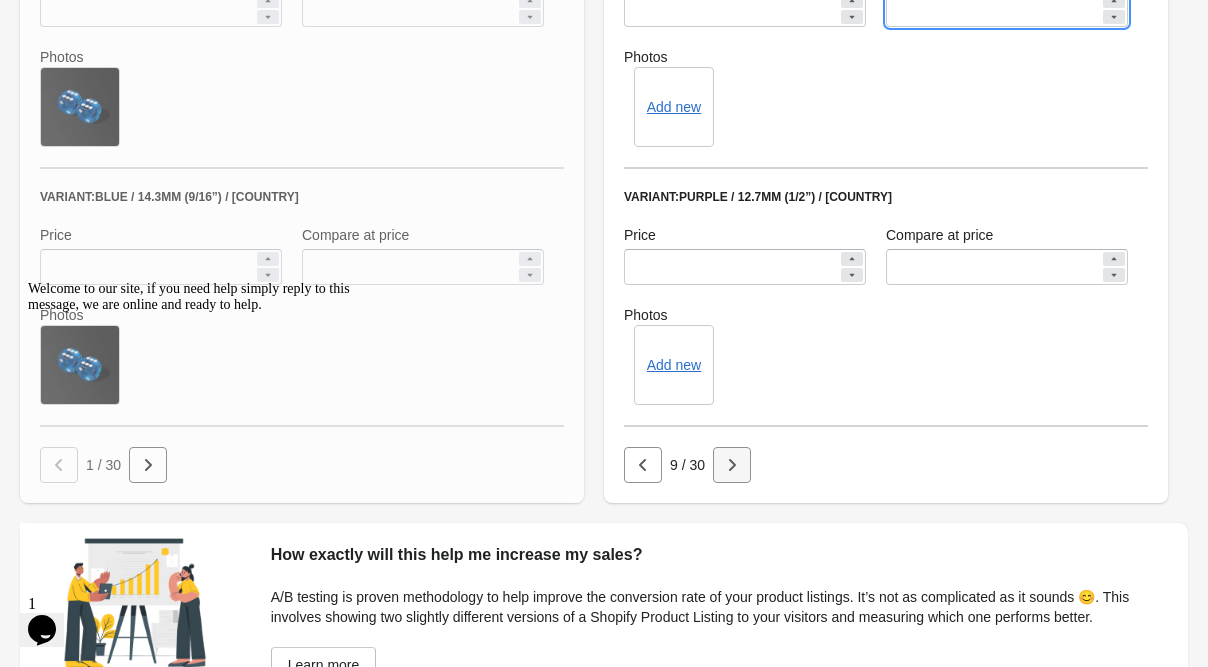 type 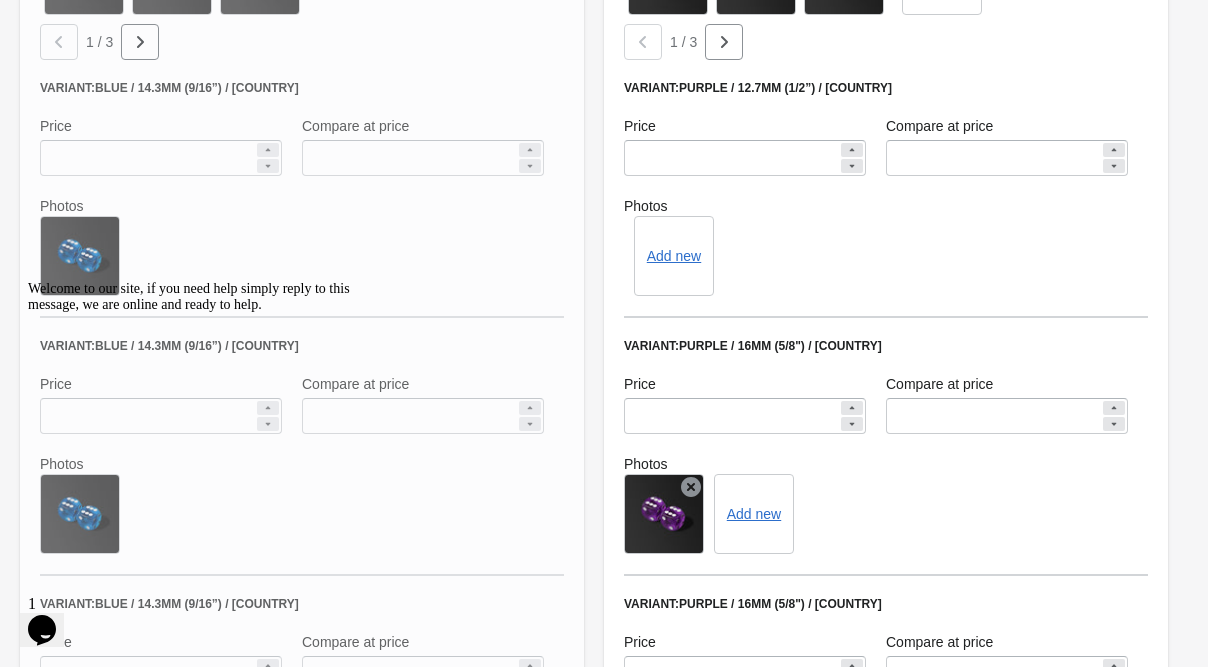 scroll, scrollTop: 1017, scrollLeft: 0, axis: vertical 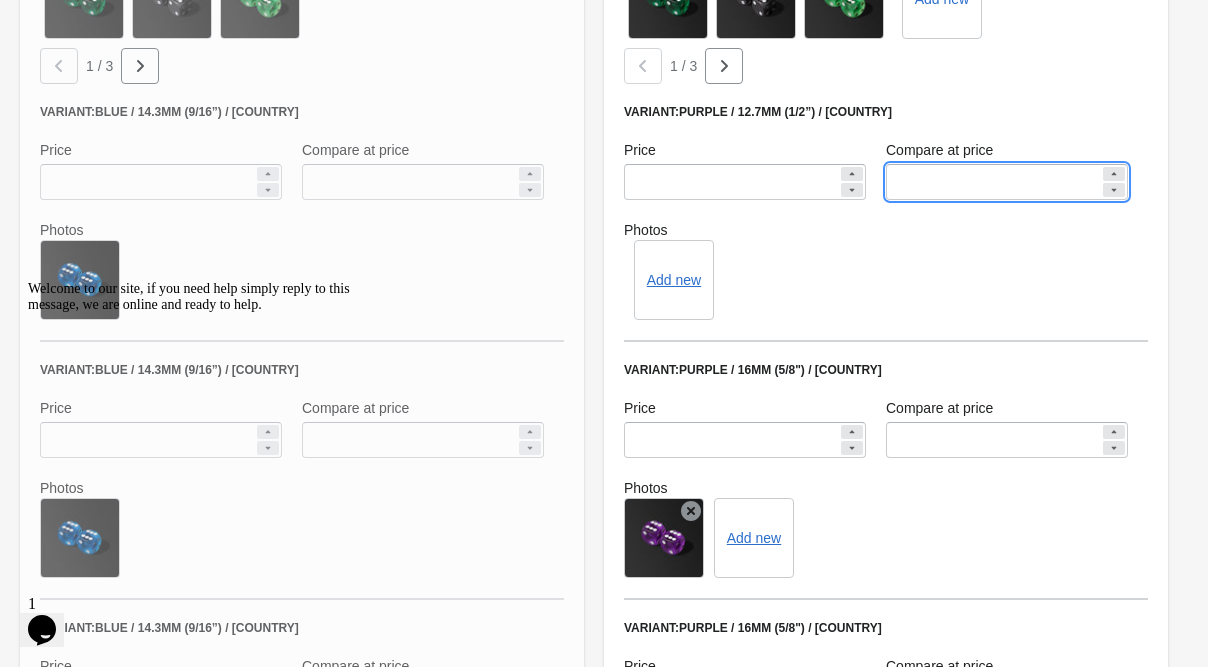 drag, startPoint x: 949, startPoint y: 187, endPoint x: 874, endPoint y: 165, distance: 78.160095 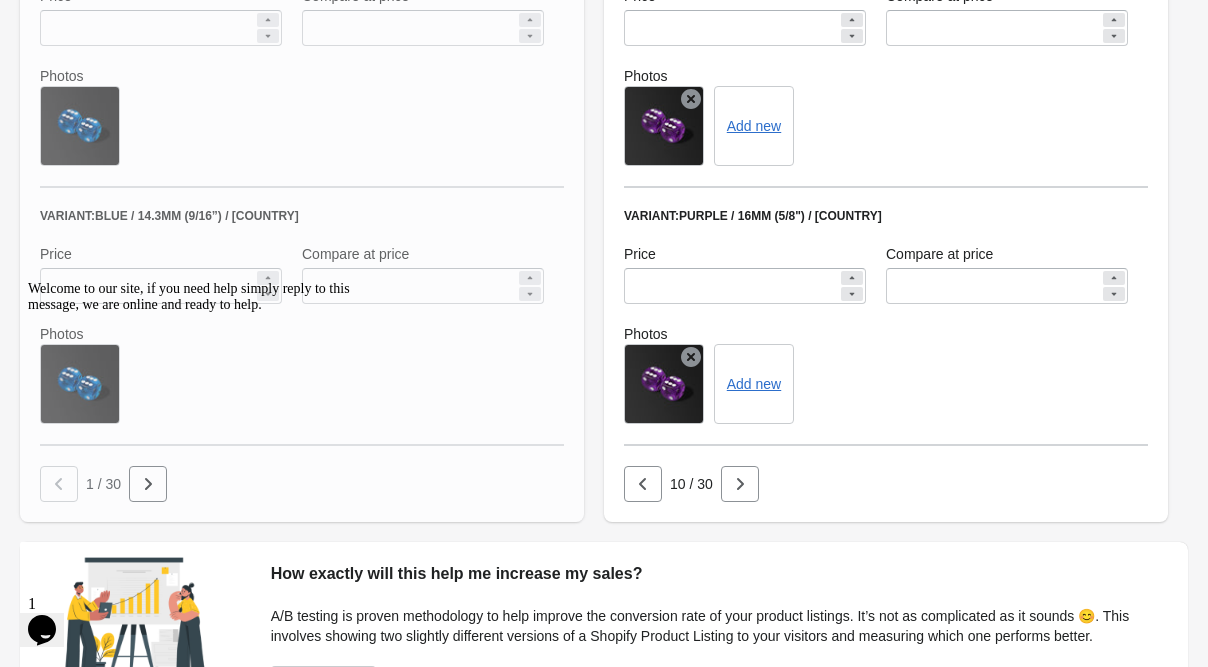 scroll, scrollTop: 1436, scrollLeft: 0, axis: vertical 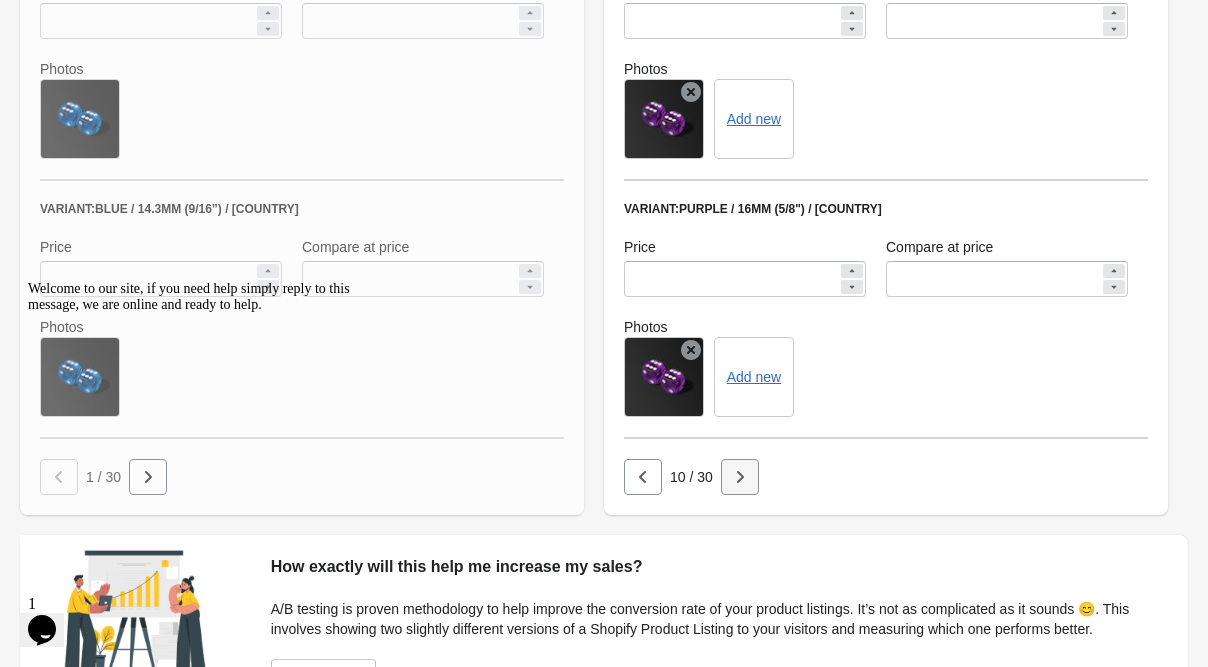 type 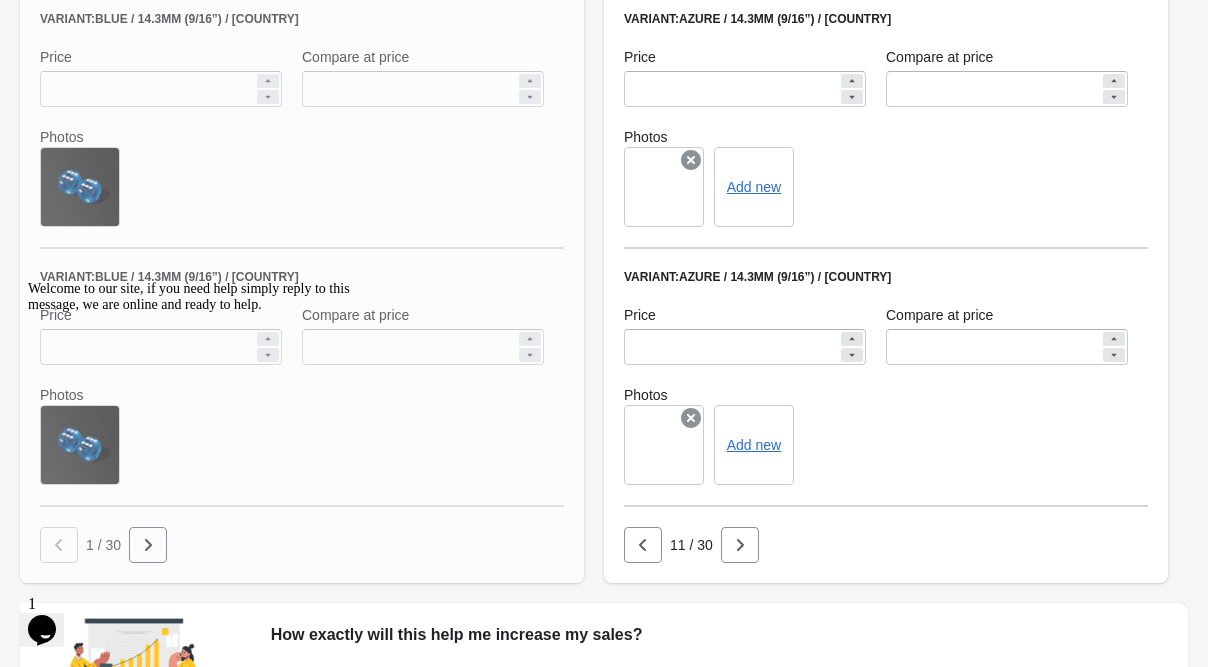 scroll, scrollTop: 1389, scrollLeft: 0, axis: vertical 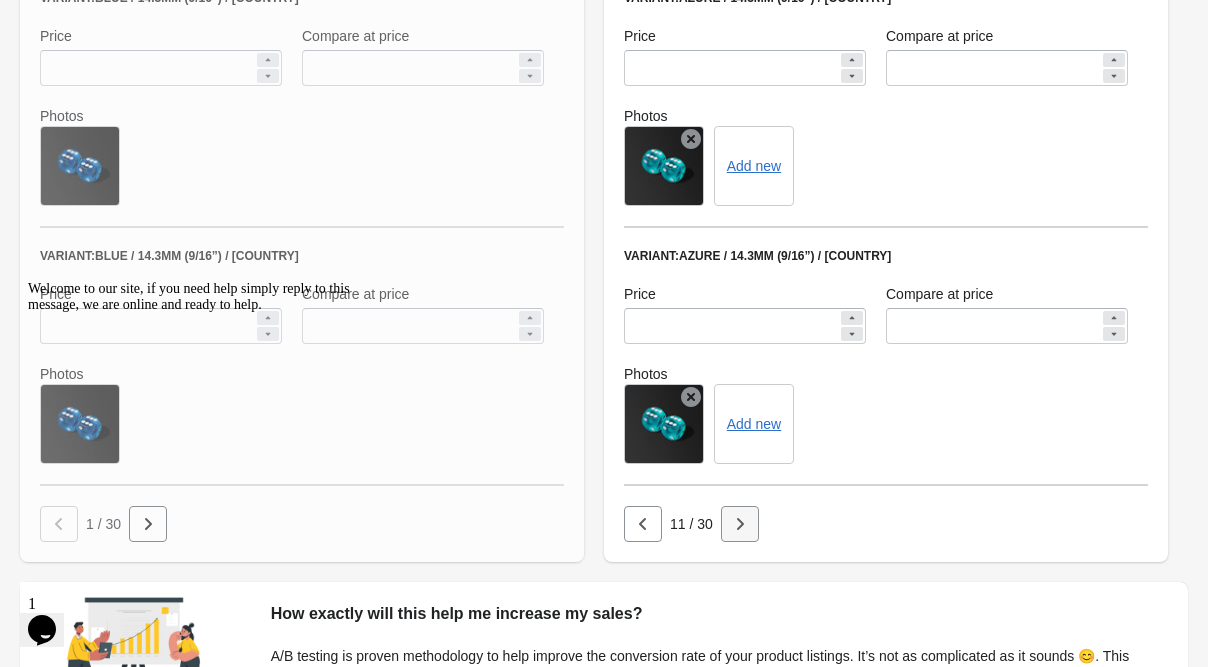 click 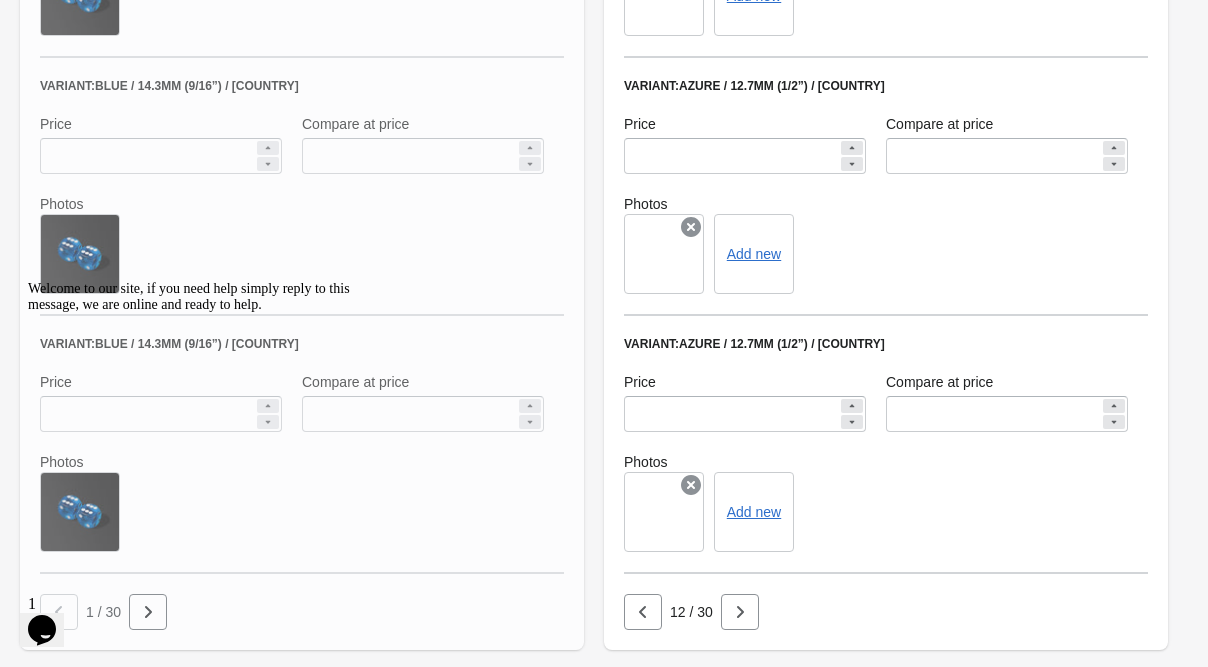 scroll, scrollTop: 1298, scrollLeft: 0, axis: vertical 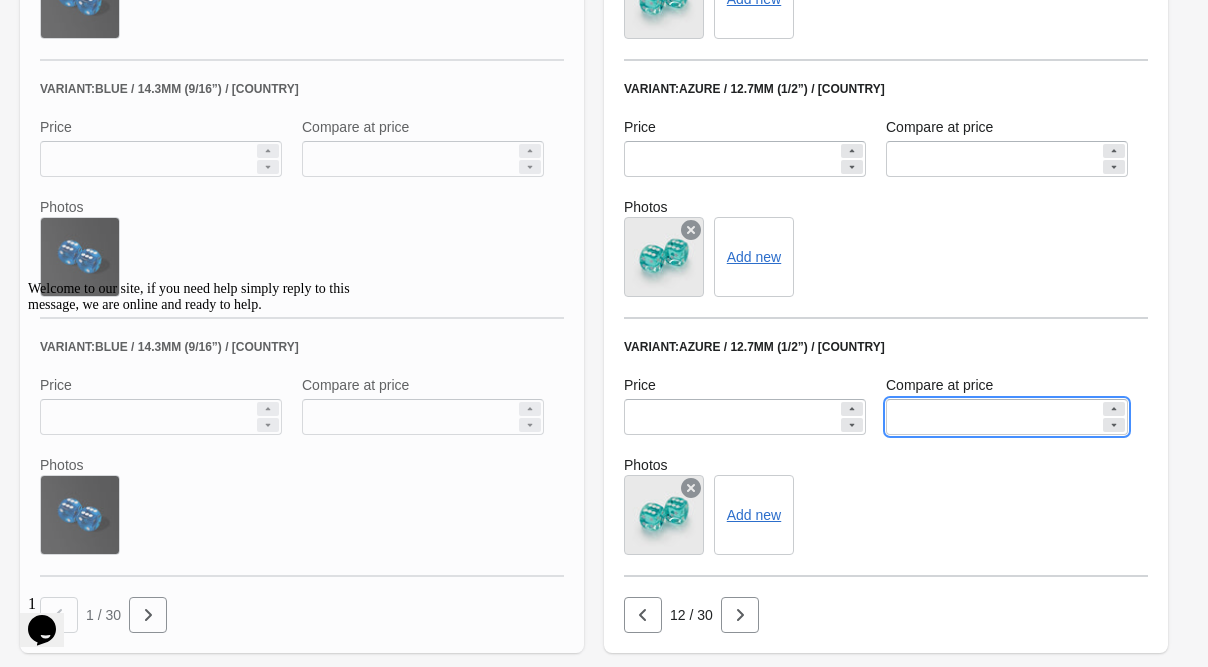 drag, startPoint x: 952, startPoint y: 406, endPoint x: 816, endPoint y: 427, distance: 137.61177 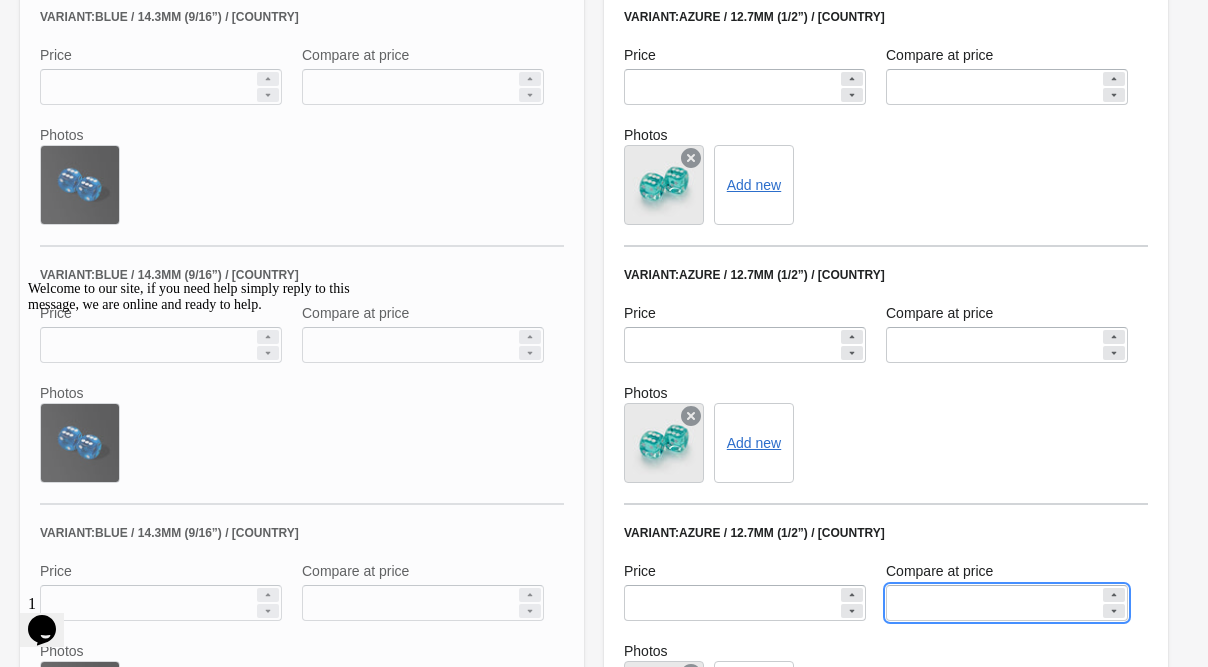 scroll, scrollTop: 1110, scrollLeft: 0, axis: vertical 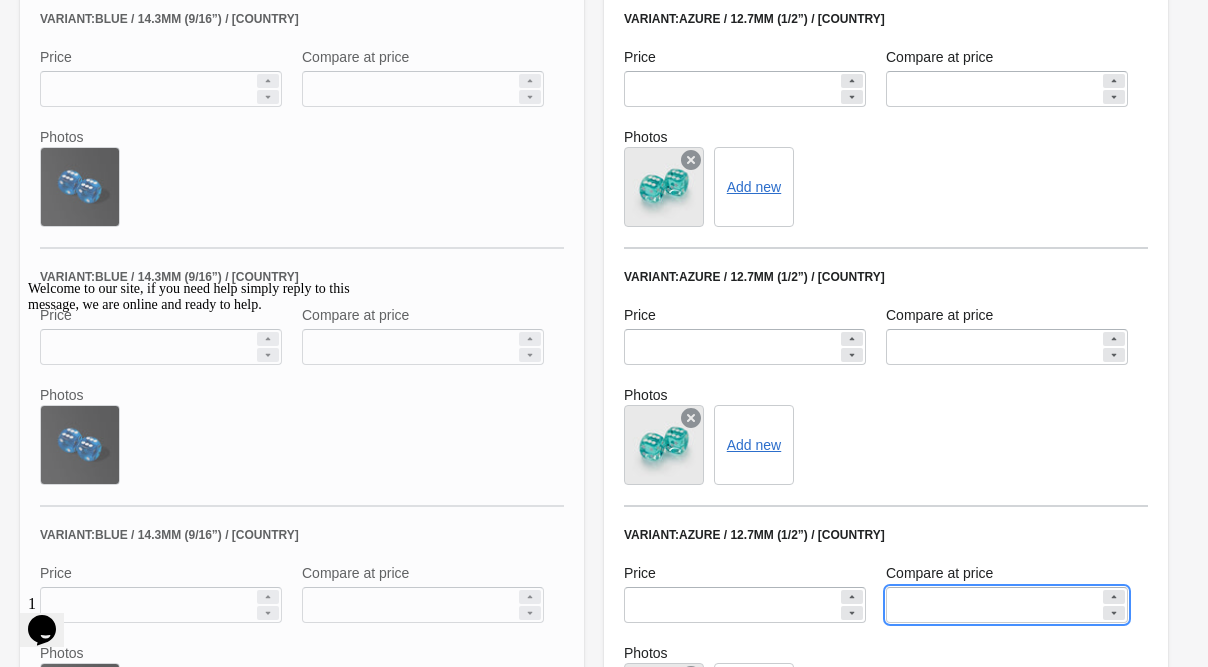 type 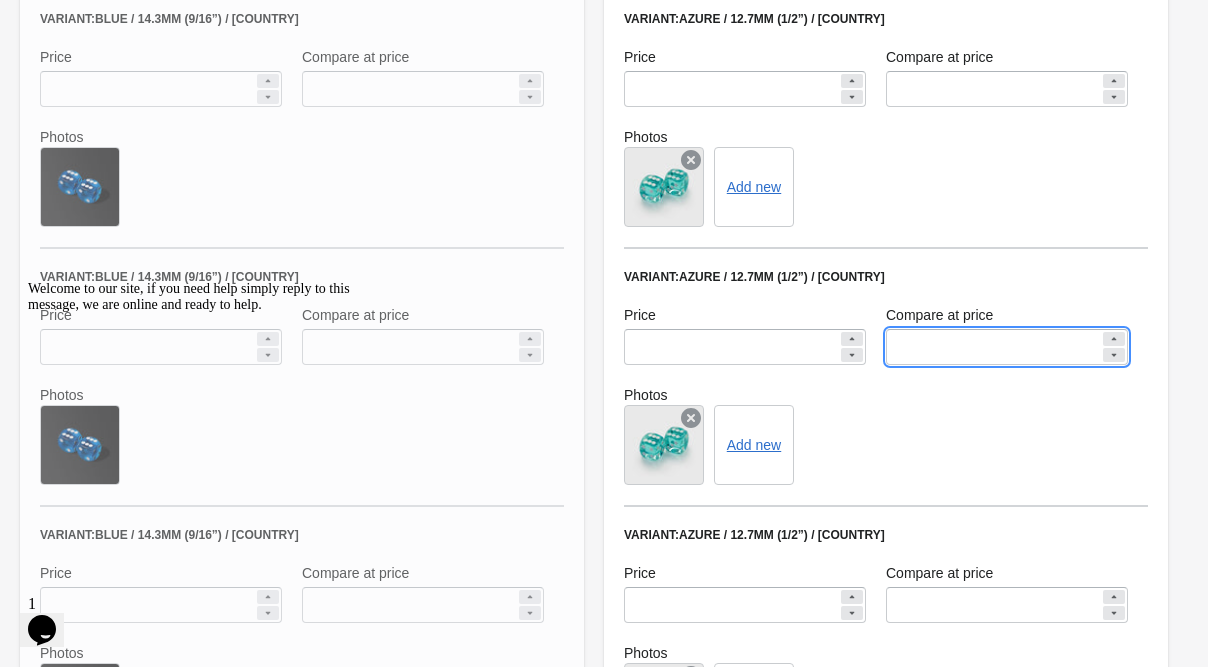 drag, startPoint x: 933, startPoint y: 350, endPoint x: 849, endPoint y: 340, distance: 84.59315 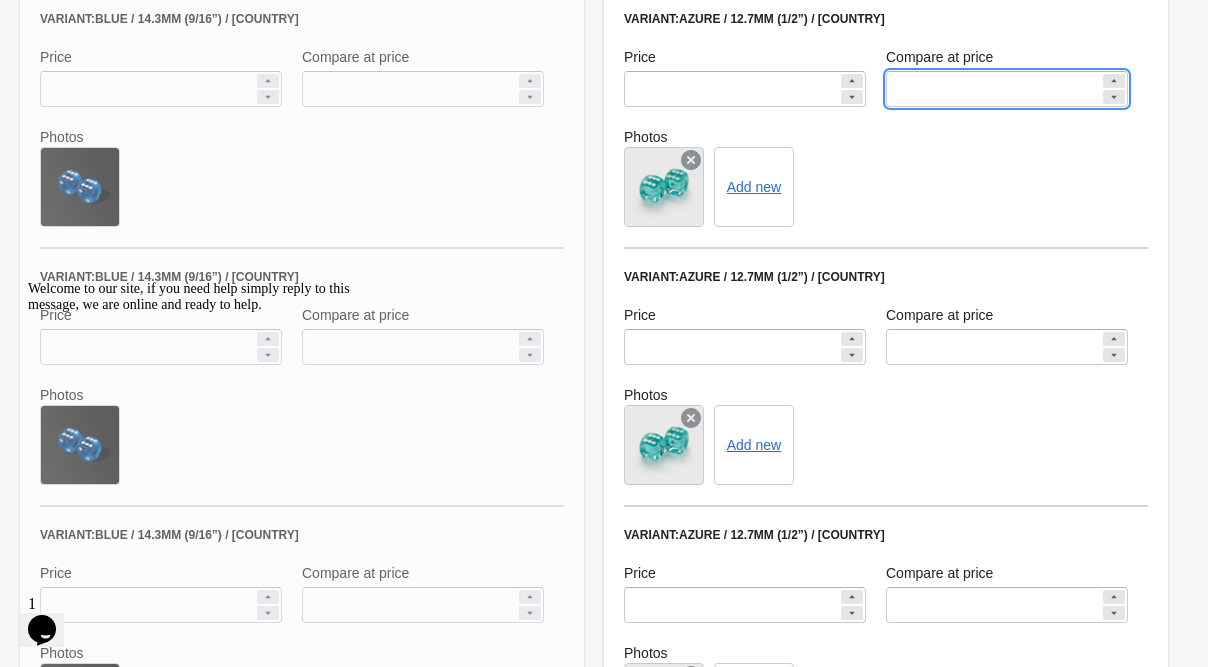 drag, startPoint x: 942, startPoint y: 93, endPoint x: 865, endPoint y: 79, distance: 78.26238 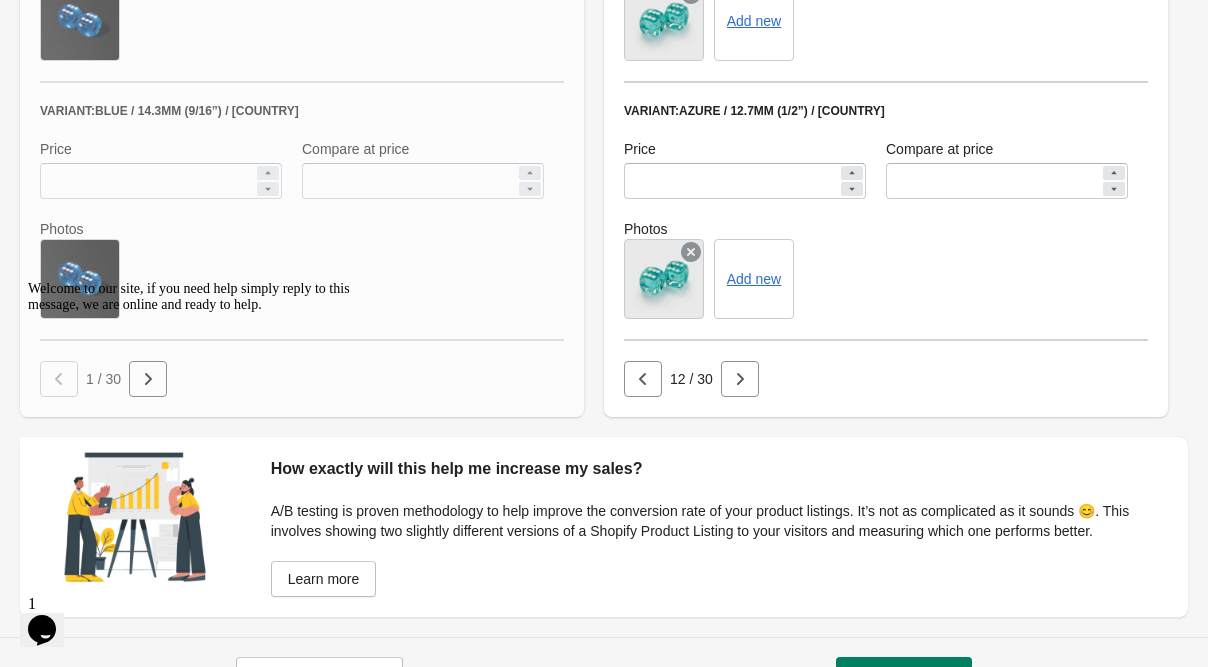 scroll, scrollTop: 1537, scrollLeft: 0, axis: vertical 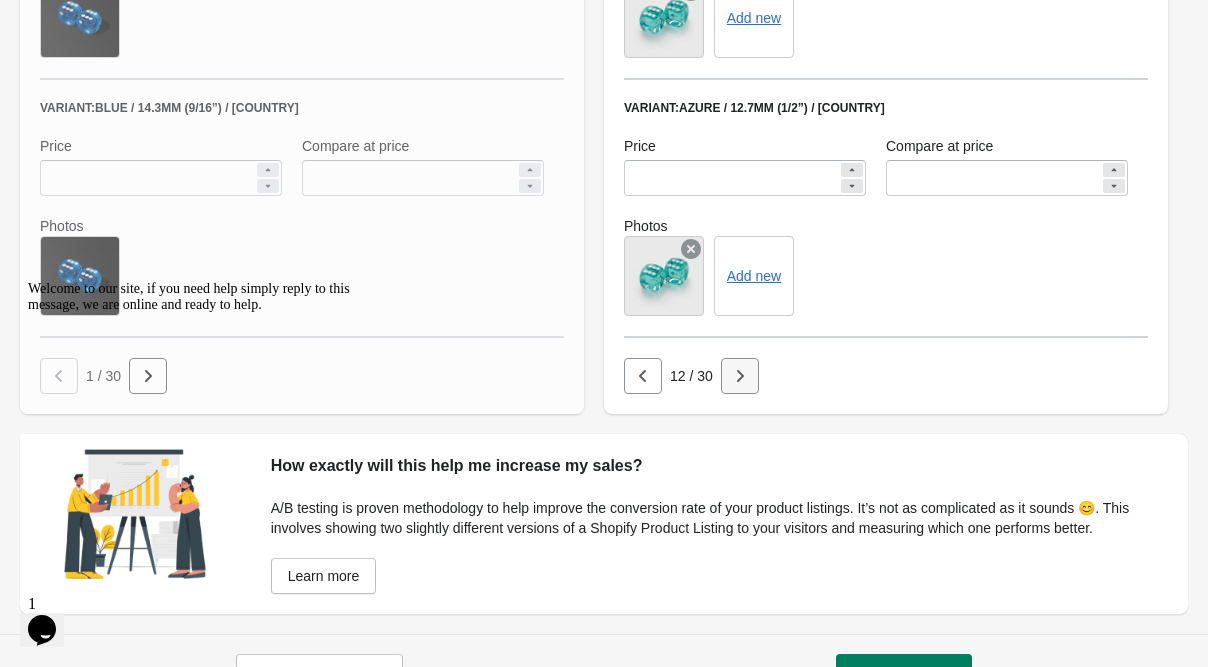 type 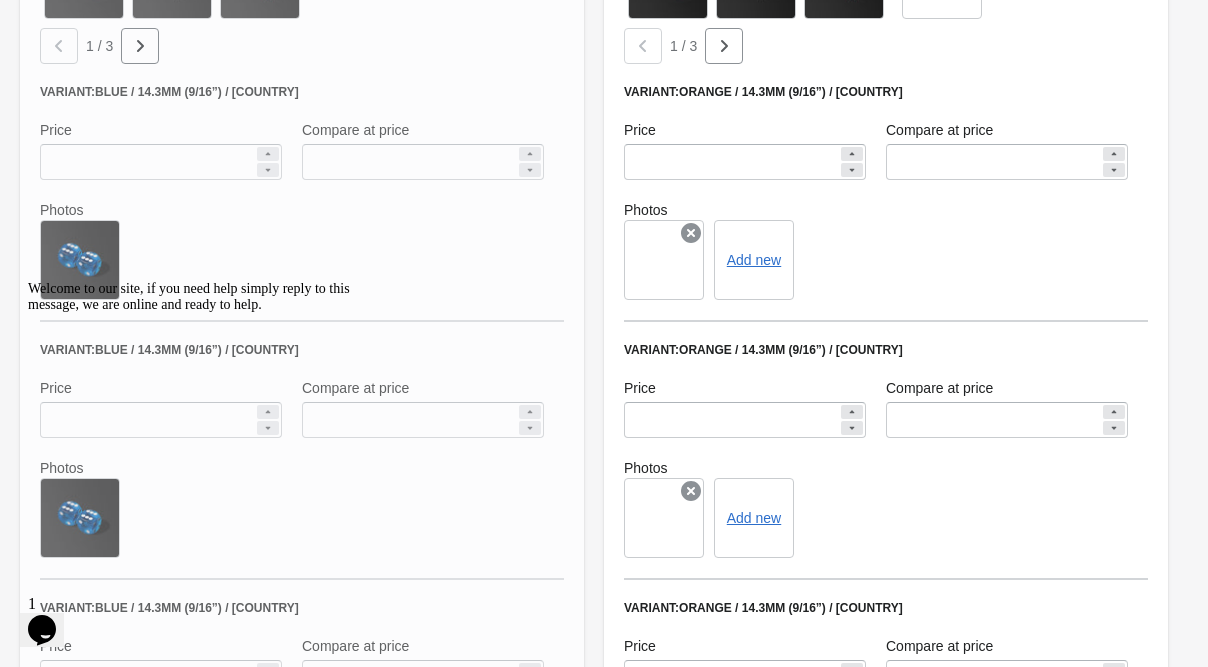 scroll, scrollTop: 1037, scrollLeft: 0, axis: vertical 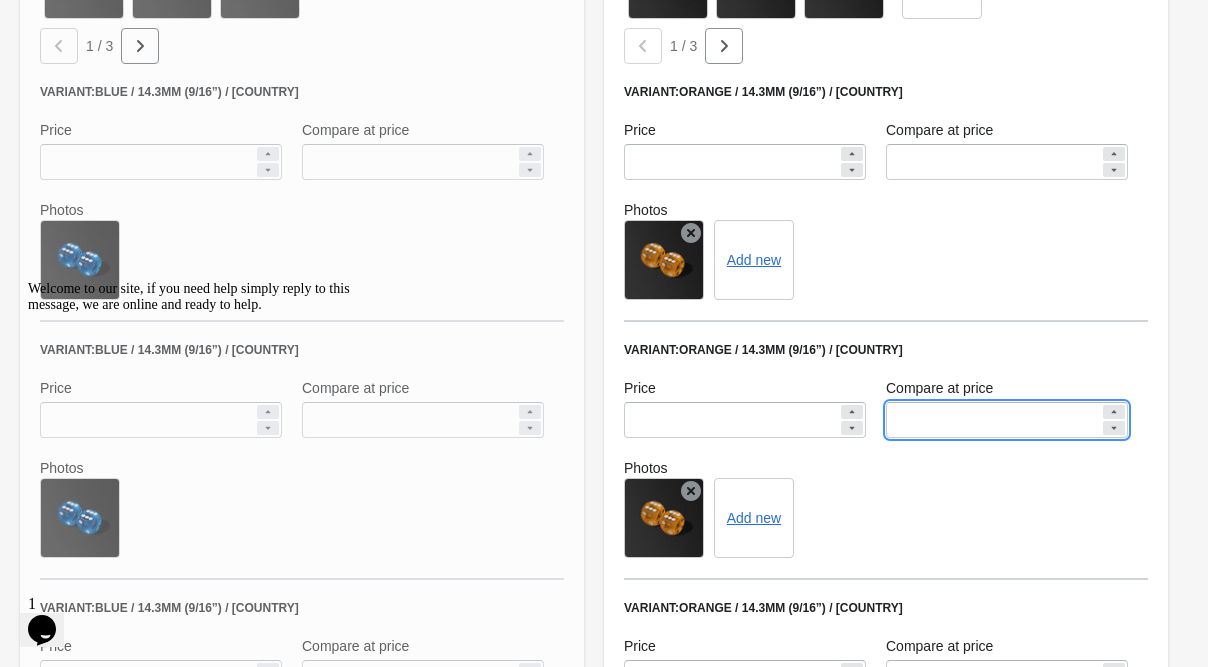 drag, startPoint x: 949, startPoint y: 426, endPoint x: 873, endPoint y: 417, distance: 76.53104 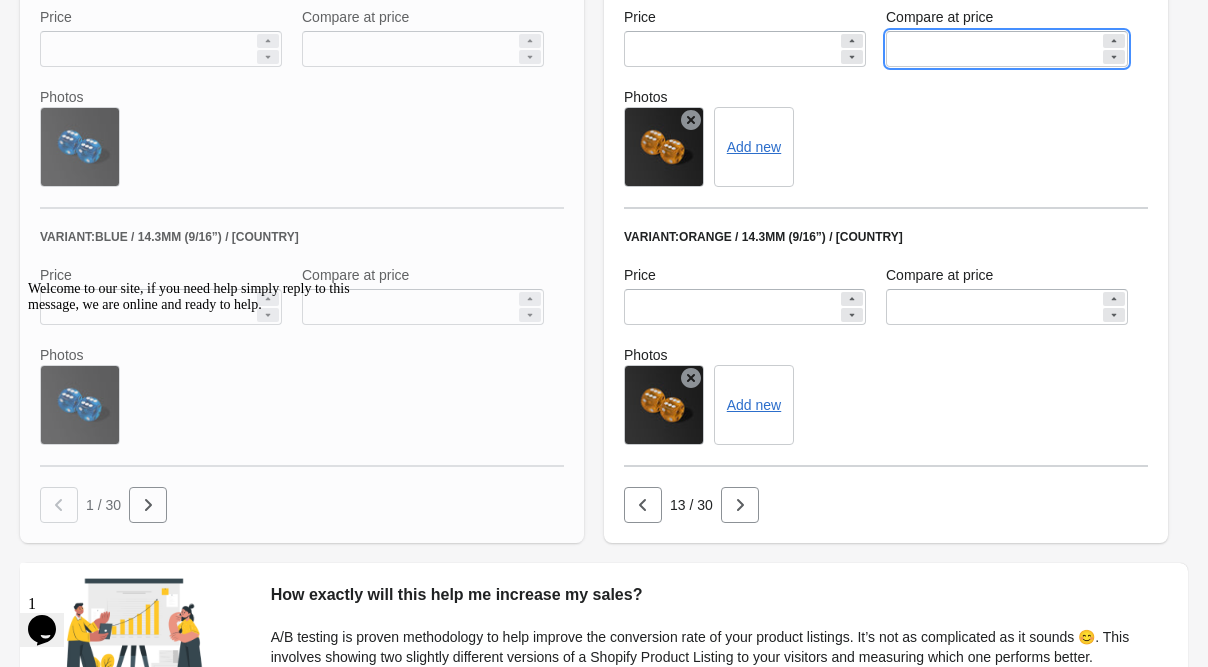 scroll, scrollTop: 1410, scrollLeft: 0, axis: vertical 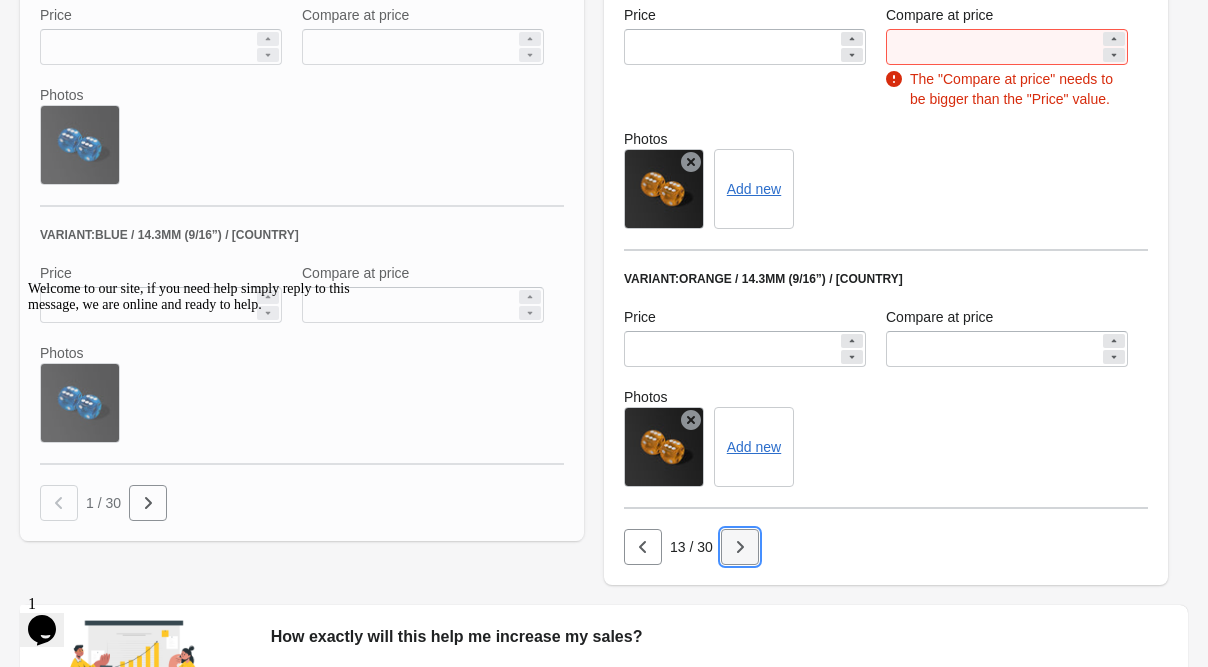 click on "**********" at bounding box center (886, -156) 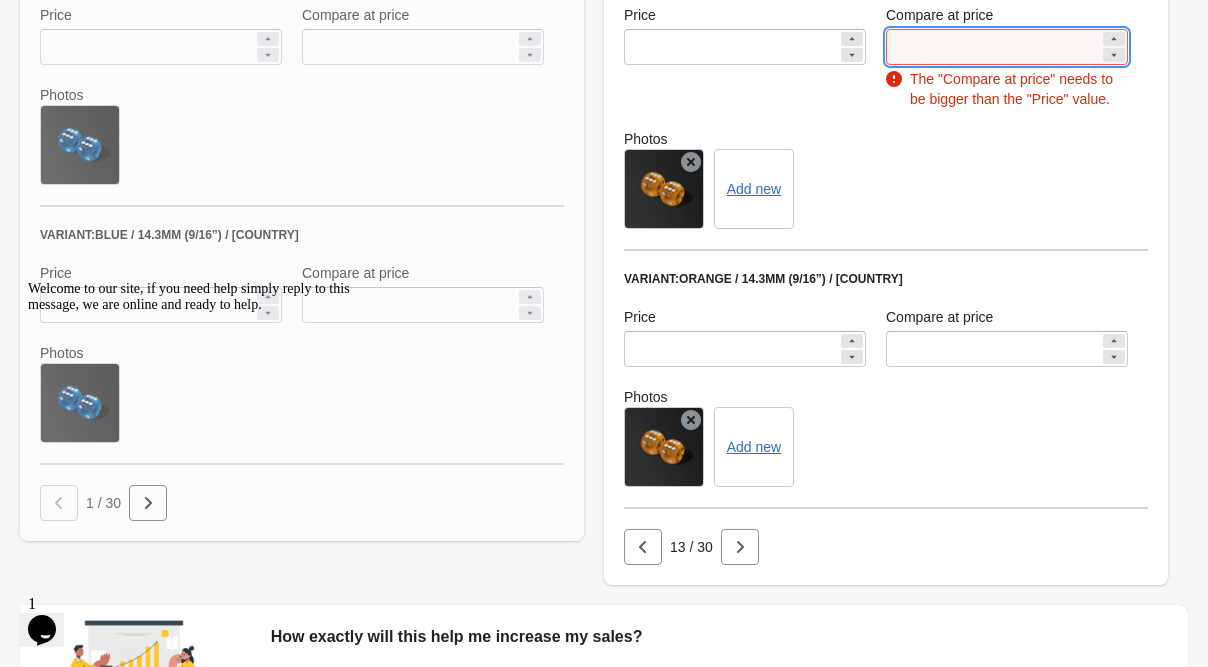 click on "*****" at bounding box center [993, 47] 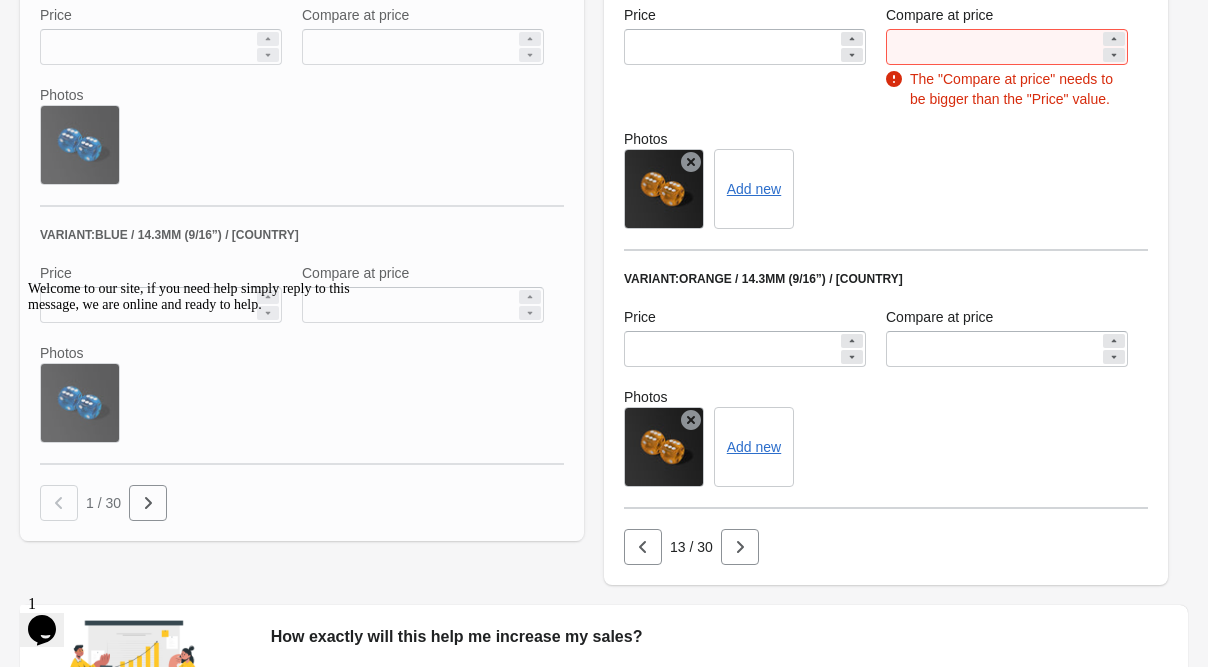 click on "Variant:  Orange / 14.3mm (9/16”) / [COUNTRY] Price ***** Compare at price ***** The "Compare at price" needs to be bigger than the "Price" value. Photos Add new" at bounding box center [886, 110] 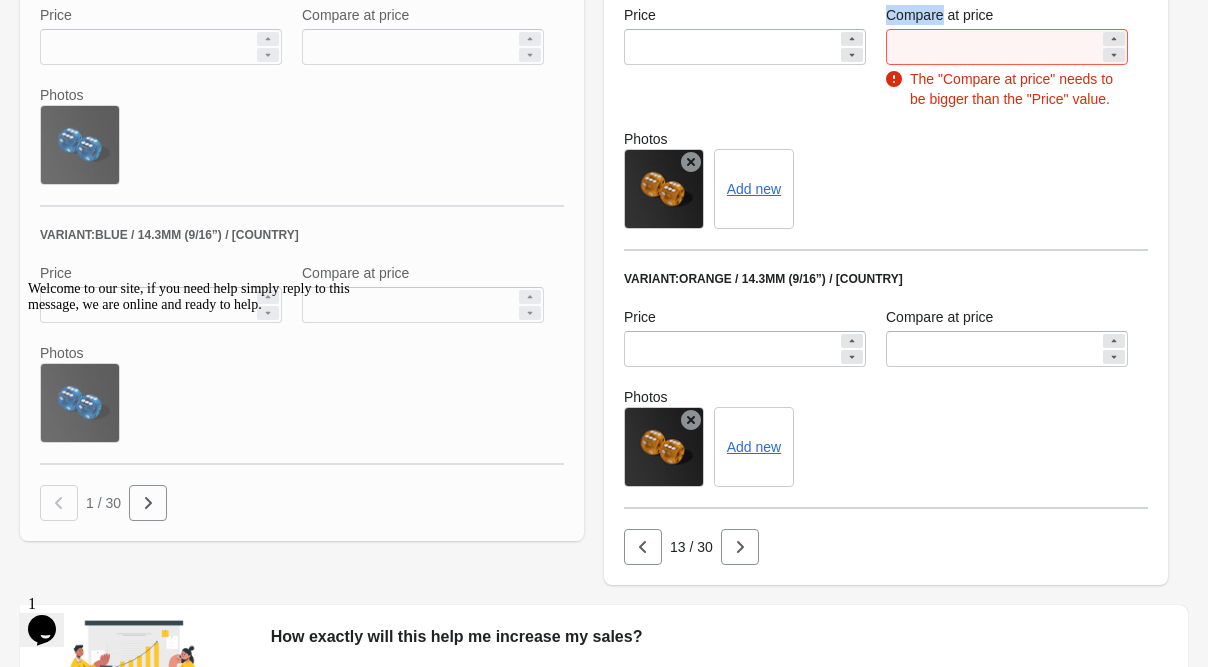 drag, startPoint x: 941, startPoint y: 19, endPoint x: 865, endPoint y: 18, distance: 76.00658 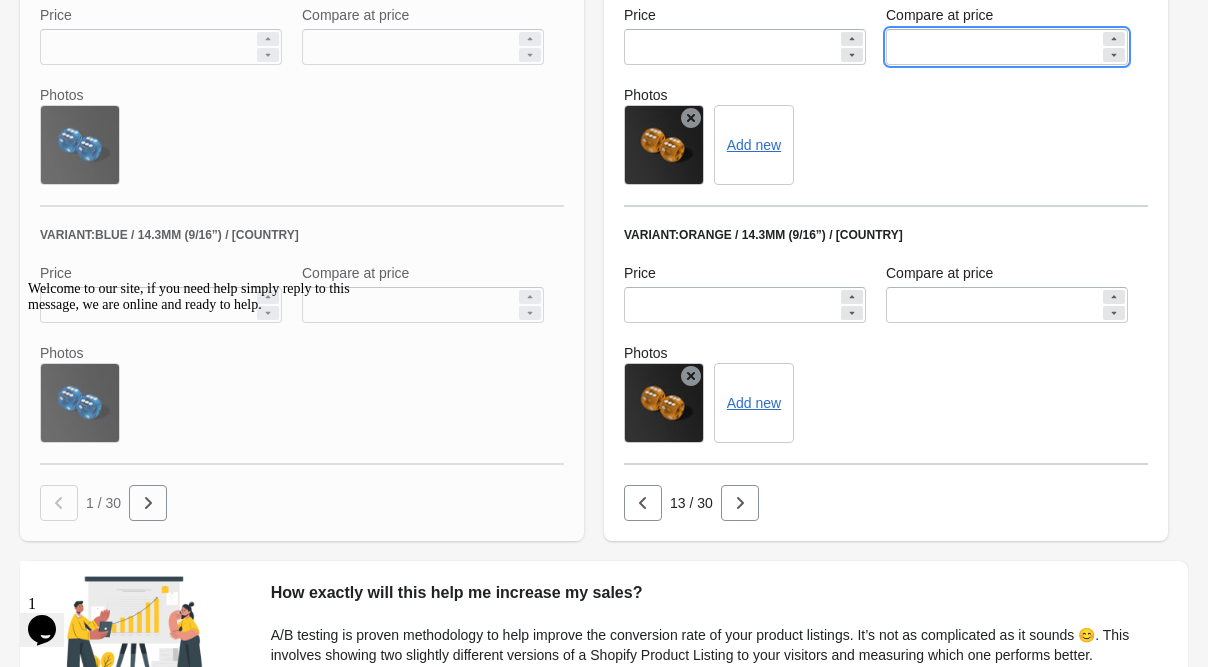 click on "*****" at bounding box center (993, 47) 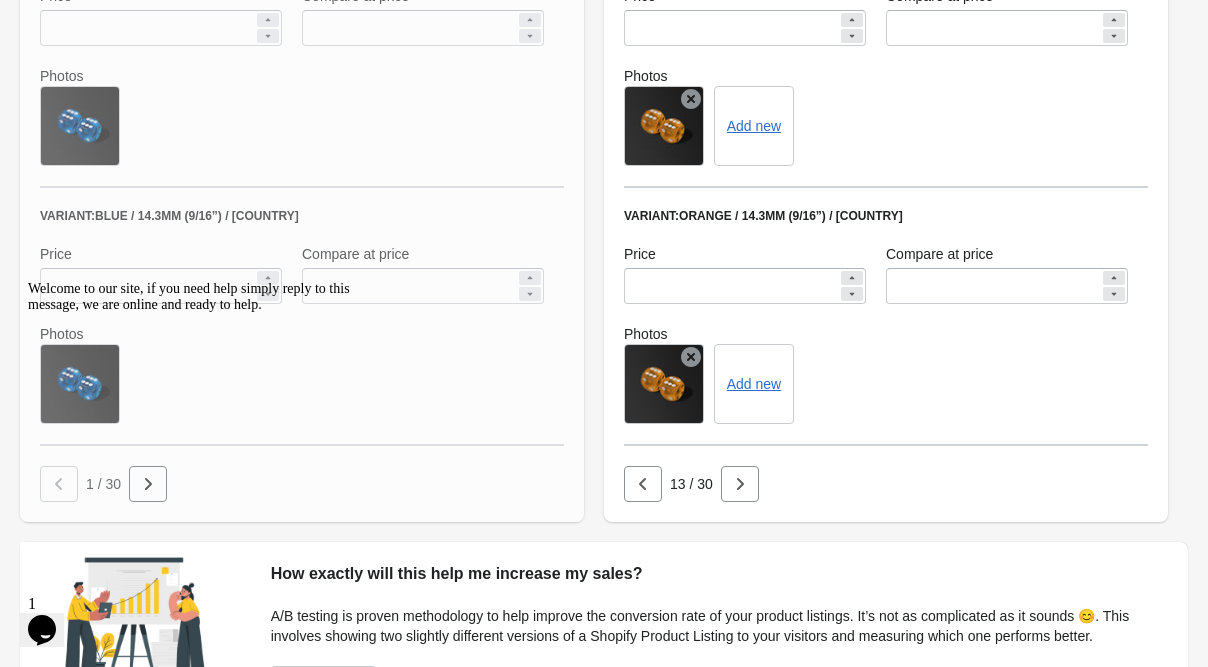 scroll, scrollTop: 1500, scrollLeft: 0, axis: vertical 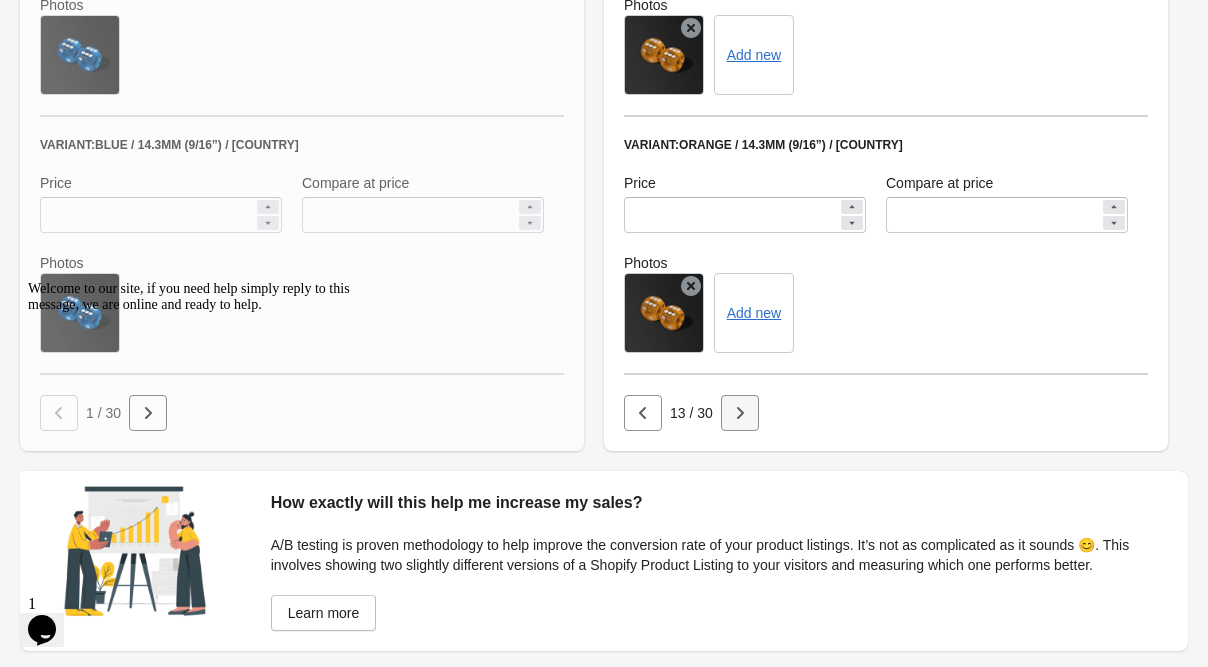 click at bounding box center [140, -417] 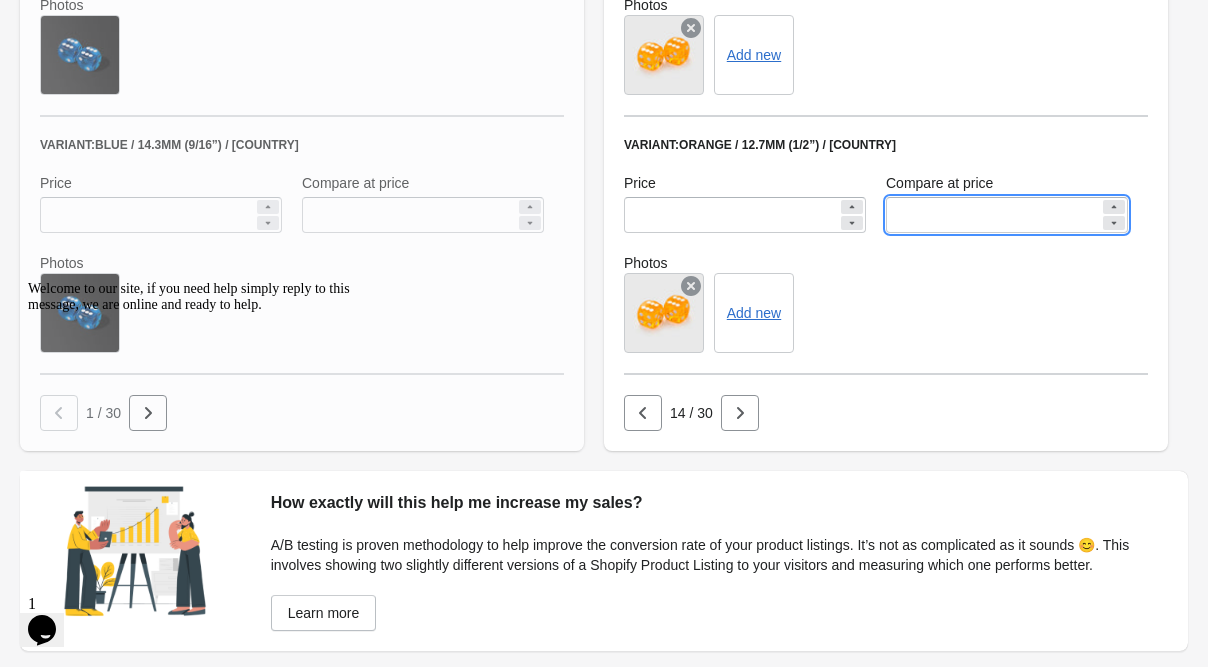 drag, startPoint x: 957, startPoint y: 222, endPoint x: 857, endPoint y: 205, distance: 101.43471 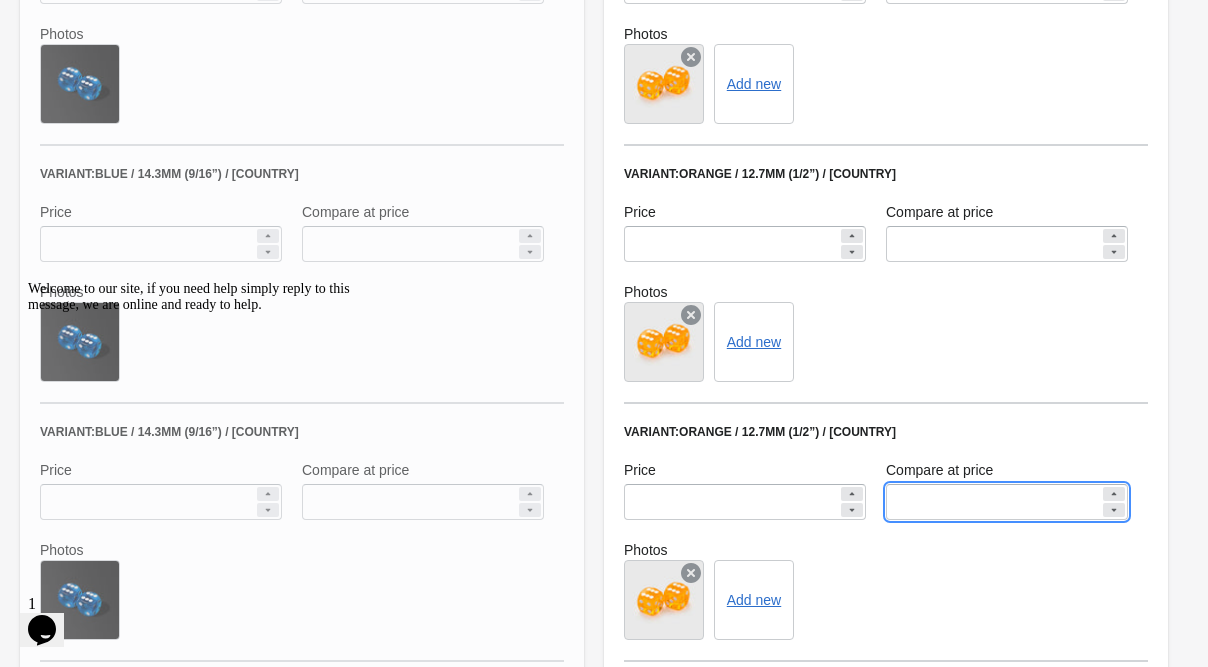 scroll, scrollTop: 1212, scrollLeft: 0, axis: vertical 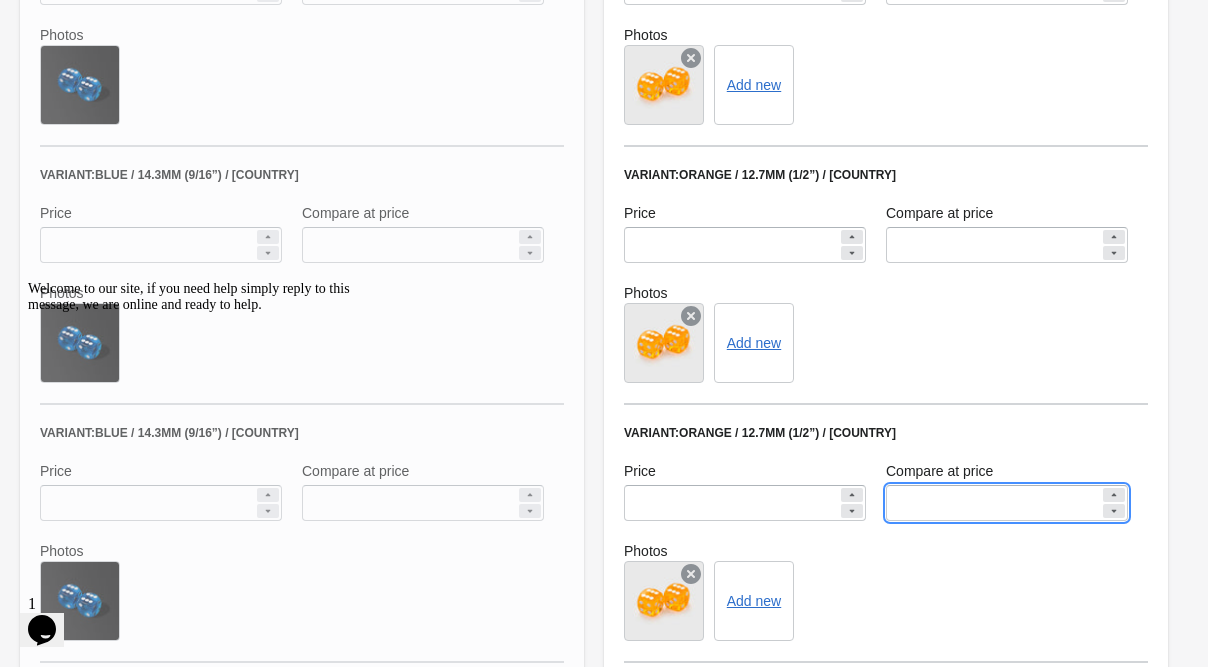 type 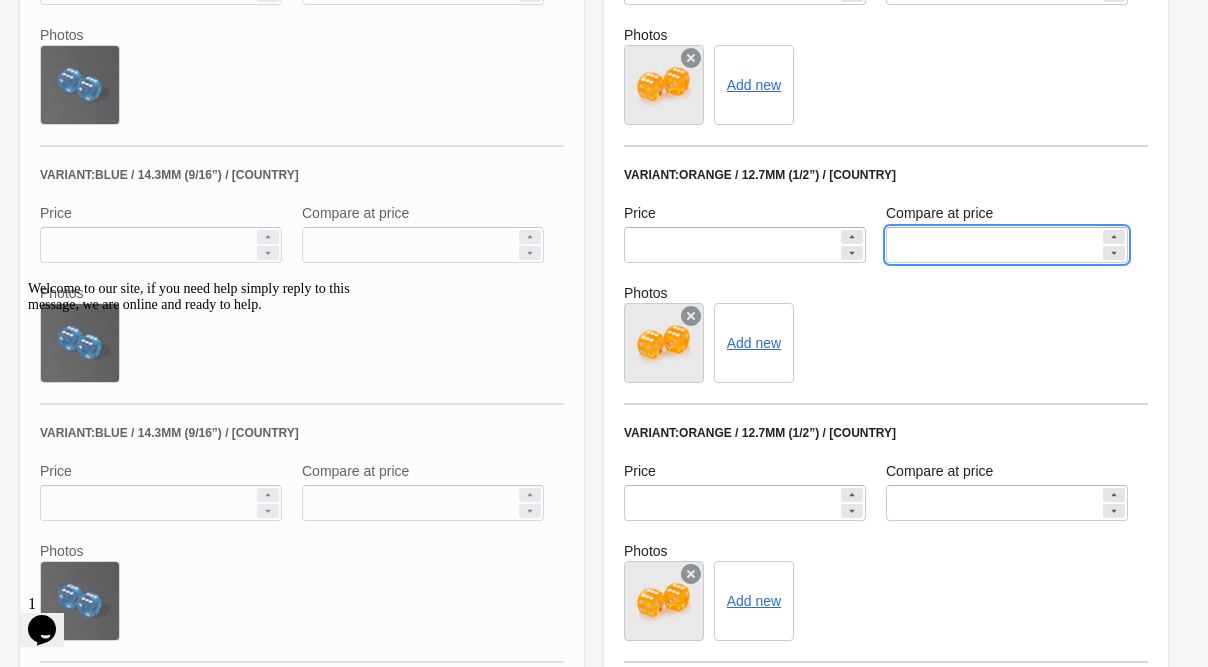 drag, startPoint x: 951, startPoint y: 239, endPoint x: 854, endPoint y: 238, distance: 97.00516 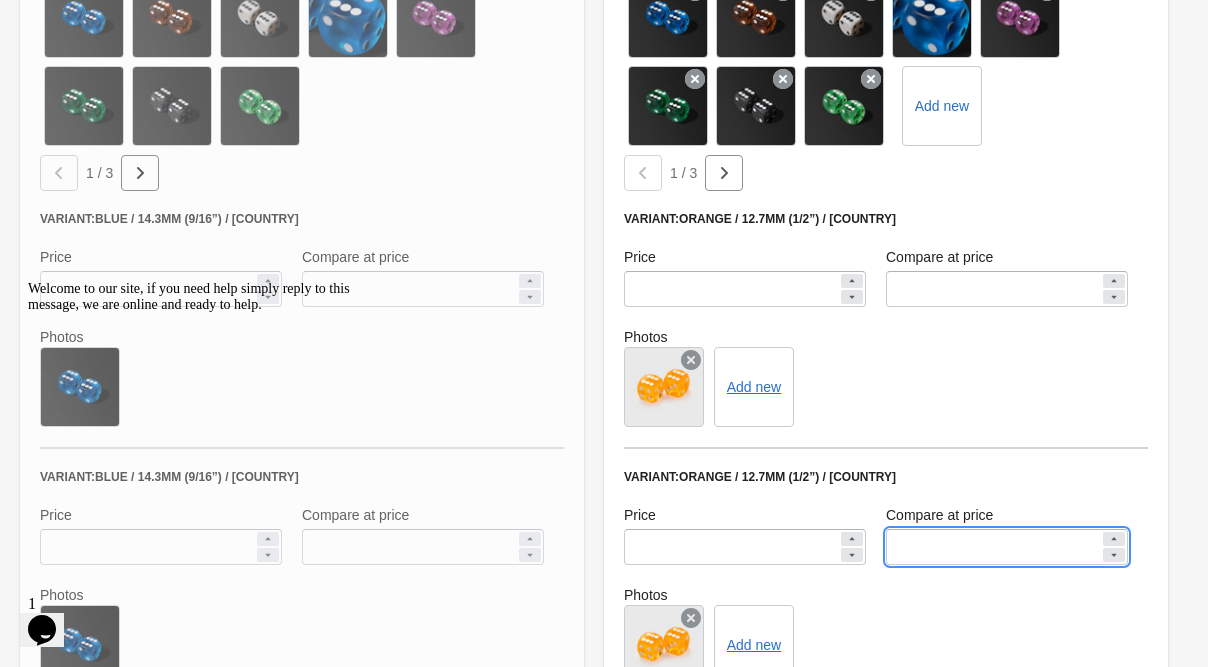 scroll, scrollTop: 909, scrollLeft: 0, axis: vertical 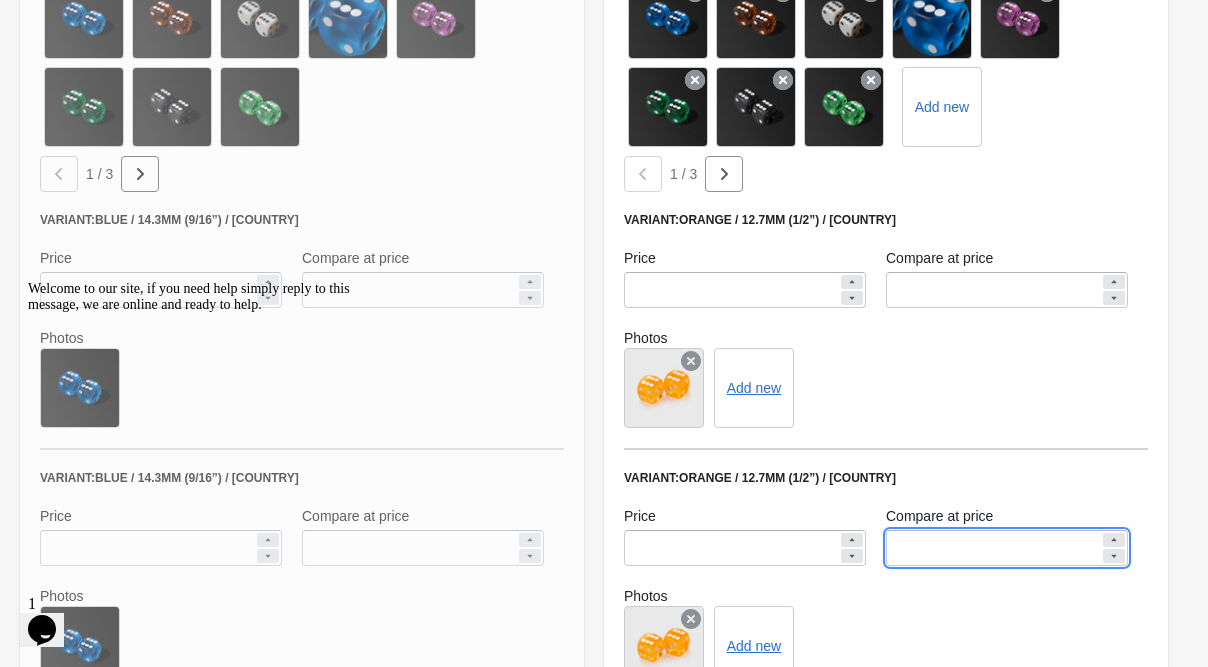 type 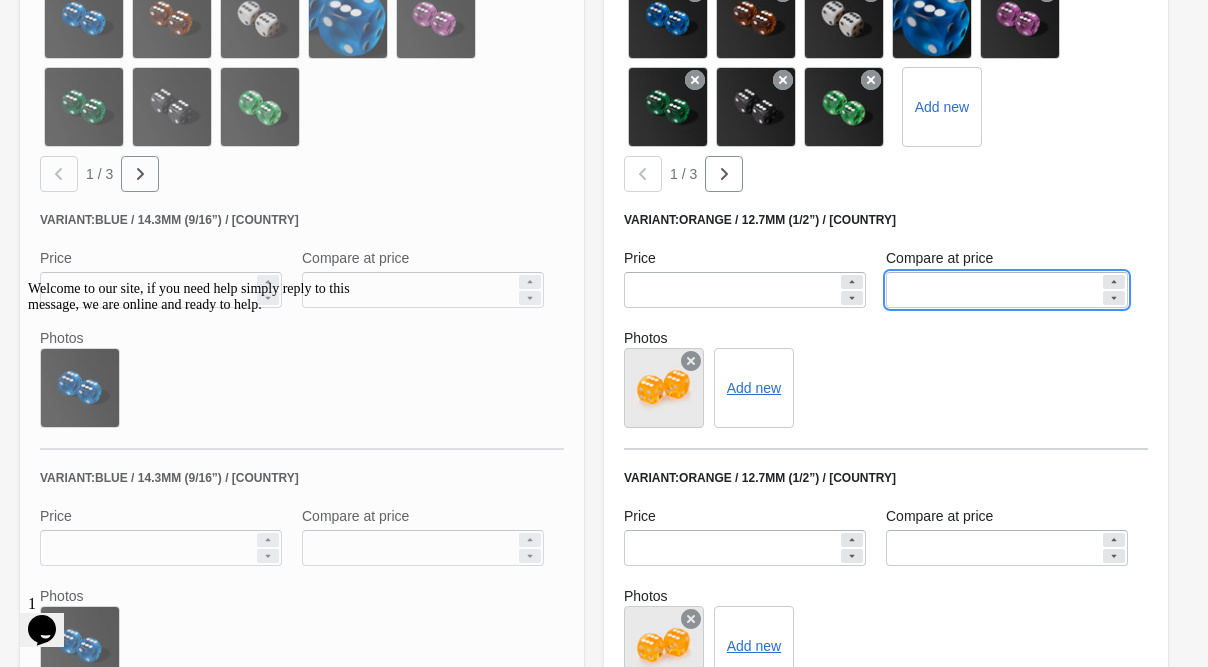 drag, startPoint x: 947, startPoint y: 289, endPoint x: 782, endPoint y: 297, distance: 165.19383 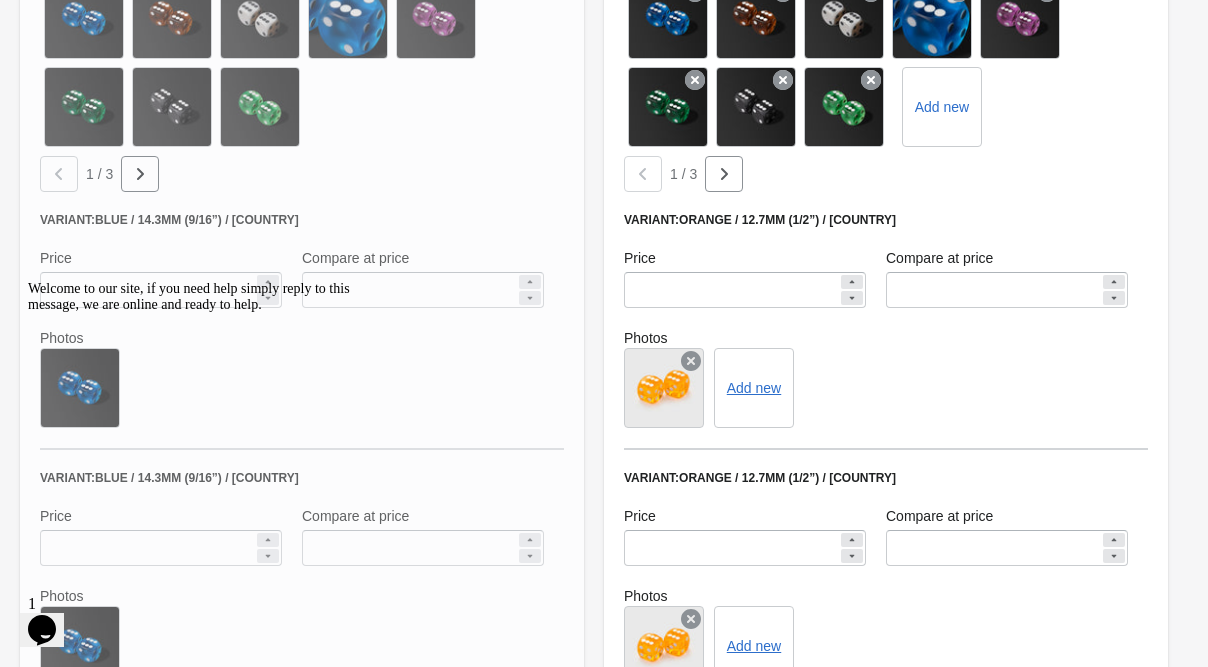 click on "Add new" at bounding box center [886, 388] 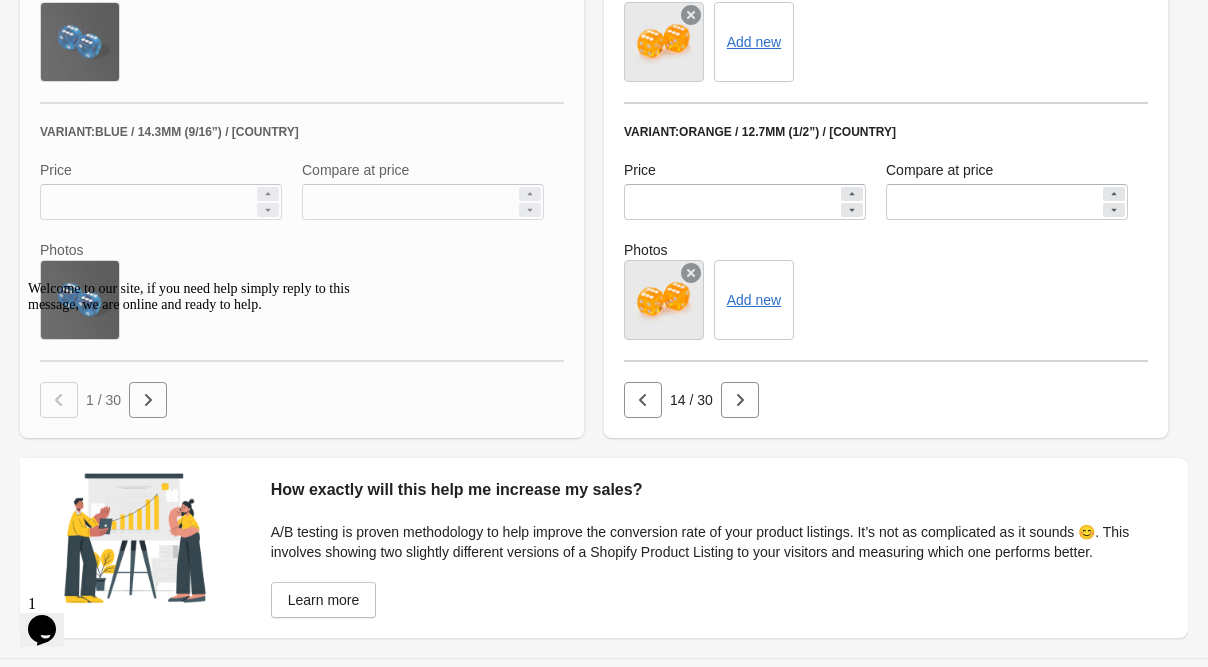 scroll, scrollTop: 1514, scrollLeft: 0, axis: vertical 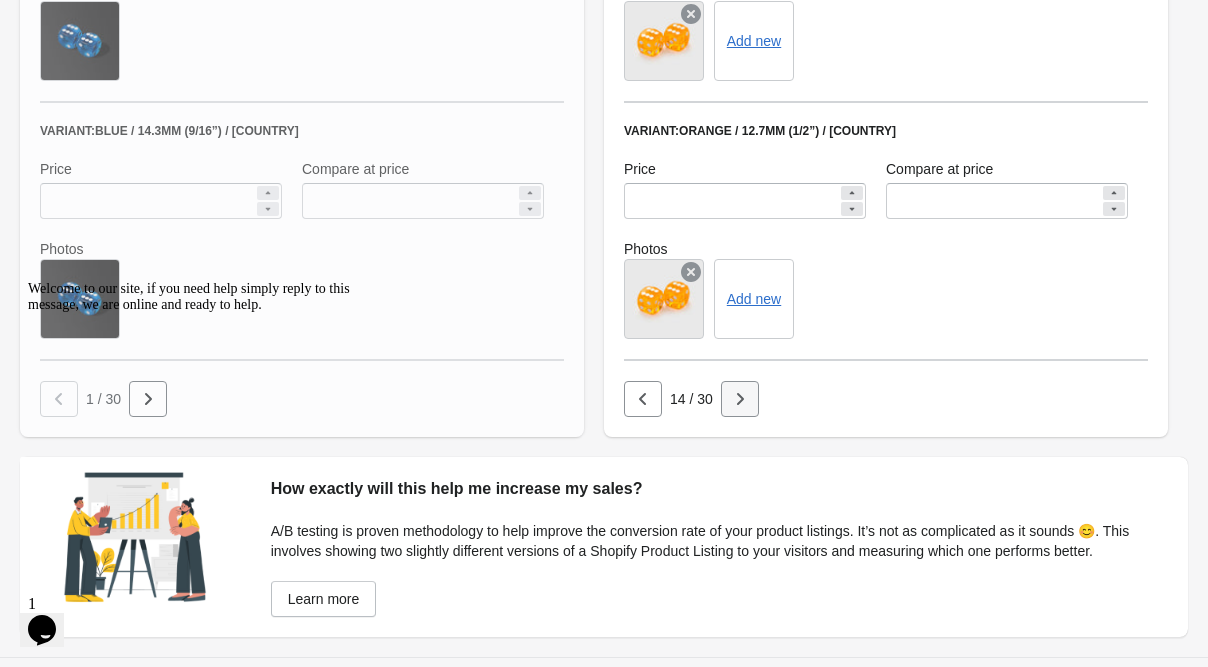 click 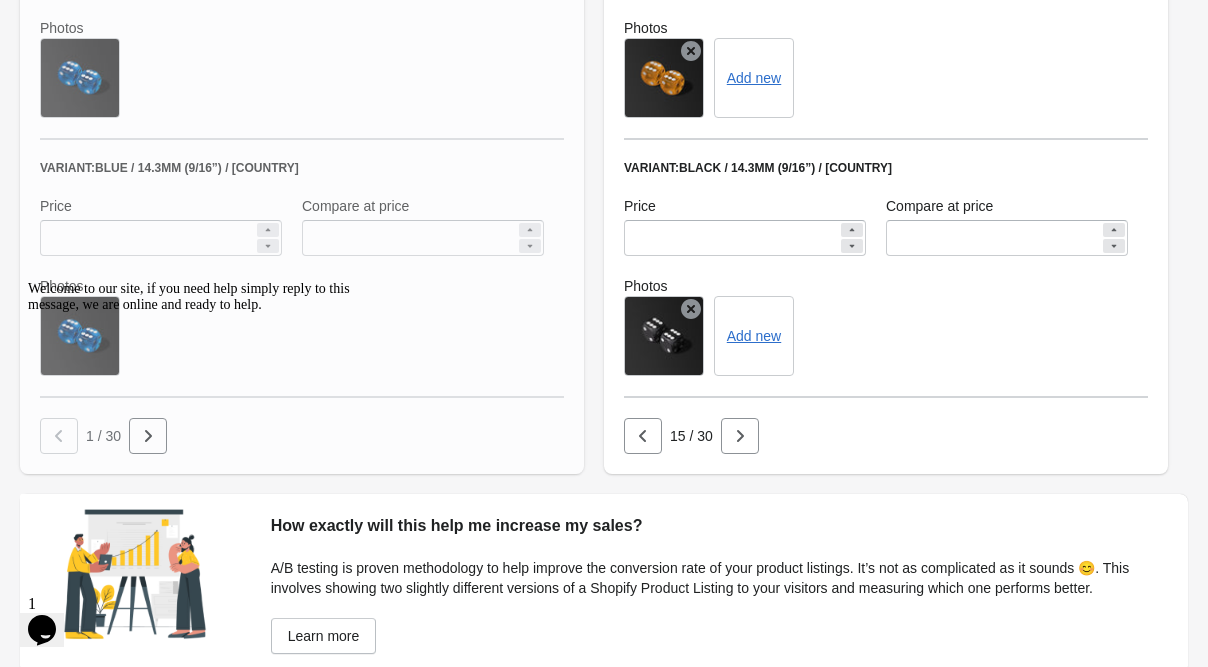 scroll, scrollTop: 1478, scrollLeft: 0, axis: vertical 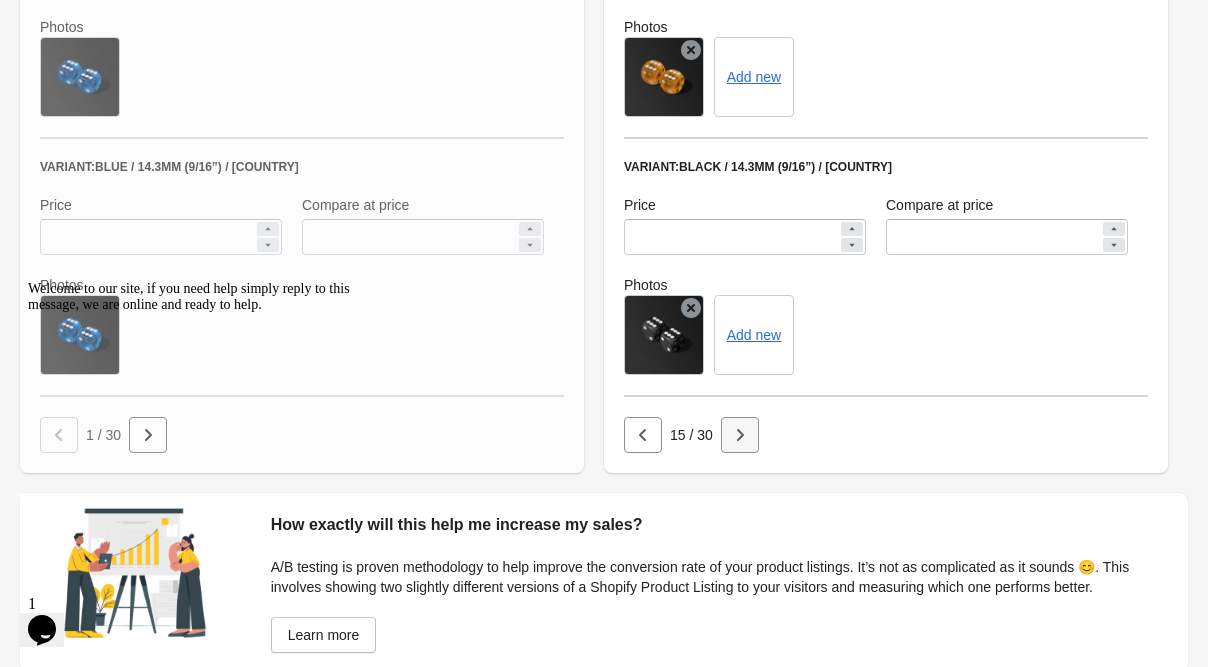 click at bounding box center (740, 435) 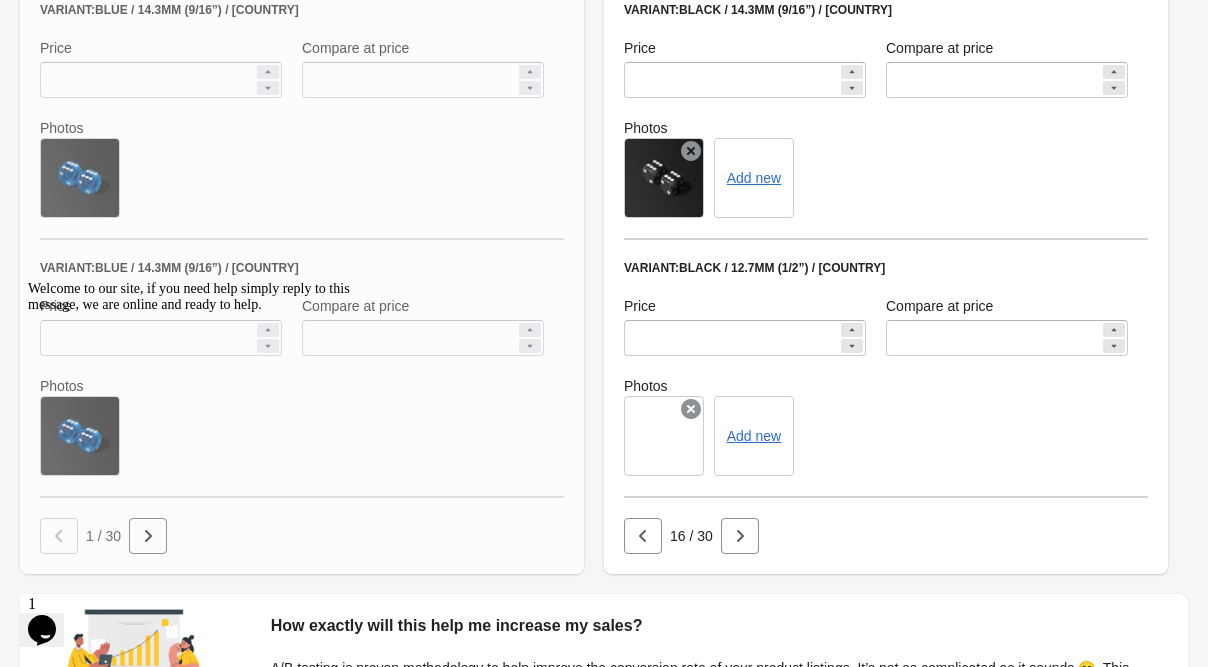 scroll, scrollTop: 1377, scrollLeft: 0, axis: vertical 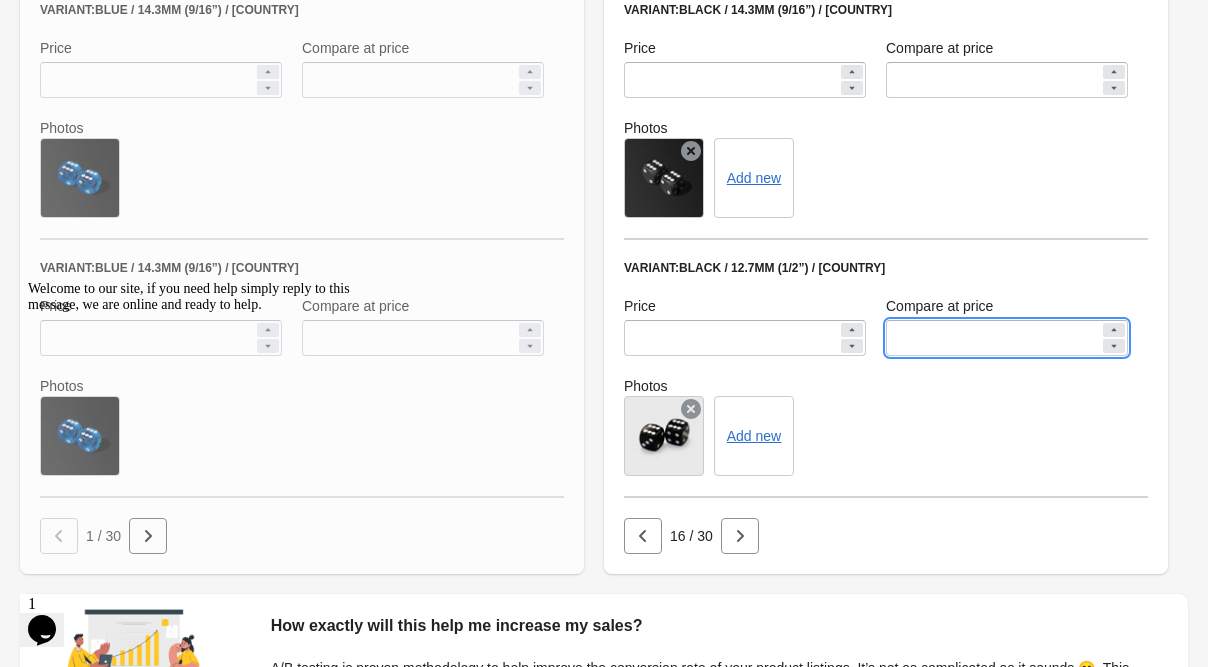 drag, startPoint x: 960, startPoint y: 326, endPoint x: 772, endPoint y: 329, distance: 188.02394 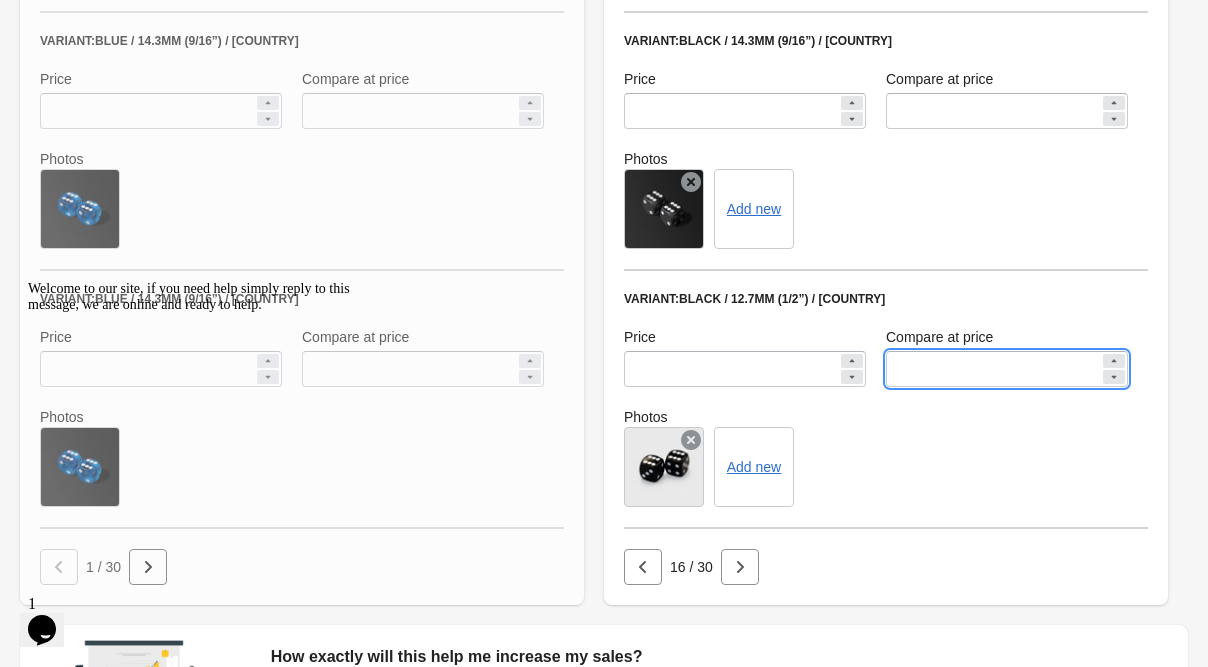 scroll, scrollTop: 1349, scrollLeft: 0, axis: vertical 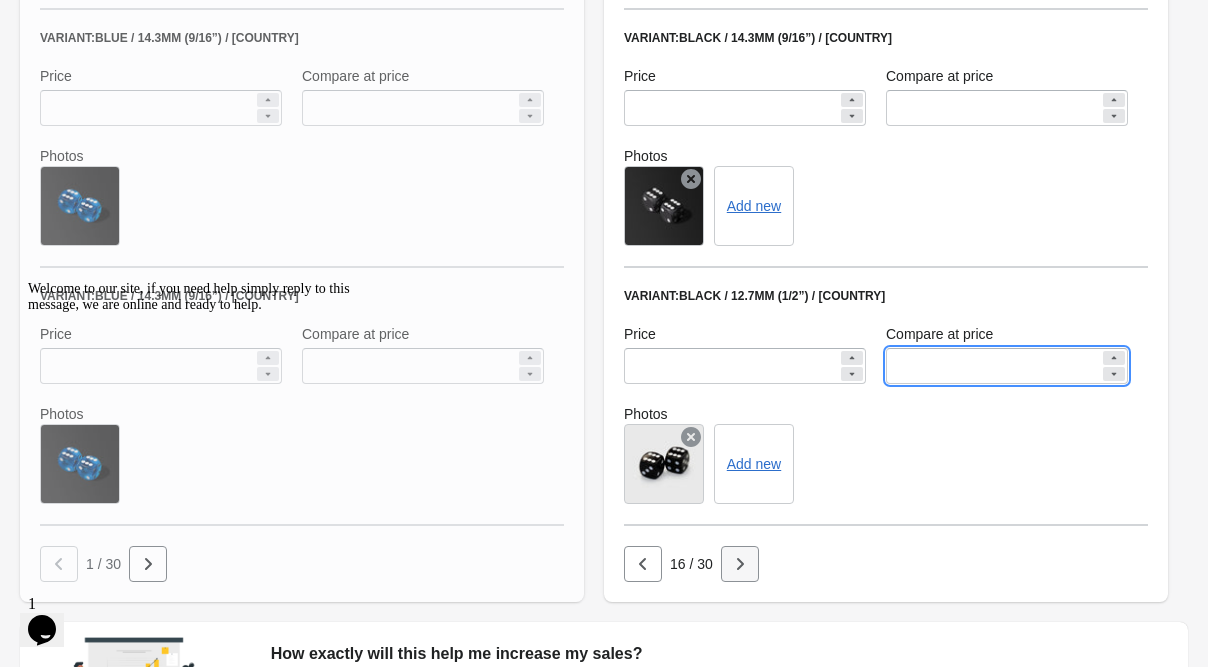 type 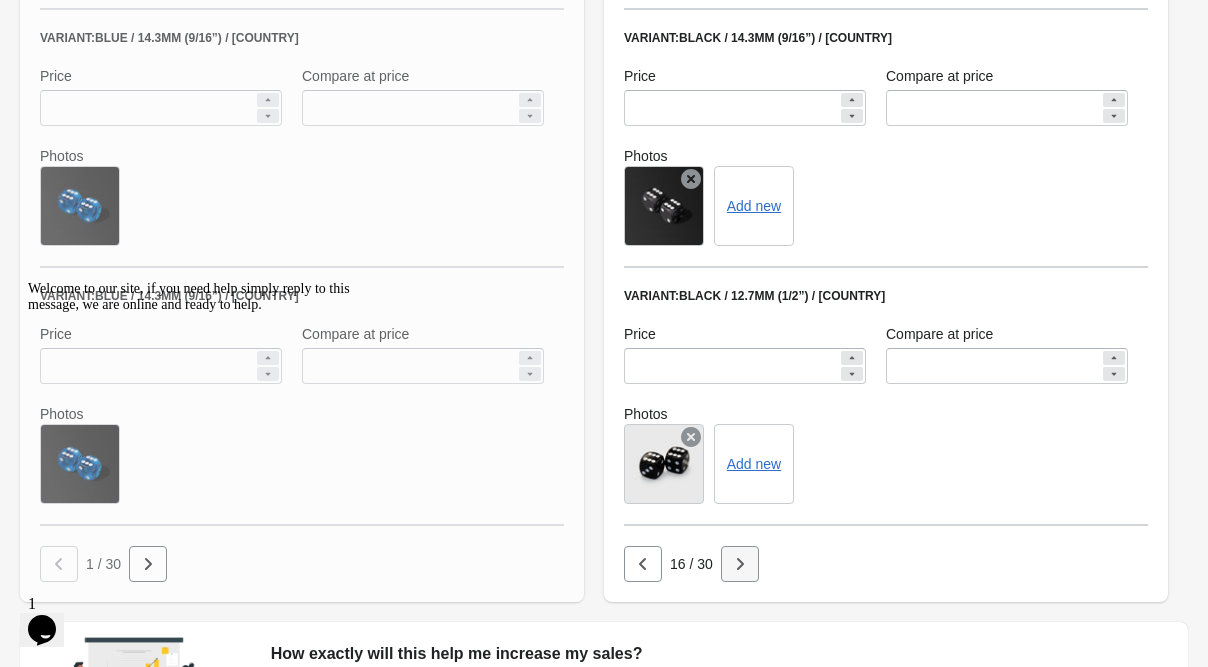 click 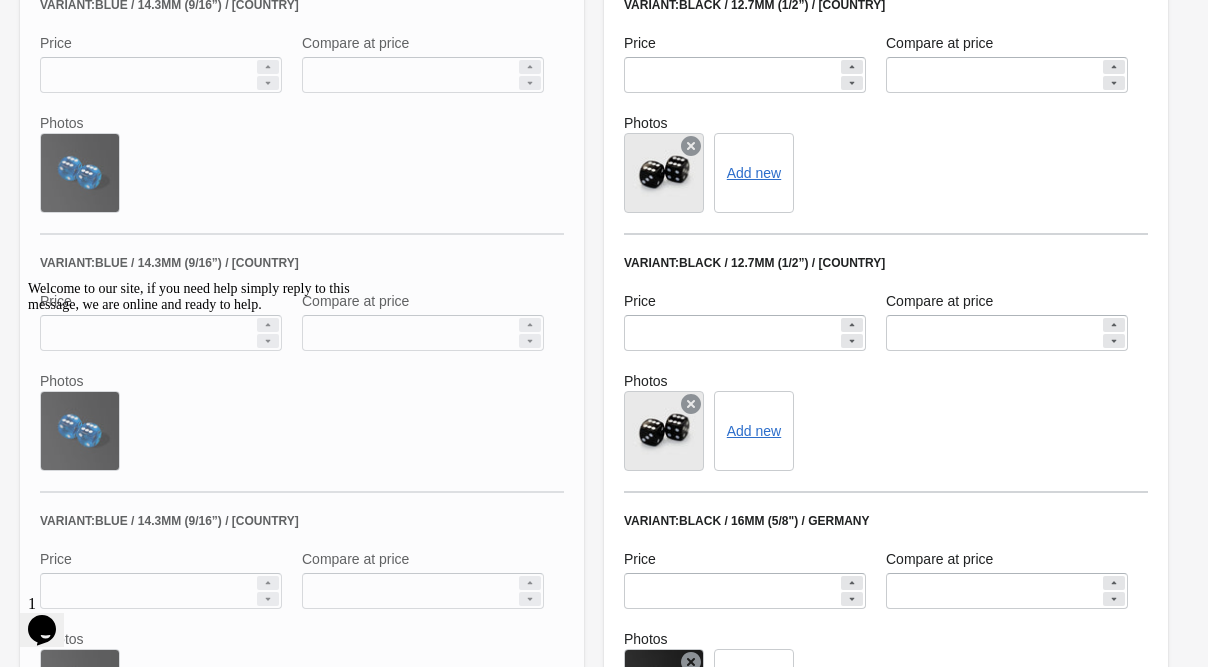 scroll, scrollTop: 1094, scrollLeft: 0, axis: vertical 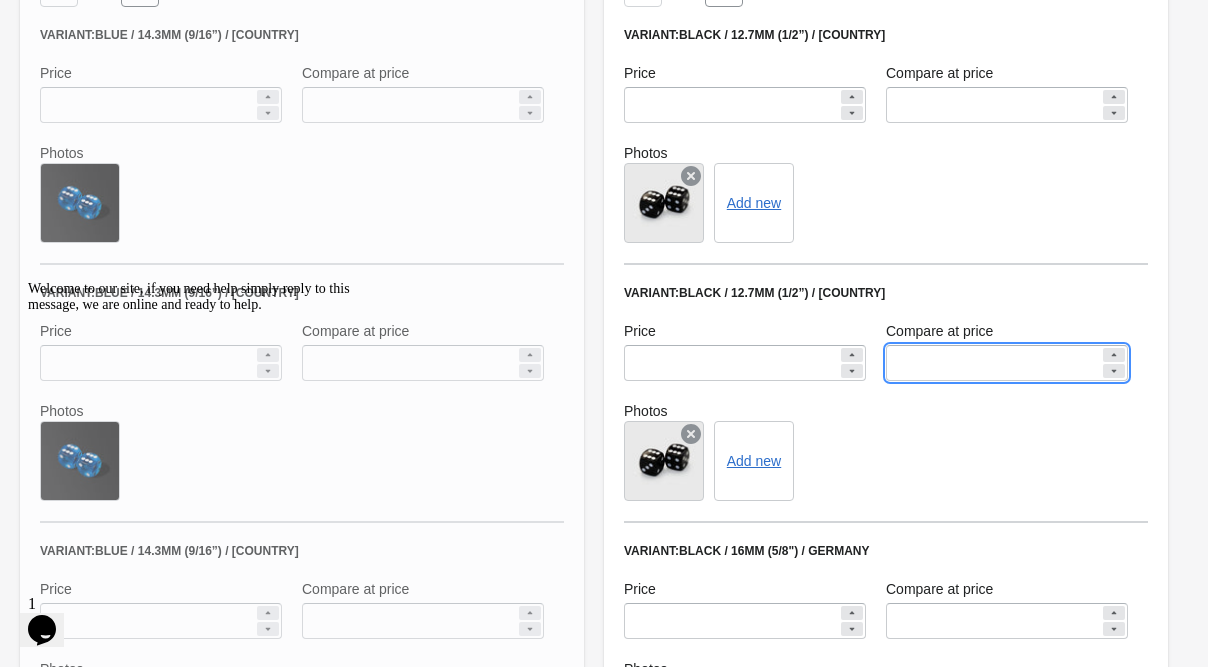 drag, startPoint x: 946, startPoint y: 357, endPoint x: 749, endPoint y: 345, distance: 197.36514 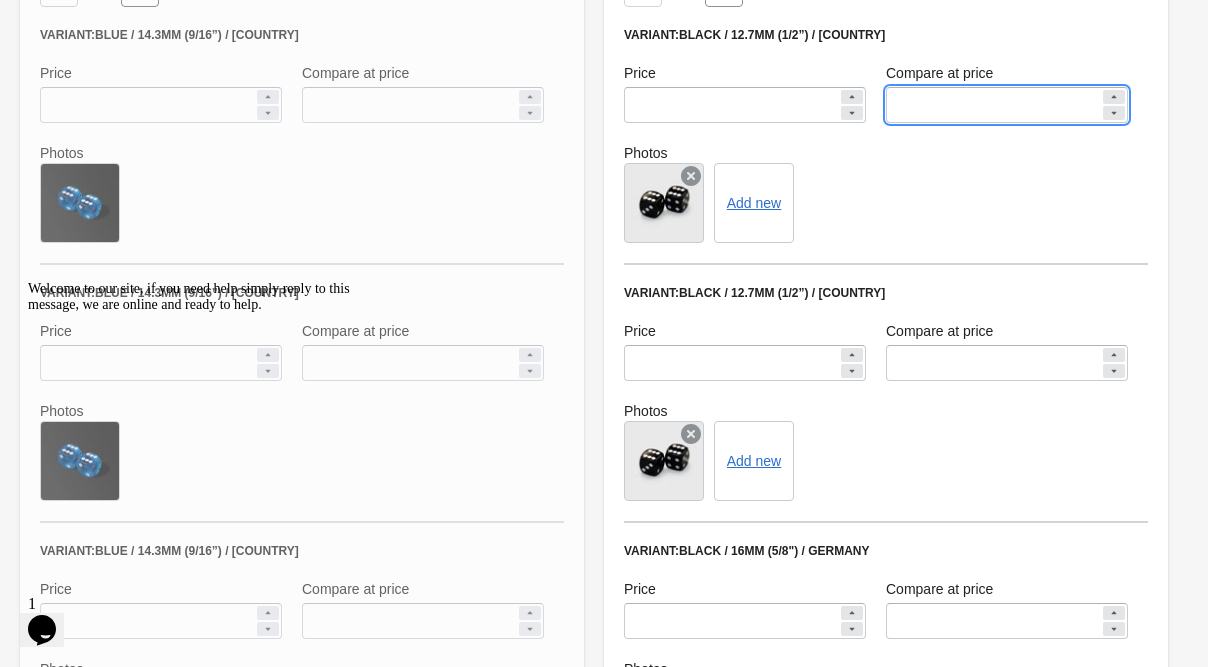 drag, startPoint x: 941, startPoint y: 104, endPoint x: 844, endPoint y: 95, distance: 97.41663 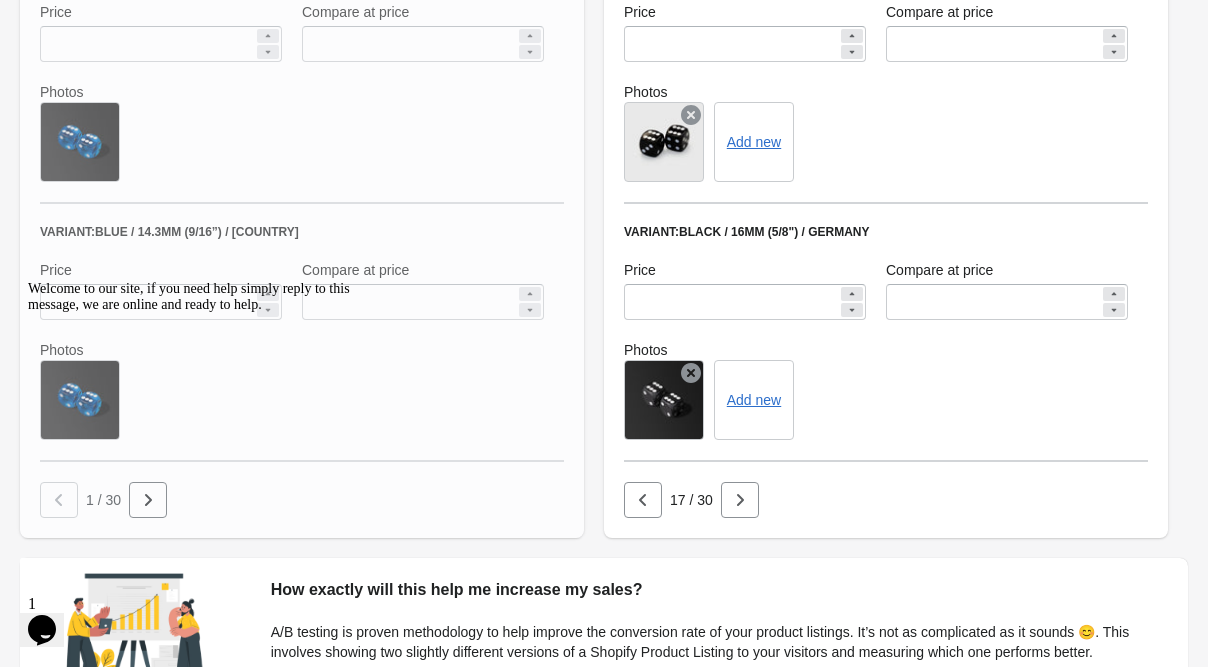 scroll, scrollTop: 1420, scrollLeft: 0, axis: vertical 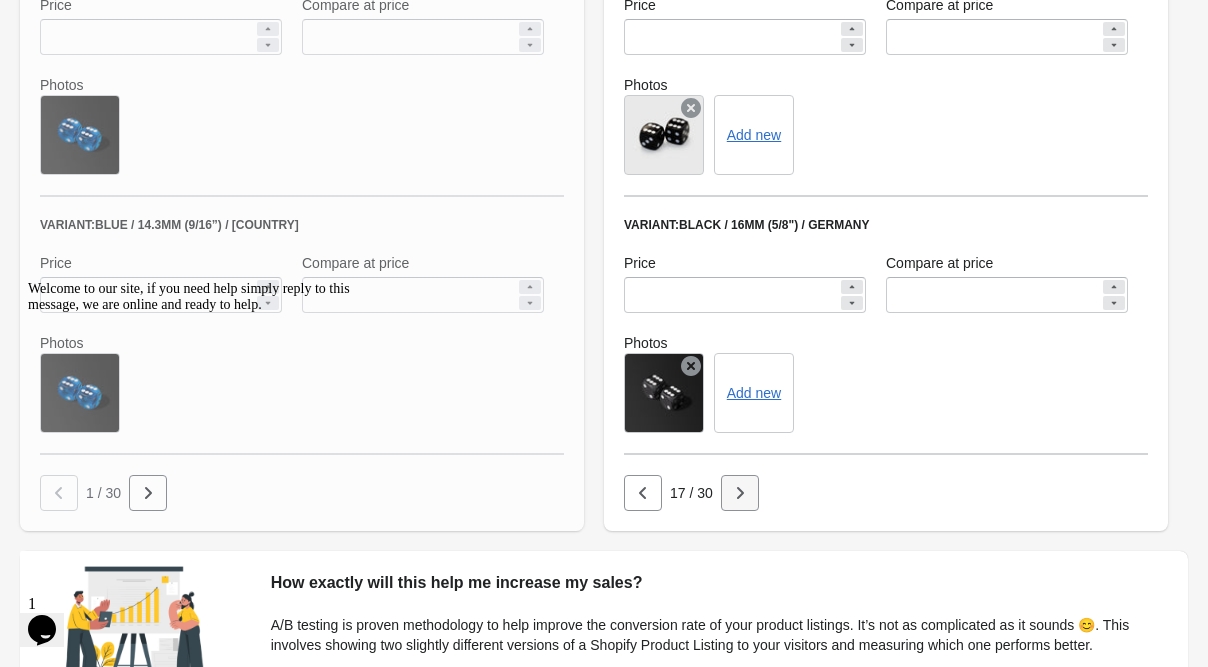 click 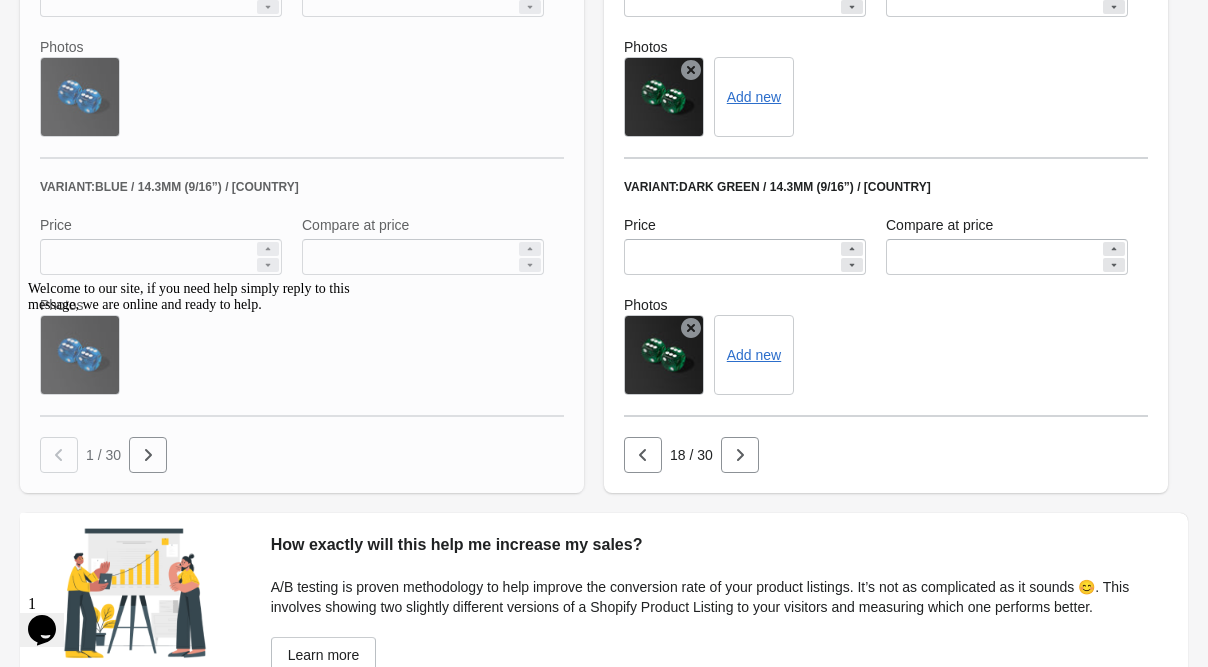 scroll, scrollTop: 1460, scrollLeft: 0, axis: vertical 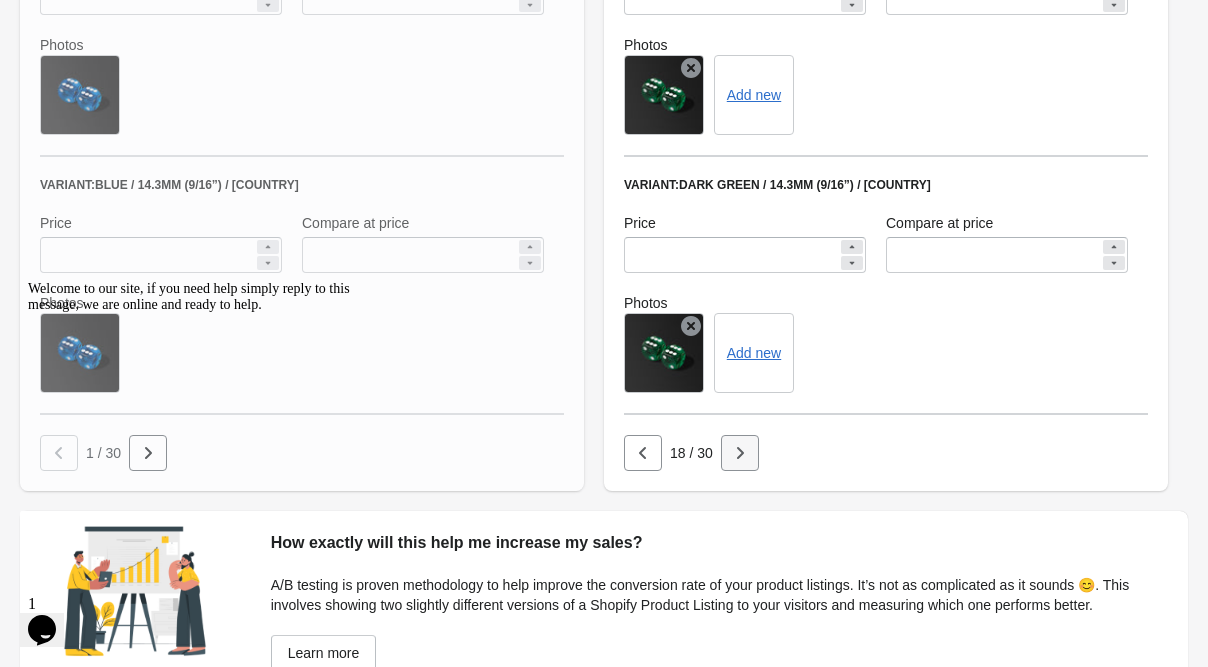 click 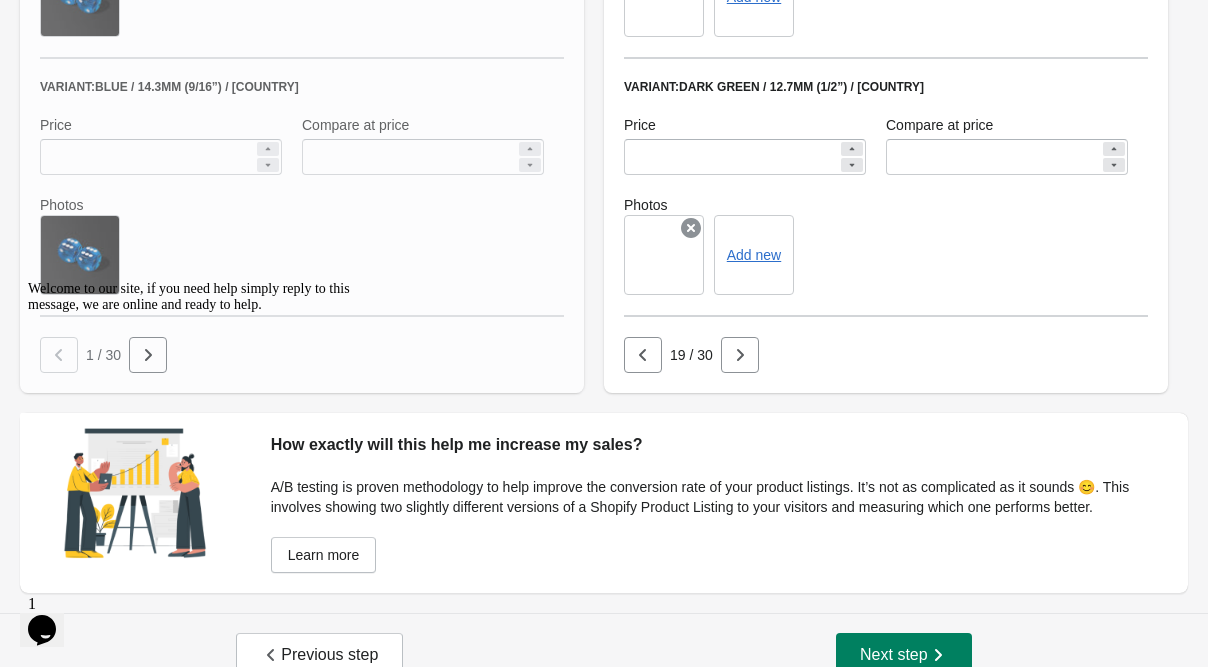 scroll, scrollTop: 1560, scrollLeft: 0, axis: vertical 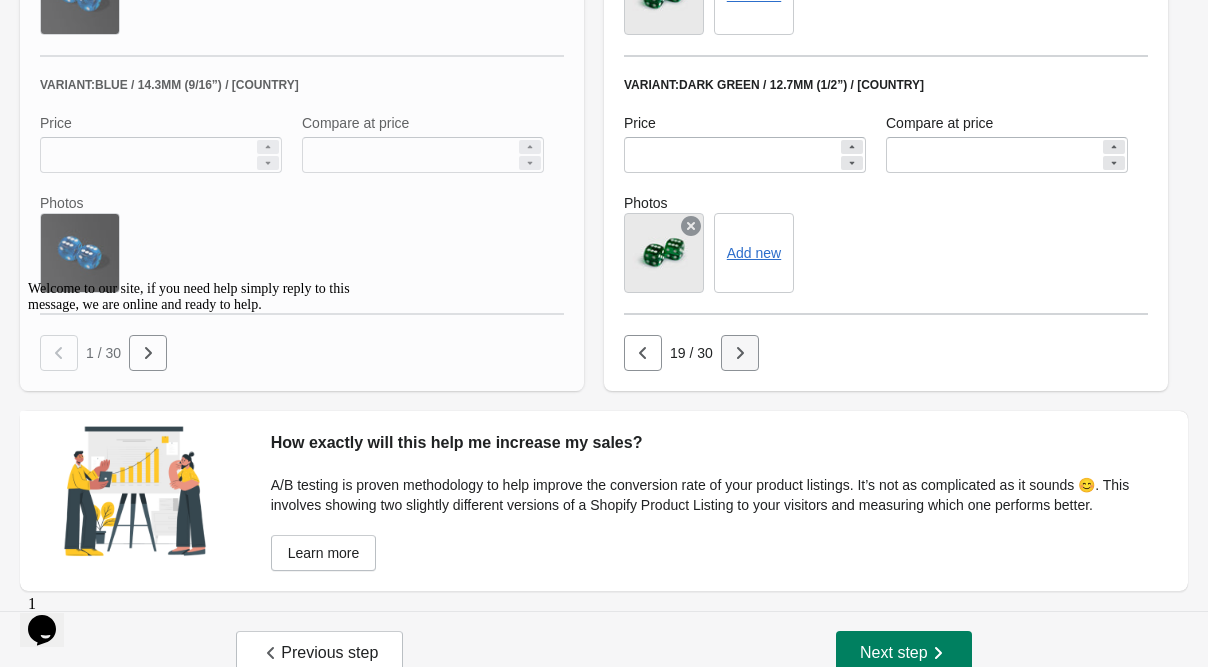 click 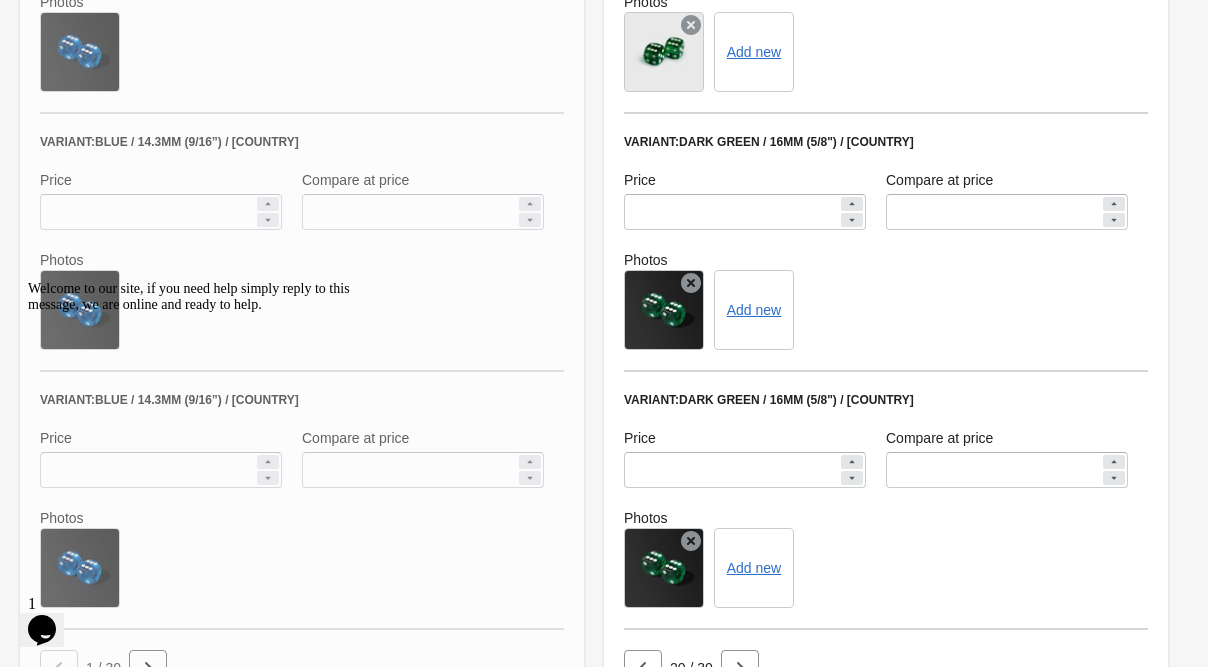 scroll, scrollTop: 1076, scrollLeft: 0, axis: vertical 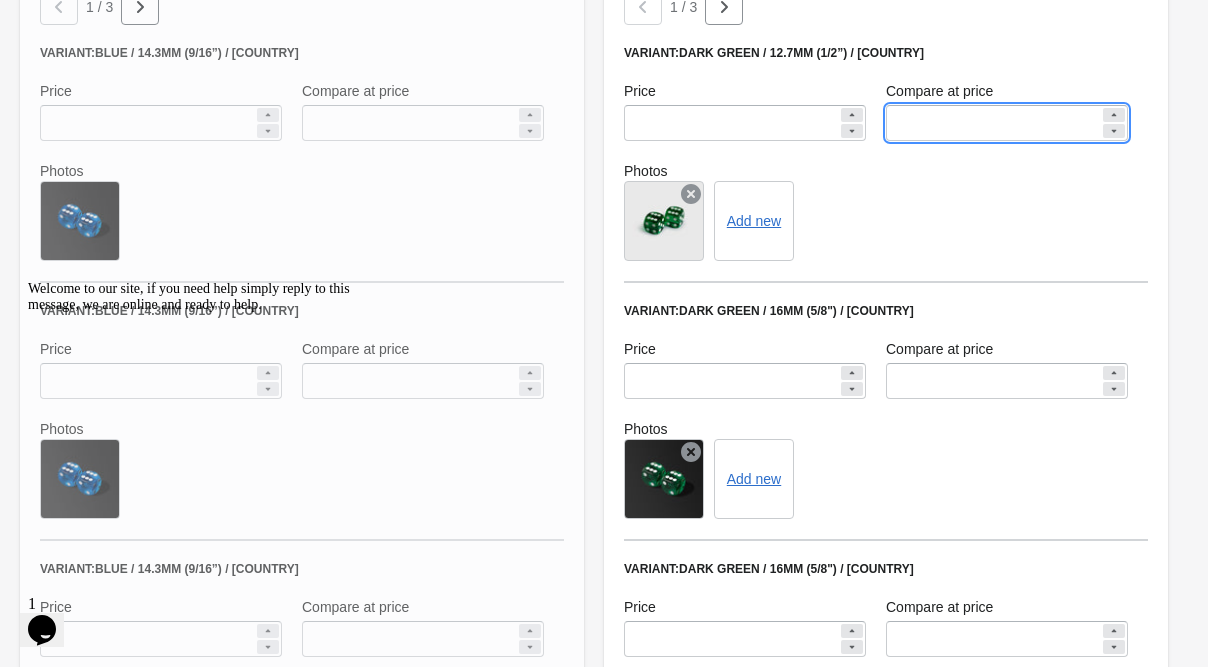 drag, startPoint x: 952, startPoint y: 125, endPoint x: 813, endPoint y: 91, distance: 143.09787 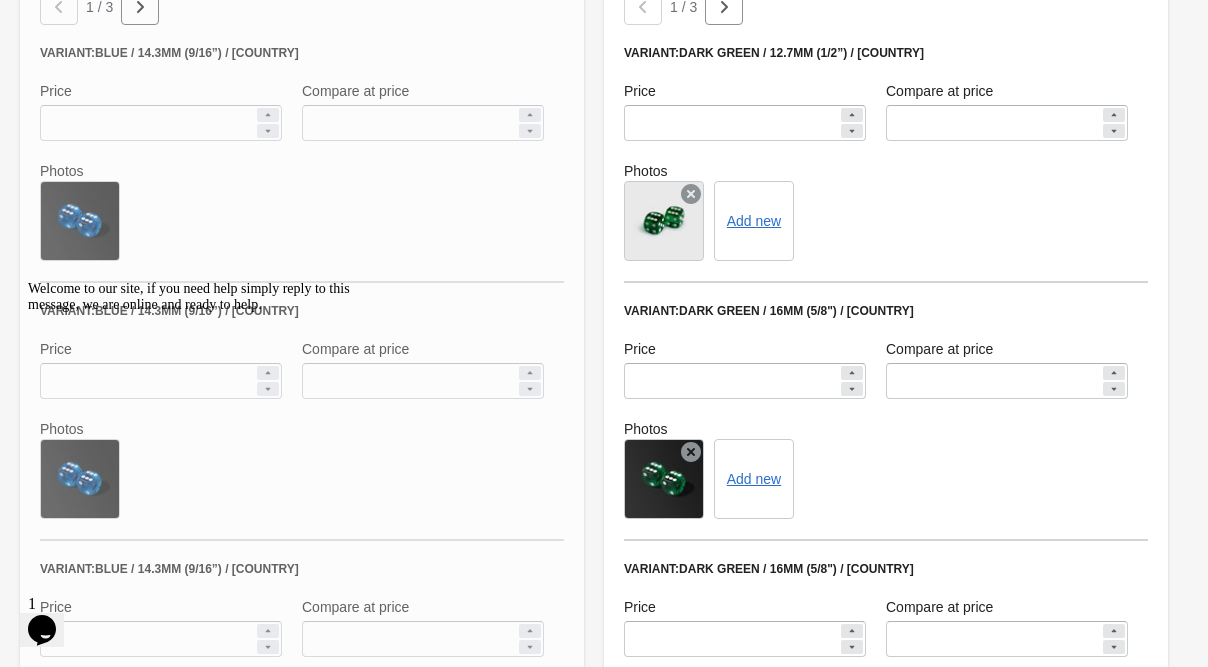 click on "Add new" at bounding box center [886, 221] 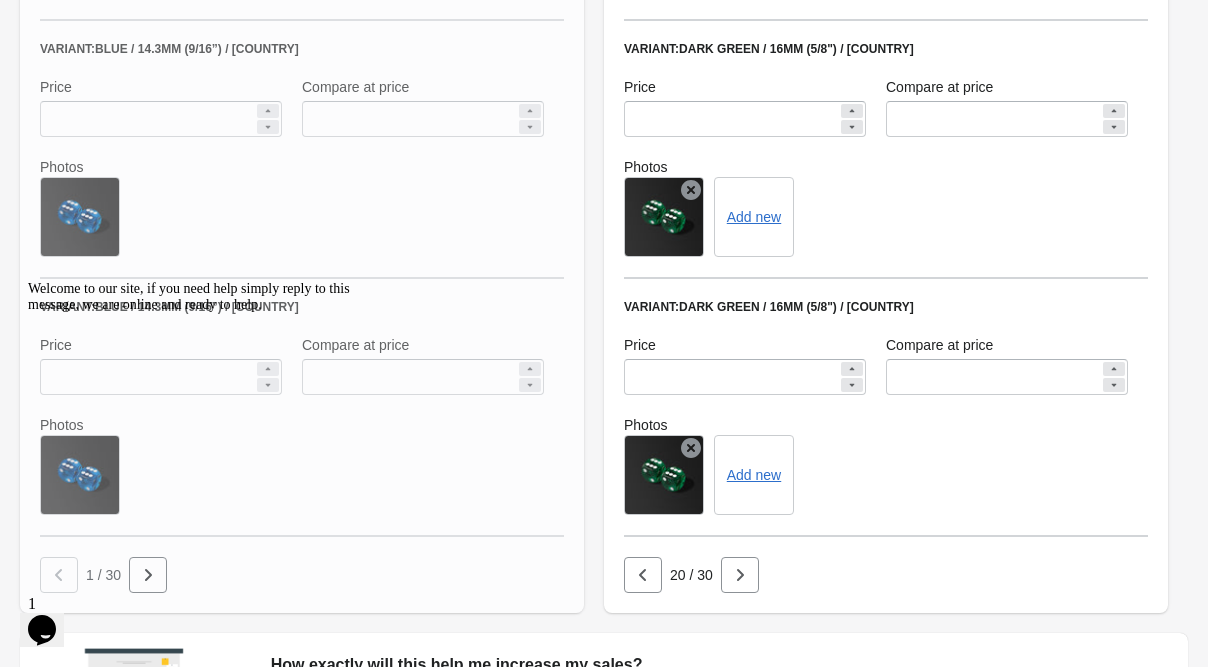 scroll, scrollTop: 1586, scrollLeft: 0, axis: vertical 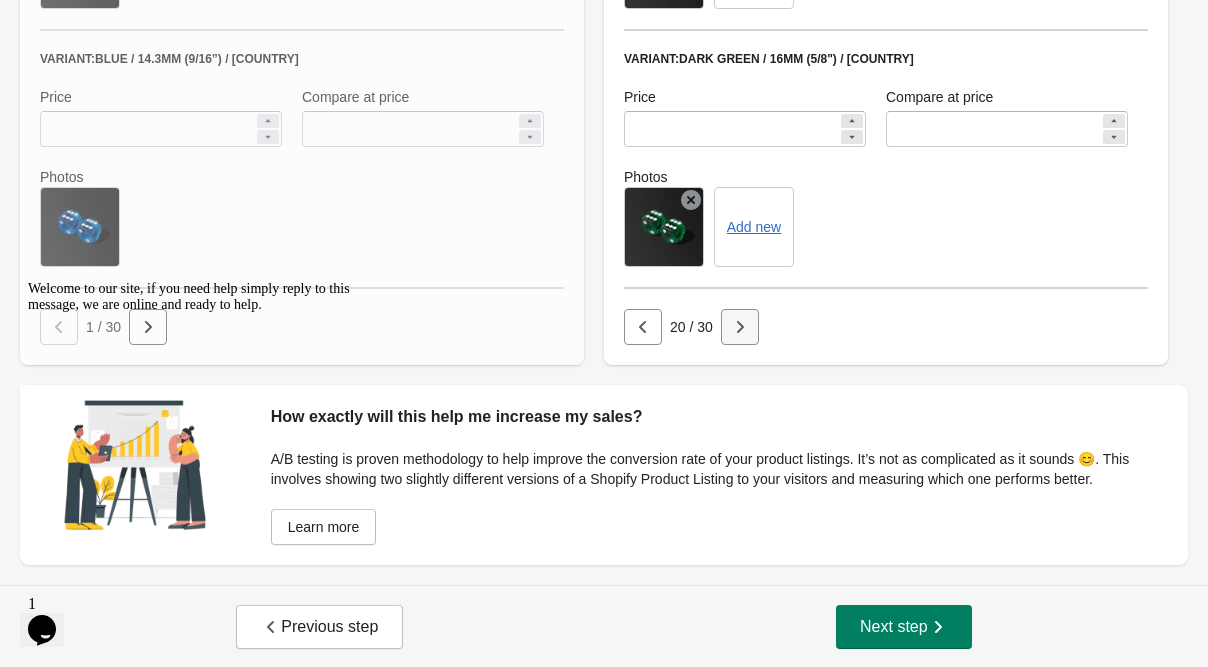 click at bounding box center (740, 327) 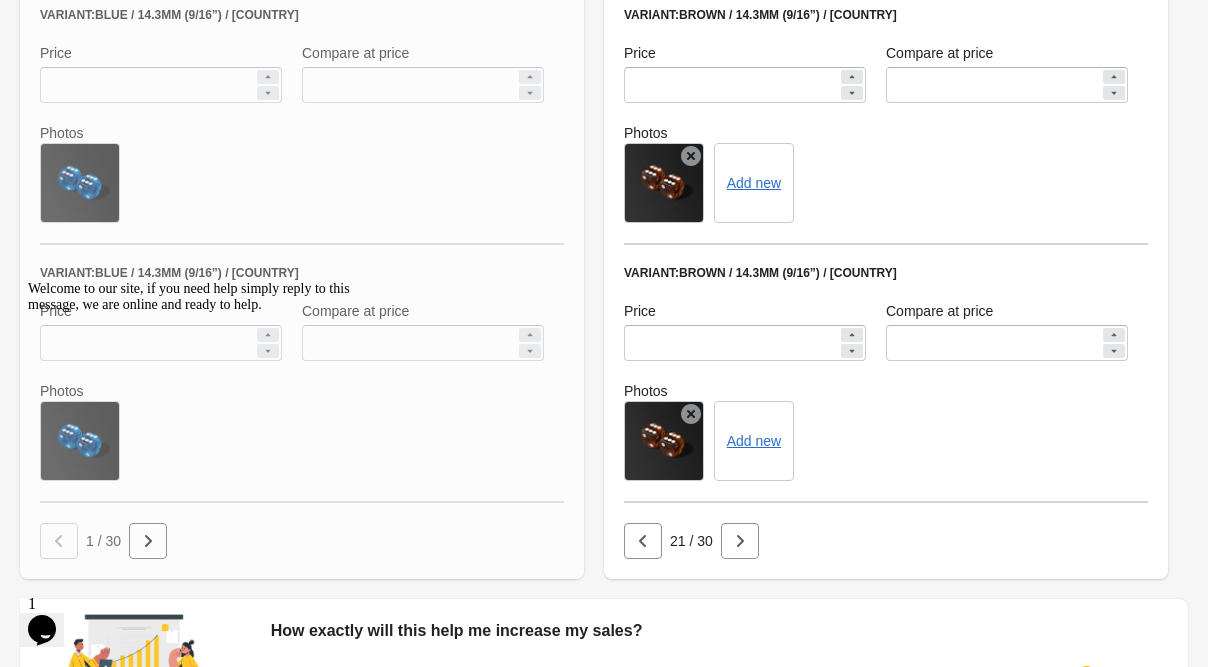 scroll, scrollTop: 1388, scrollLeft: 0, axis: vertical 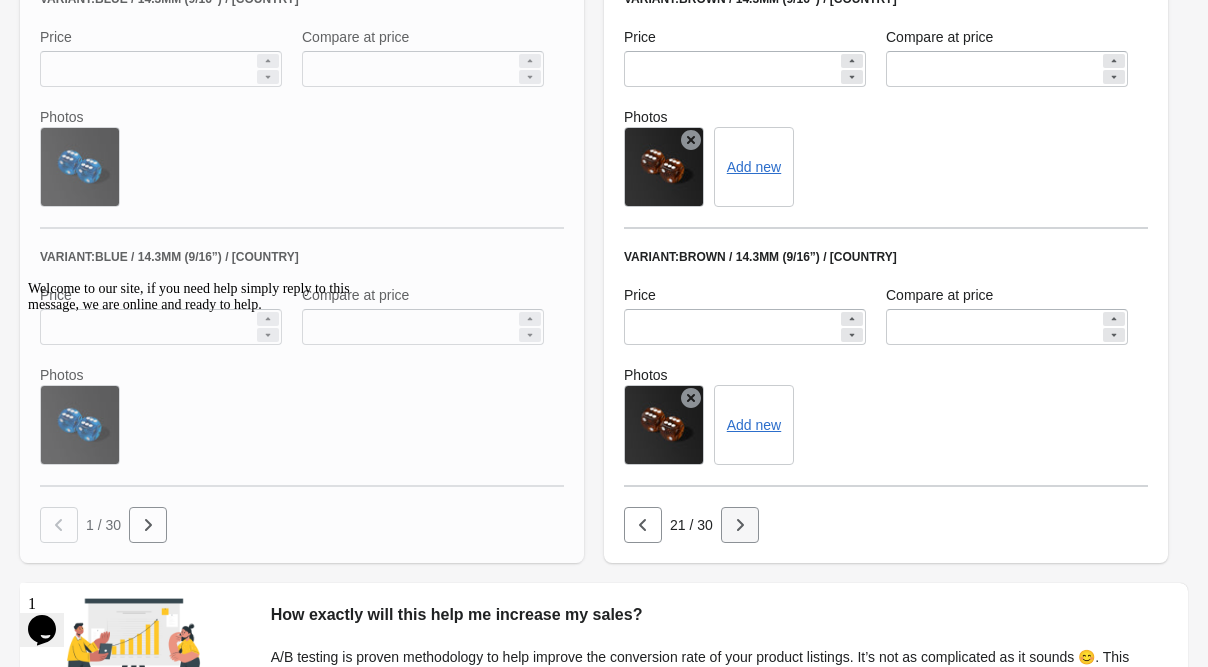 click at bounding box center [140, -305] 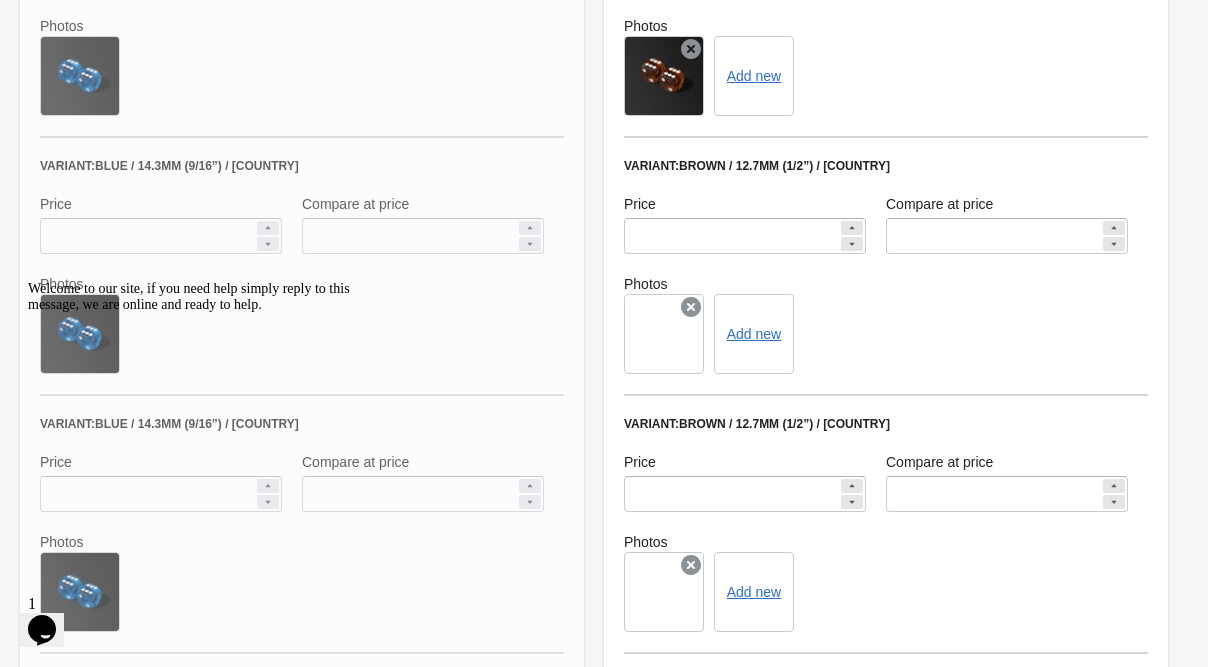 scroll, scrollTop: 1205, scrollLeft: 0, axis: vertical 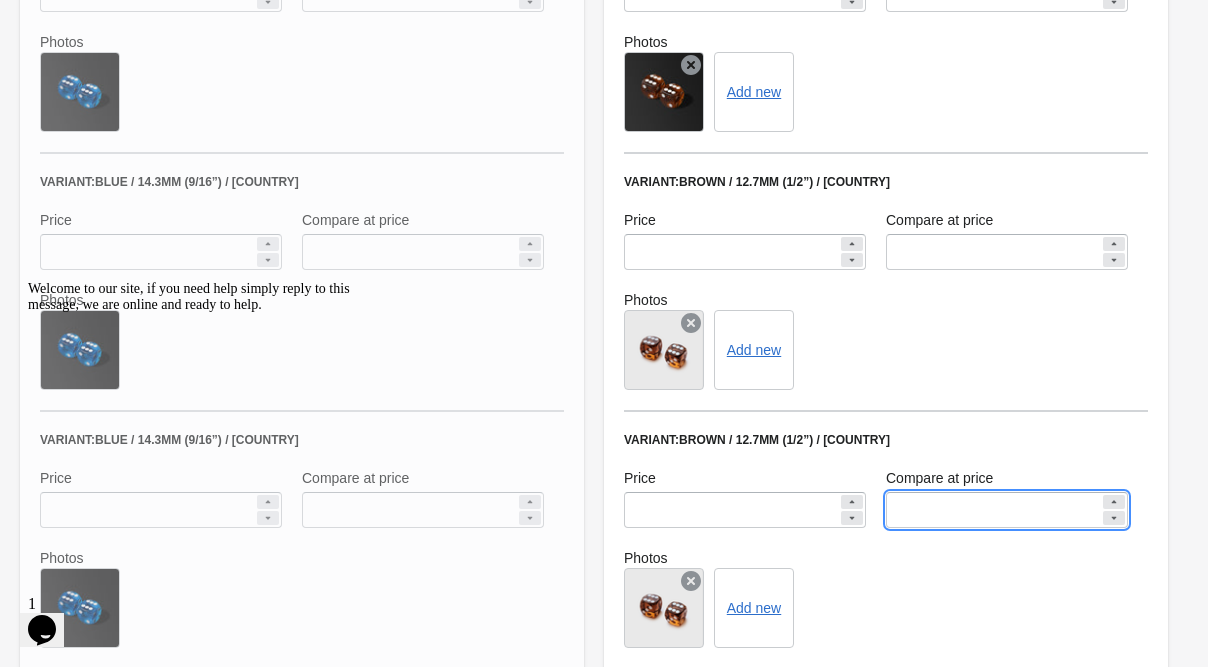 drag, startPoint x: 964, startPoint y: 515, endPoint x: 835, endPoint y: 539, distance: 131.21356 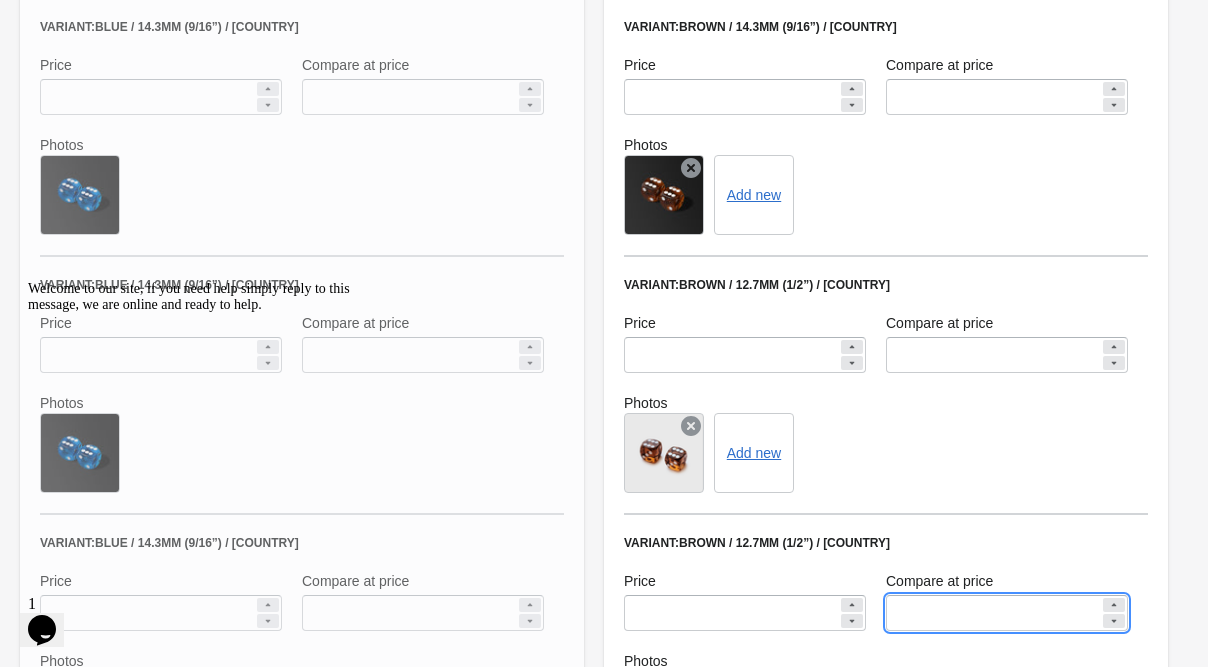 scroll, scrollTop: 1052, scrollLeft: 0, axis: vertical 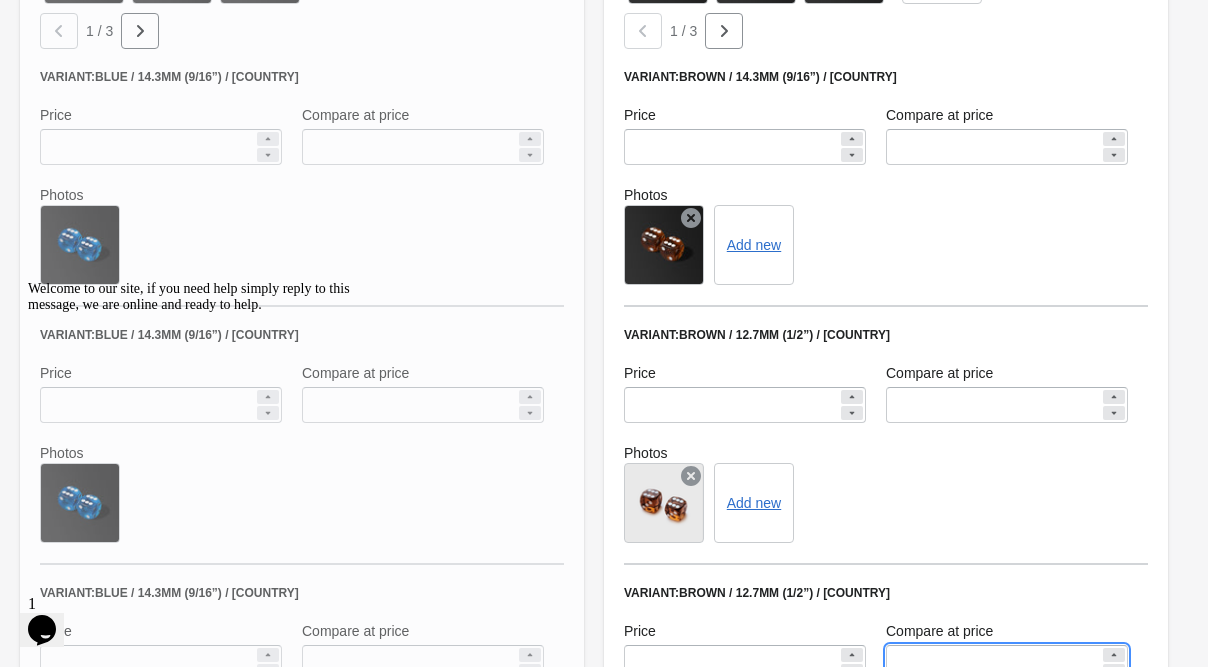 type 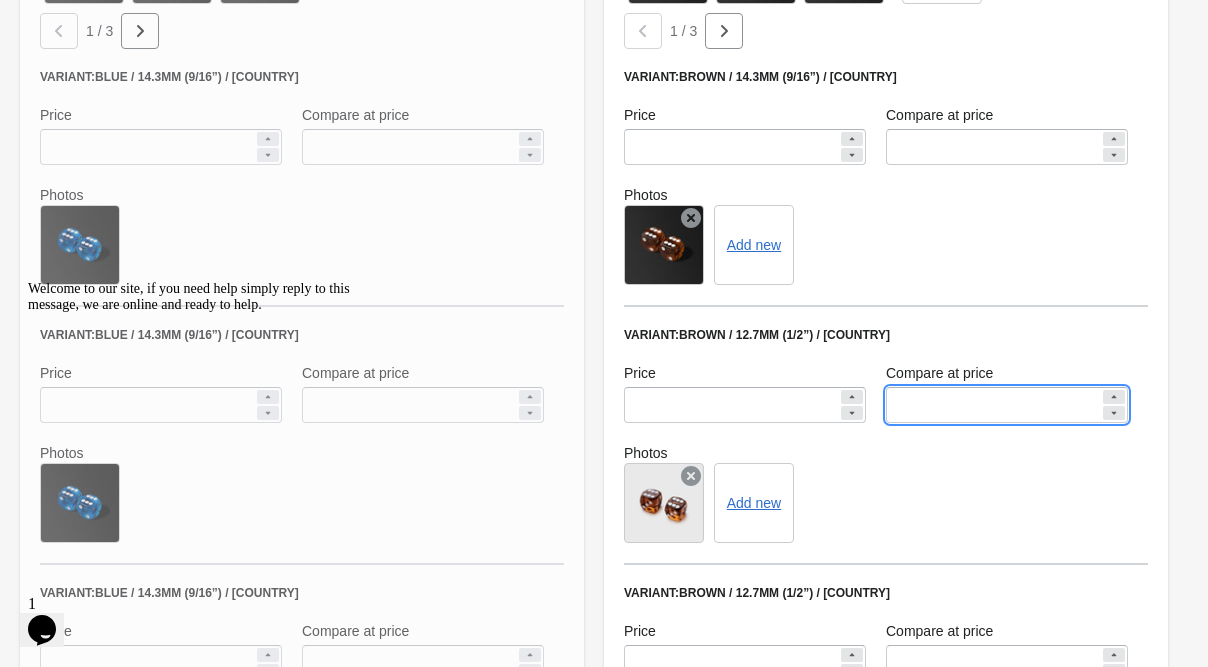 drag, startPoint x: 946, startPoint y: 406, endPoint x: 840, endPoint y: 409, distance: 106.04244 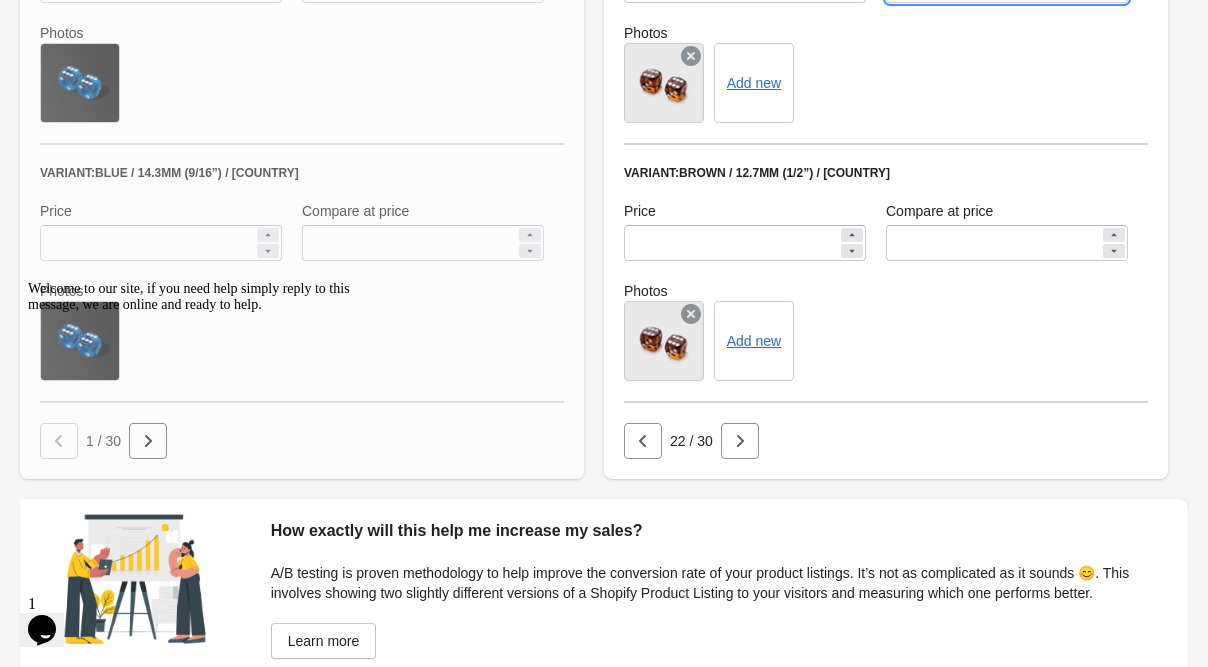 scroll, scrollTop: 1473, scrollLeft: 0, axis: vertical 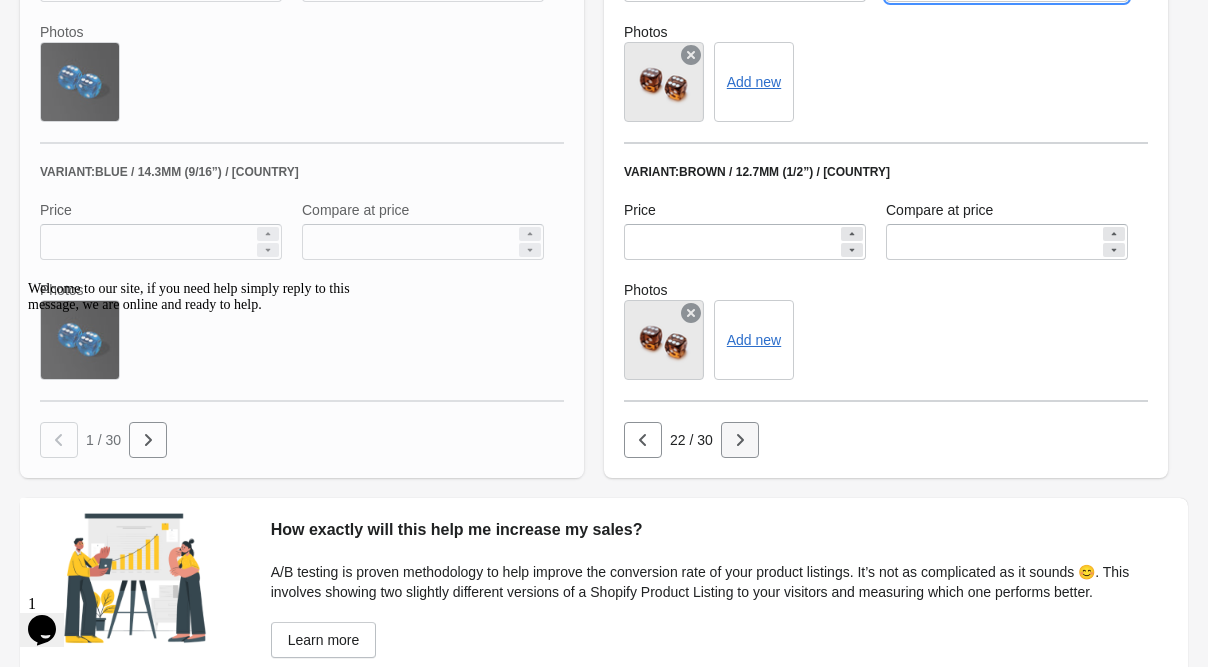 type 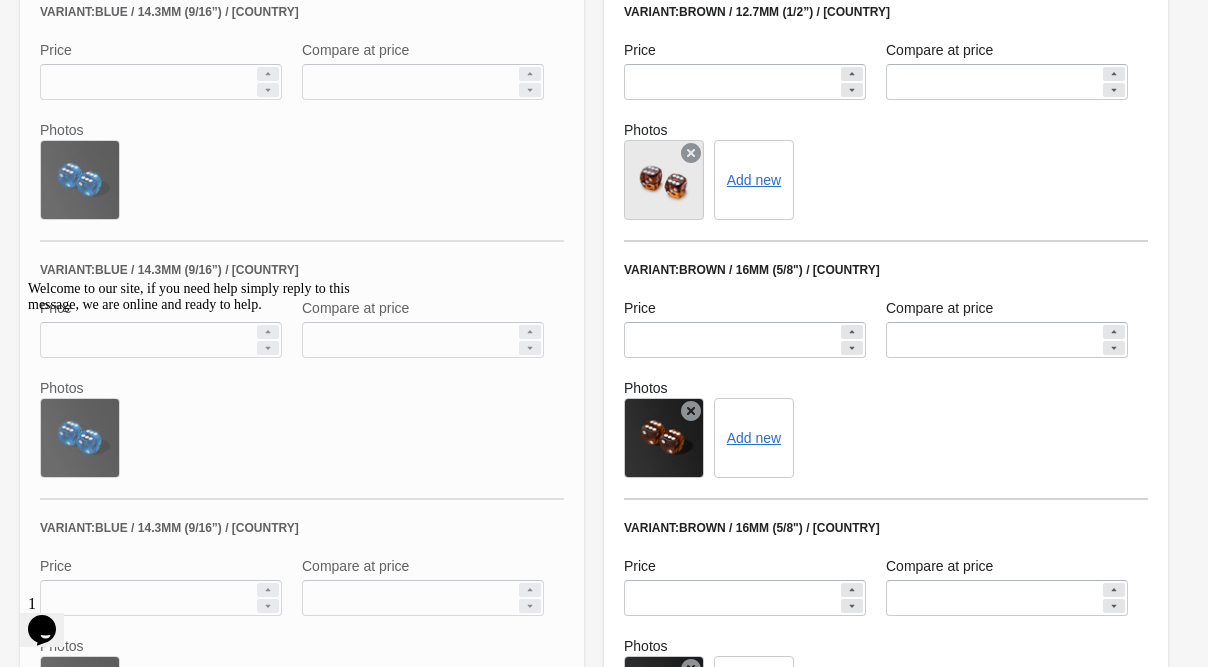 scroll, scrollTop: 1037, scrollLeft: 0, axis: vertical 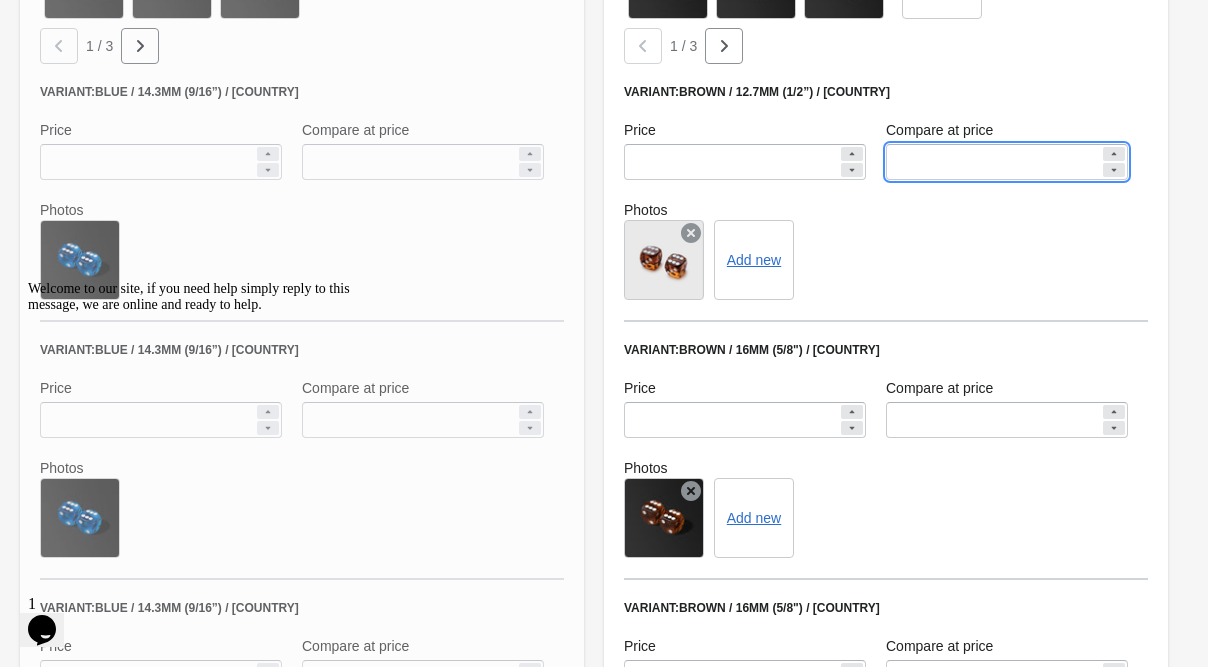drag, startPoint x: 949, startPoint y: 163, endPoint x: 810, endPoint y: 157, distance: 139.12944 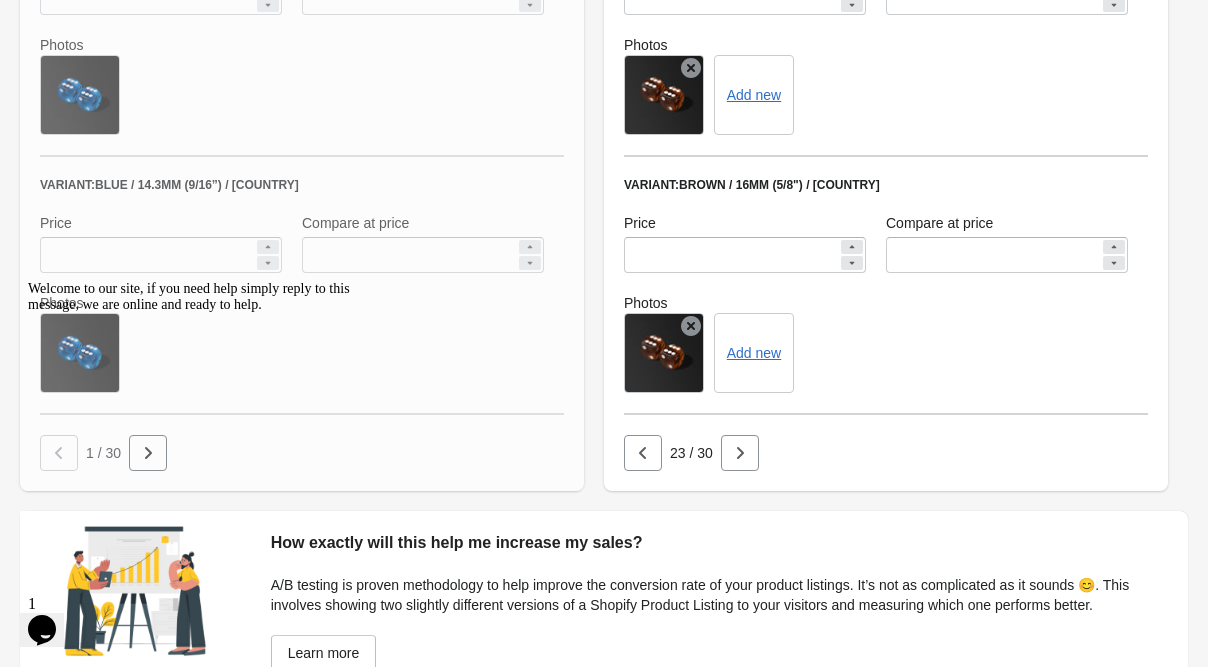 scroll, scrollTop: 1461, scrollLeft: 0, axis: vertical 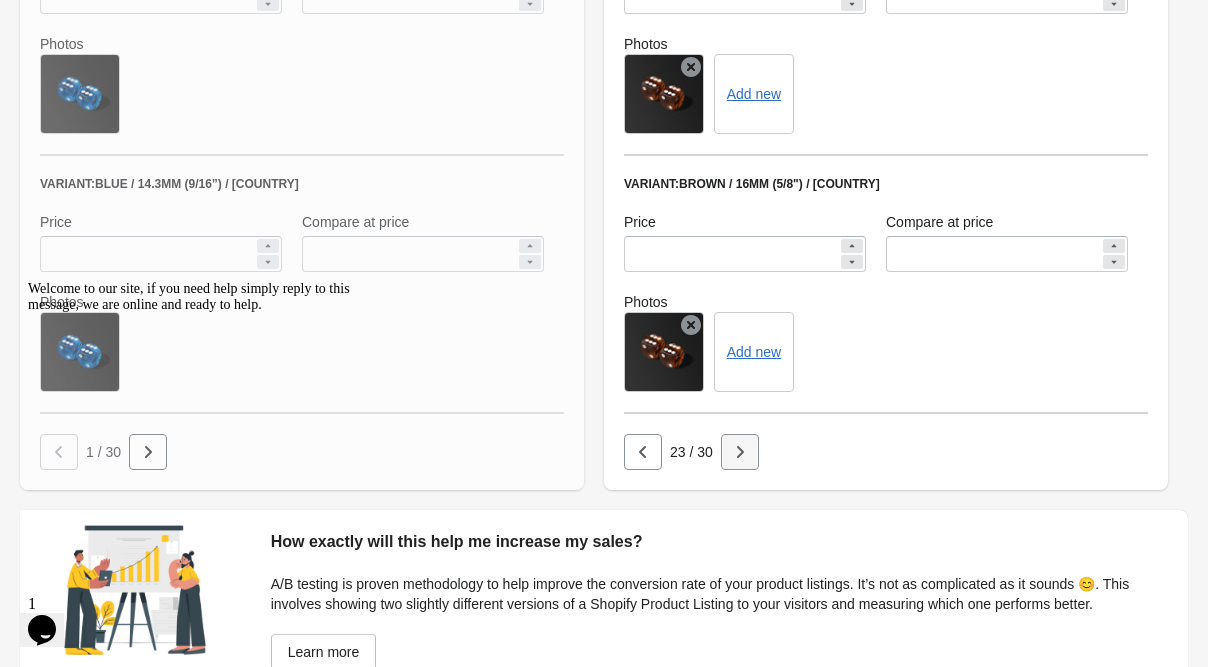 type 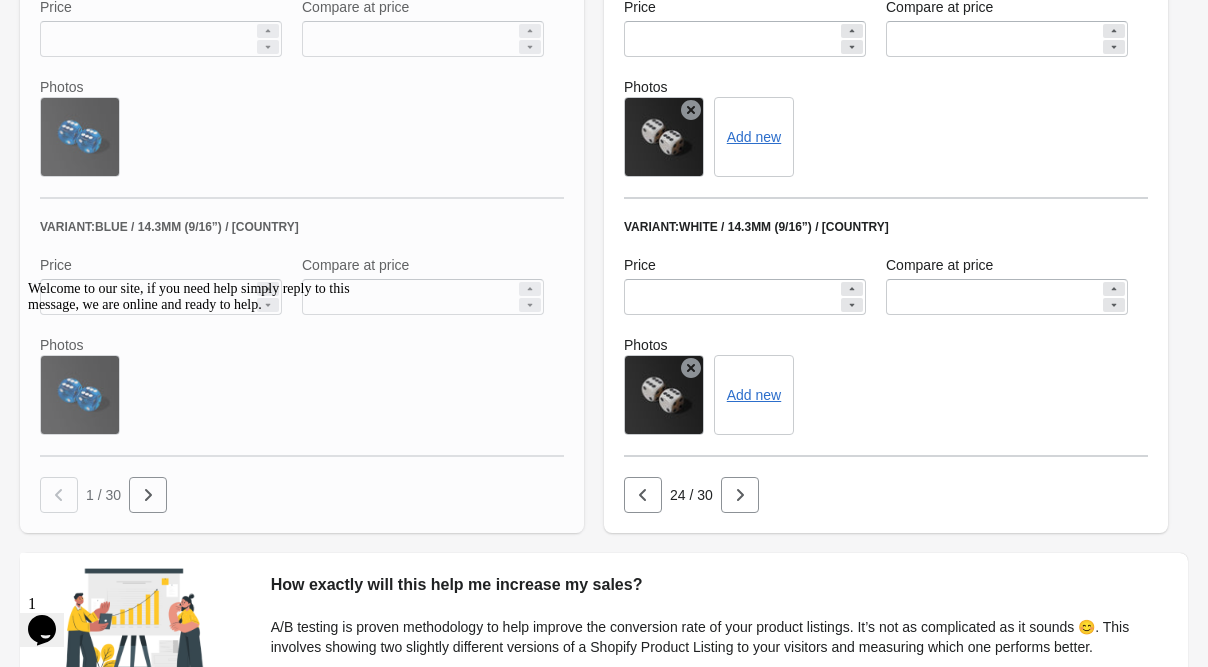 scroll, scrollTop: 1430, scrollLeft: 0, axis: vertical 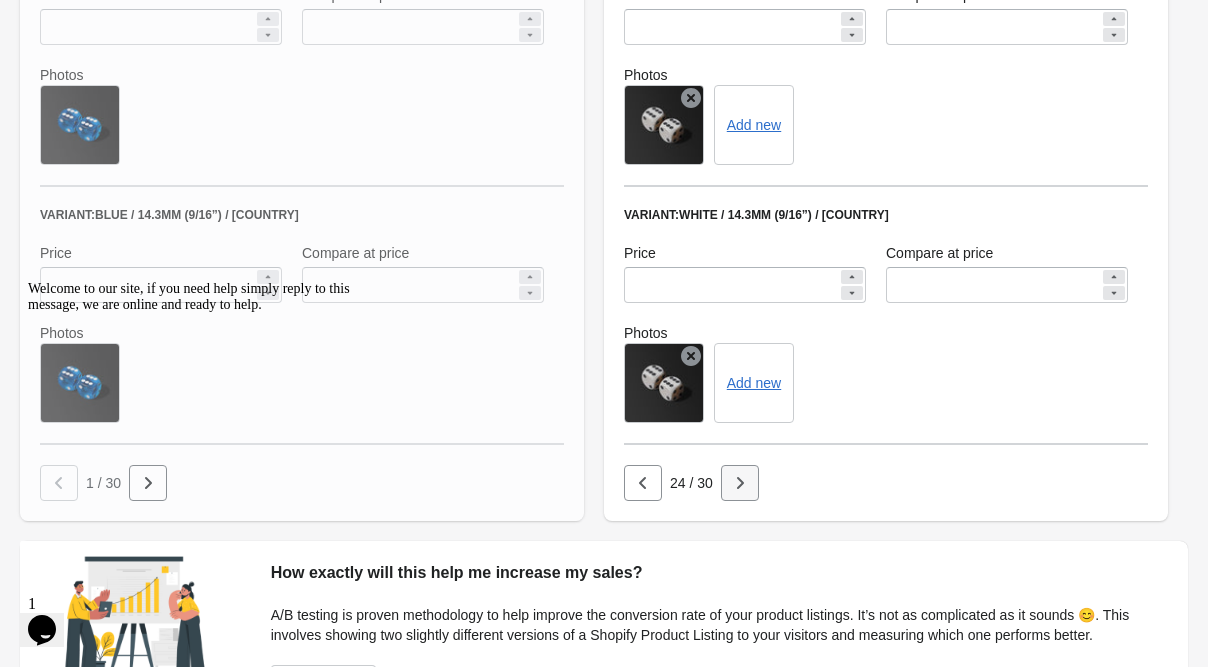 click 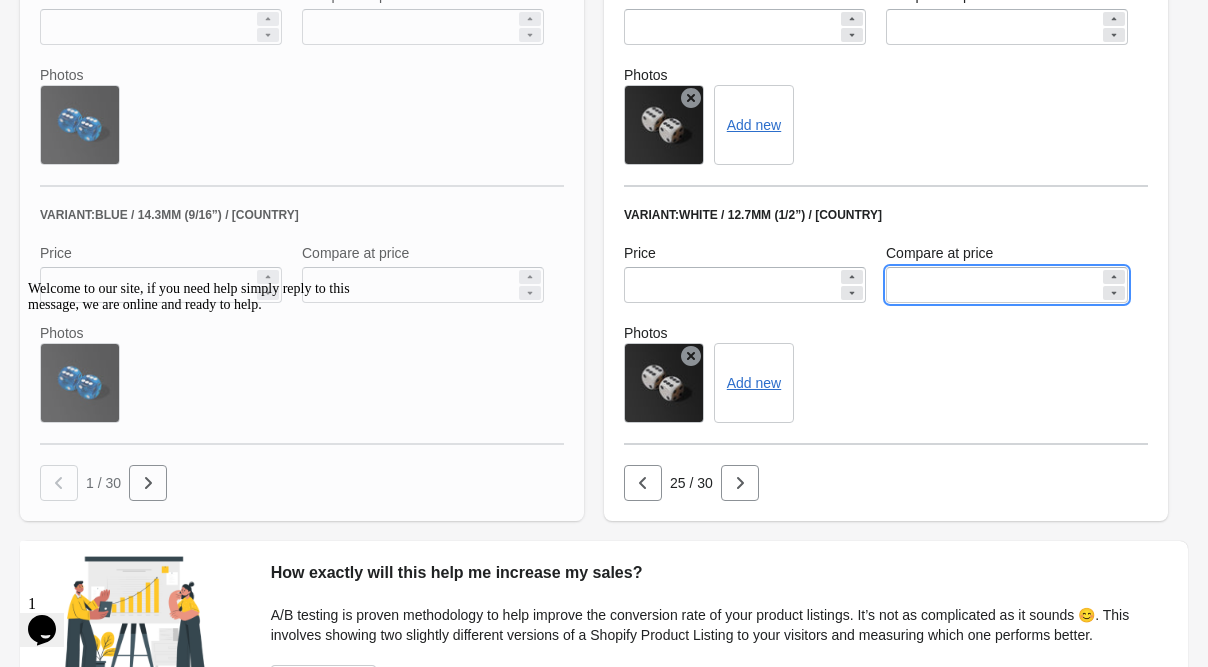 drag, startPoint x: 954, startPoint y: 297, endPoint x: 846, endPoint y: 267, distance: 112.08925 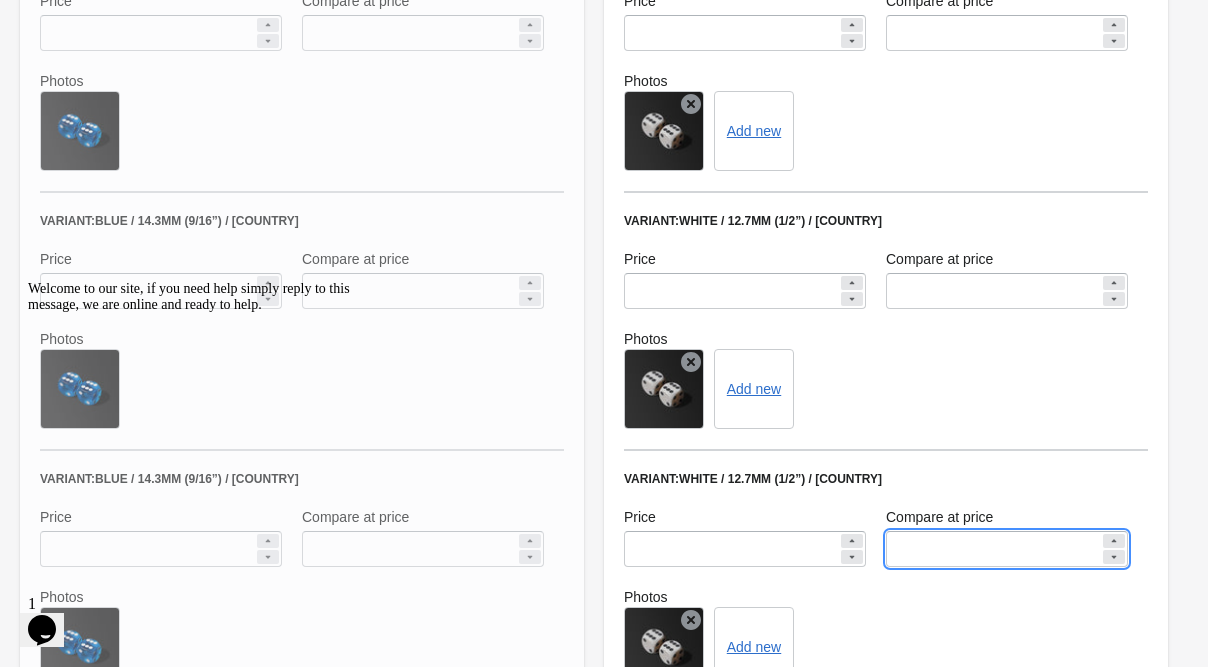 scroll, scrollTop: 1149, scrollLeft: 0, axis: vertical 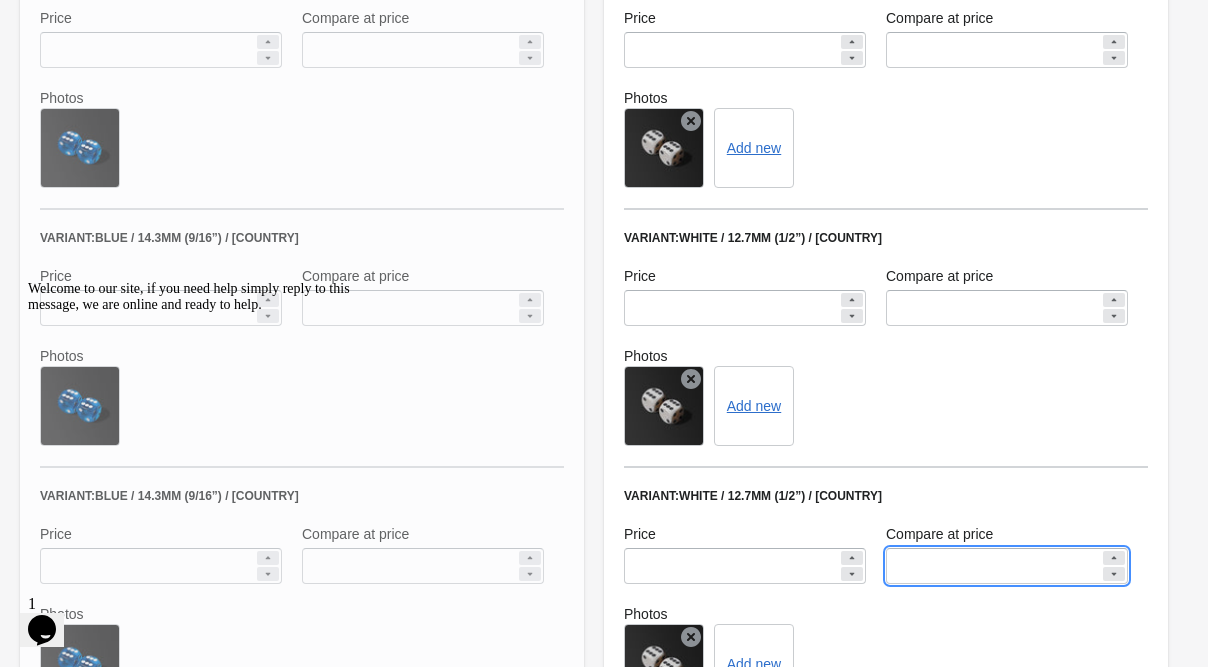 type 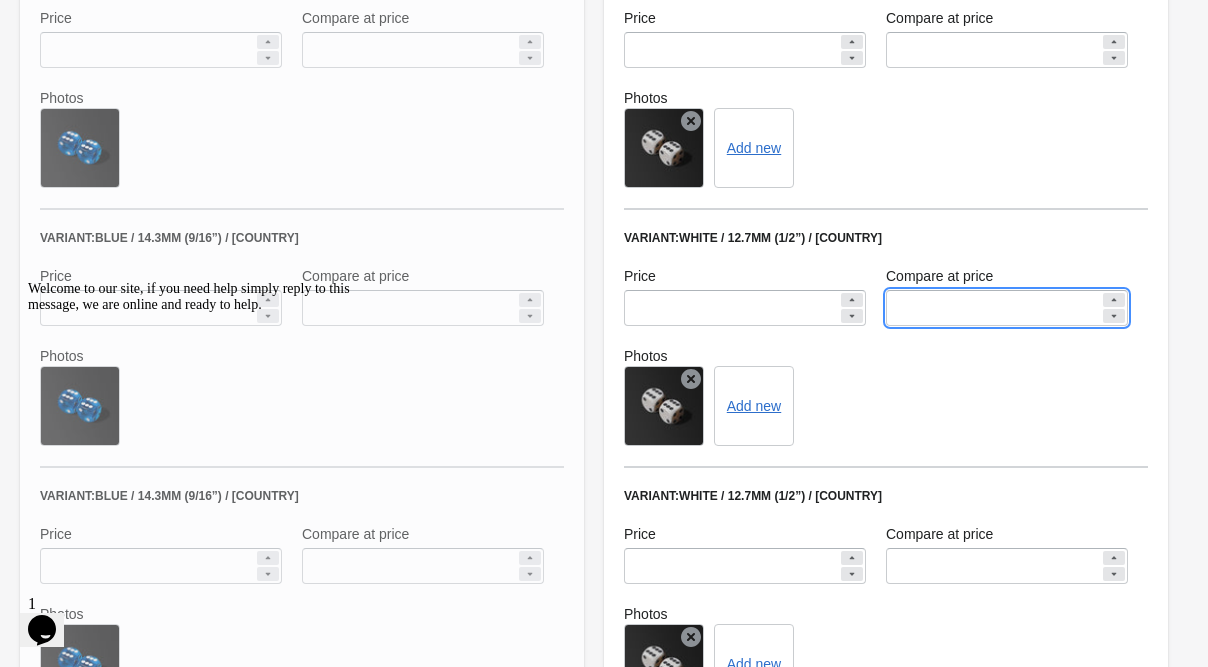 drag, startPoint x: 954, startPoint y: 313, endPoint x: 865, endPoint y: 302, distance: 89.6772 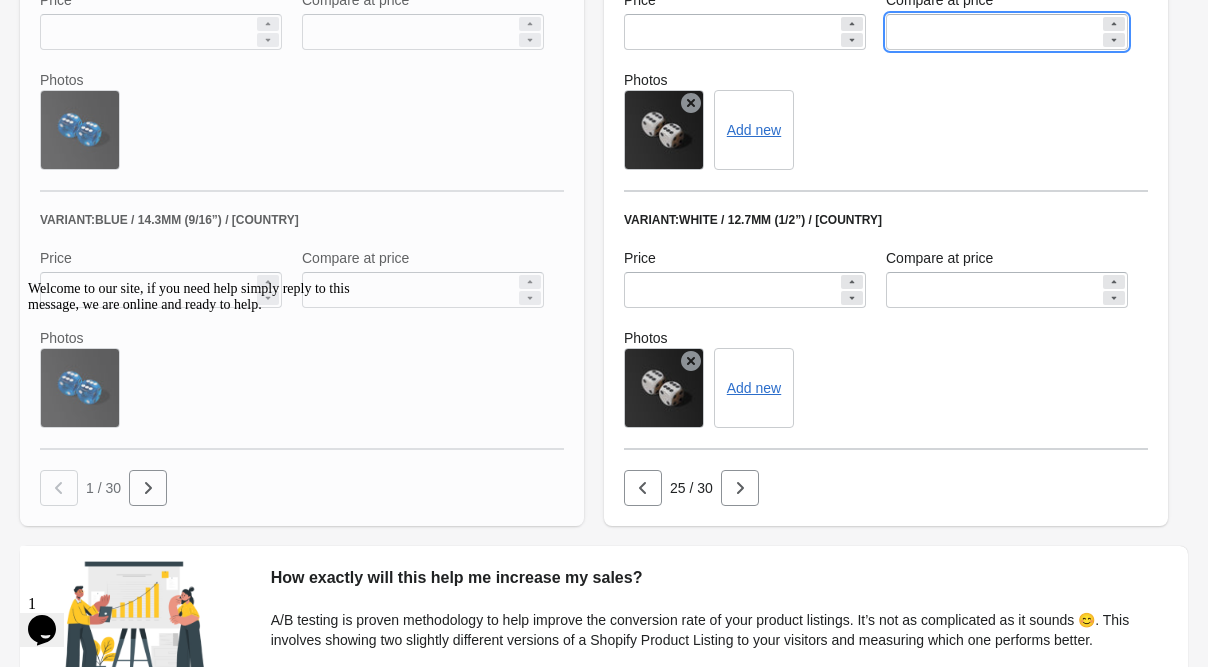 scroll, scrollTop: 1429, scrollLeft: 0, axis: vertical 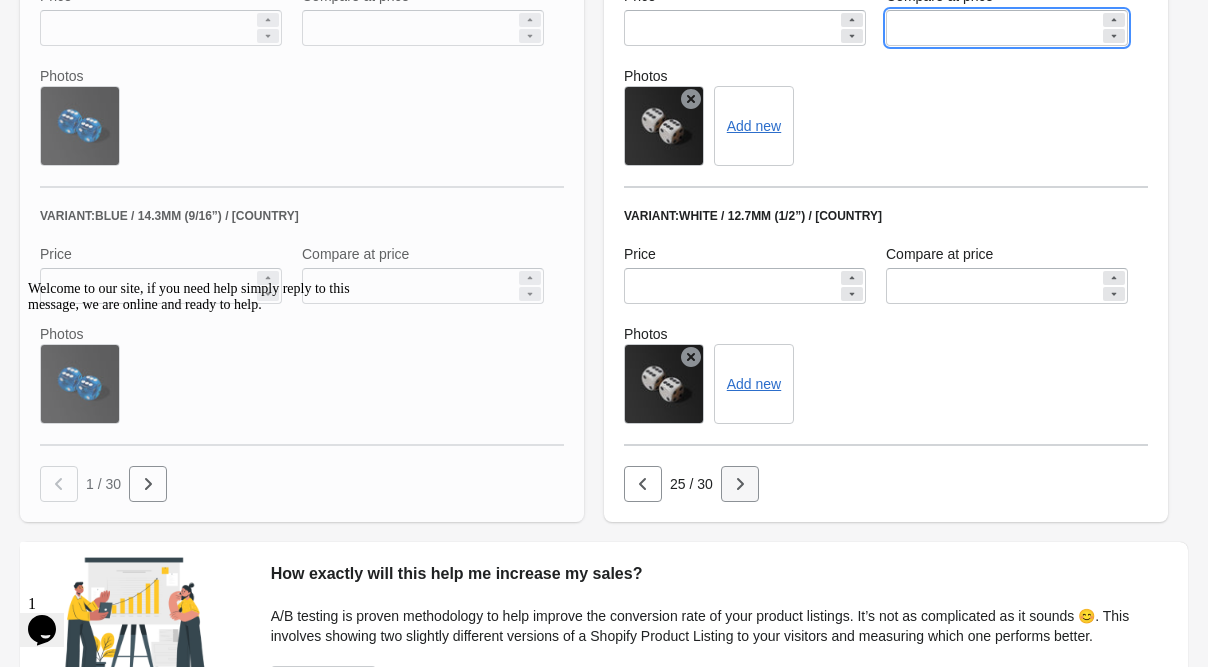 type 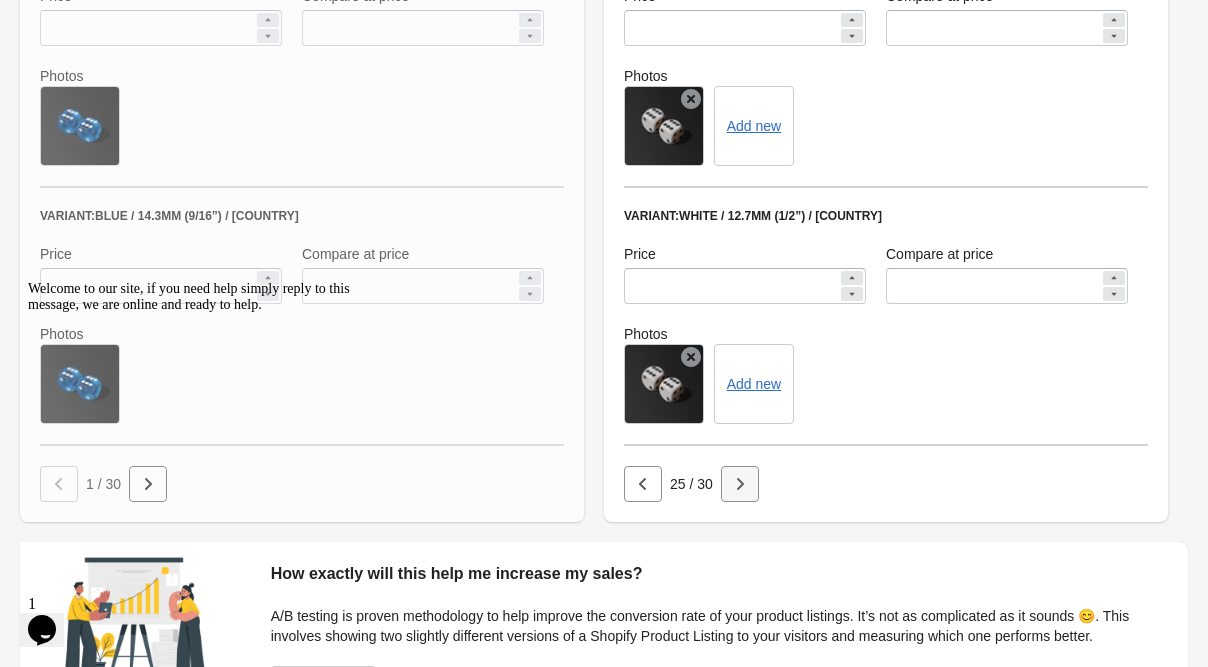 click at bounding box center [740, 484] 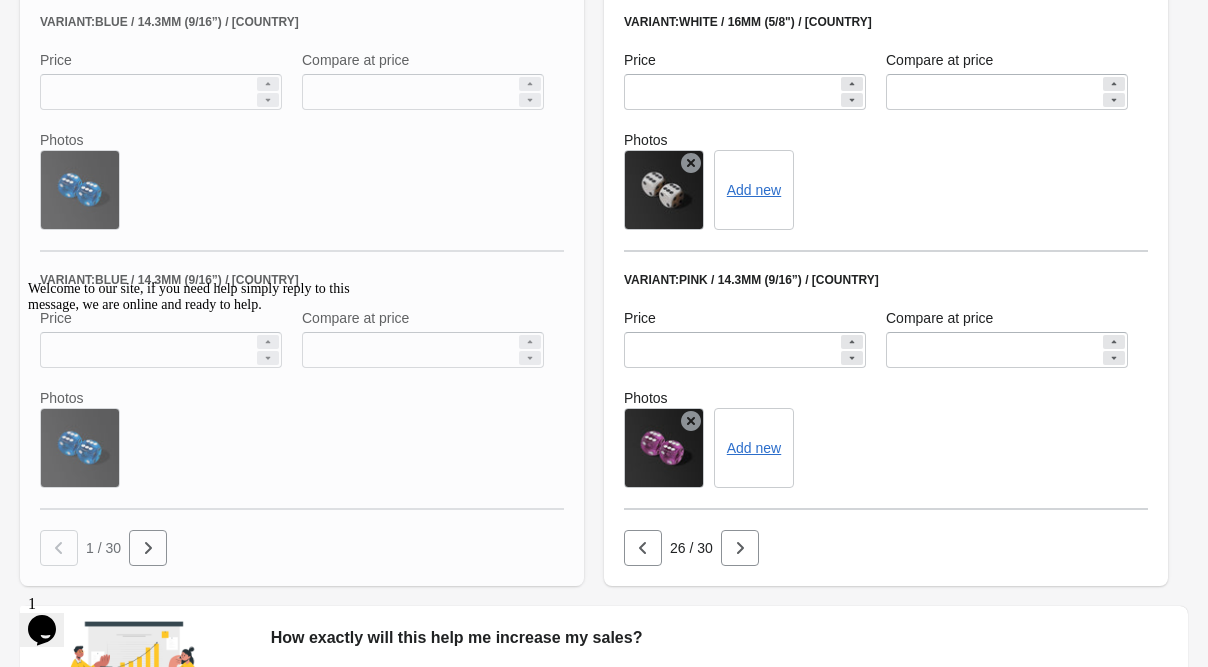 scroll, scrollTop: 1469, scrollLeft: 0, axis: vertical 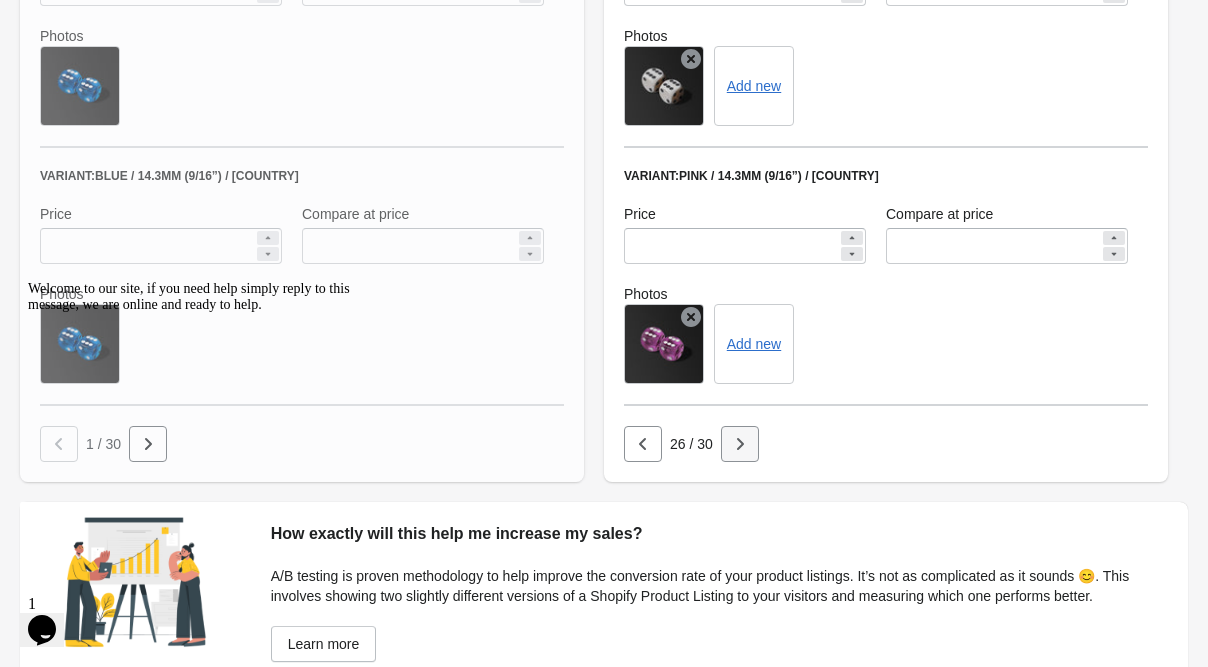 click 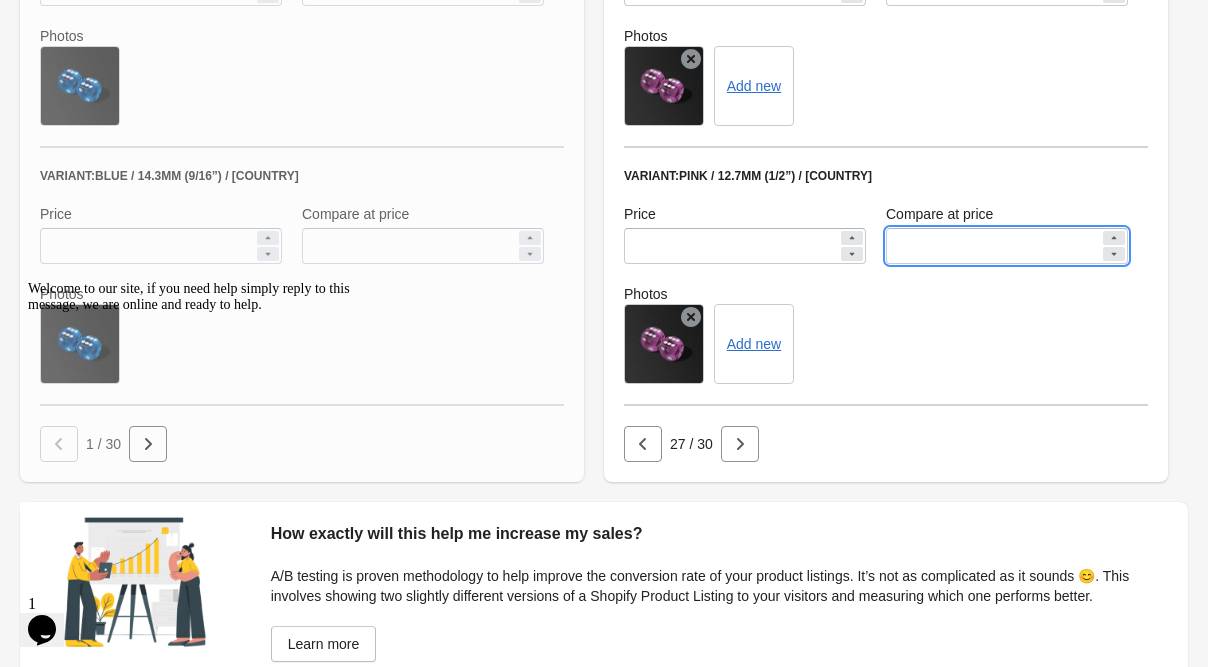 drag, startPoint x: 967, startPoint y: 243, endPoint x: 754, endPoint y: 231, distance: 213.33775 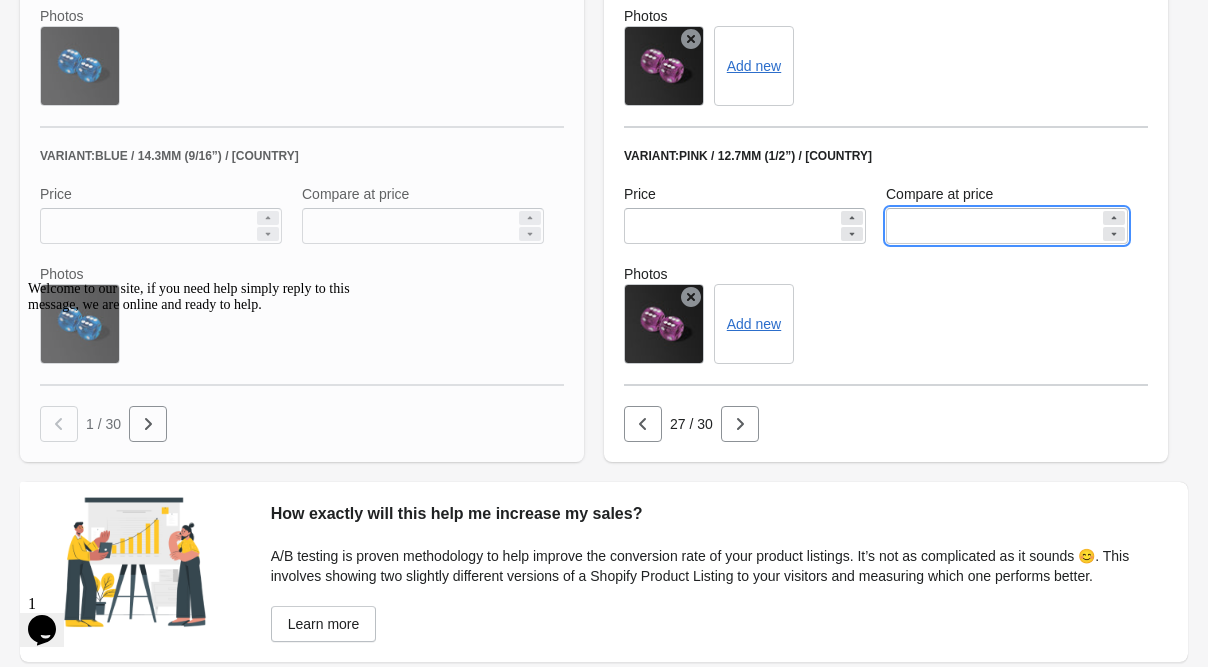 scroll, scrollTop: 1488, scrollLeft: 0, axis: vertical 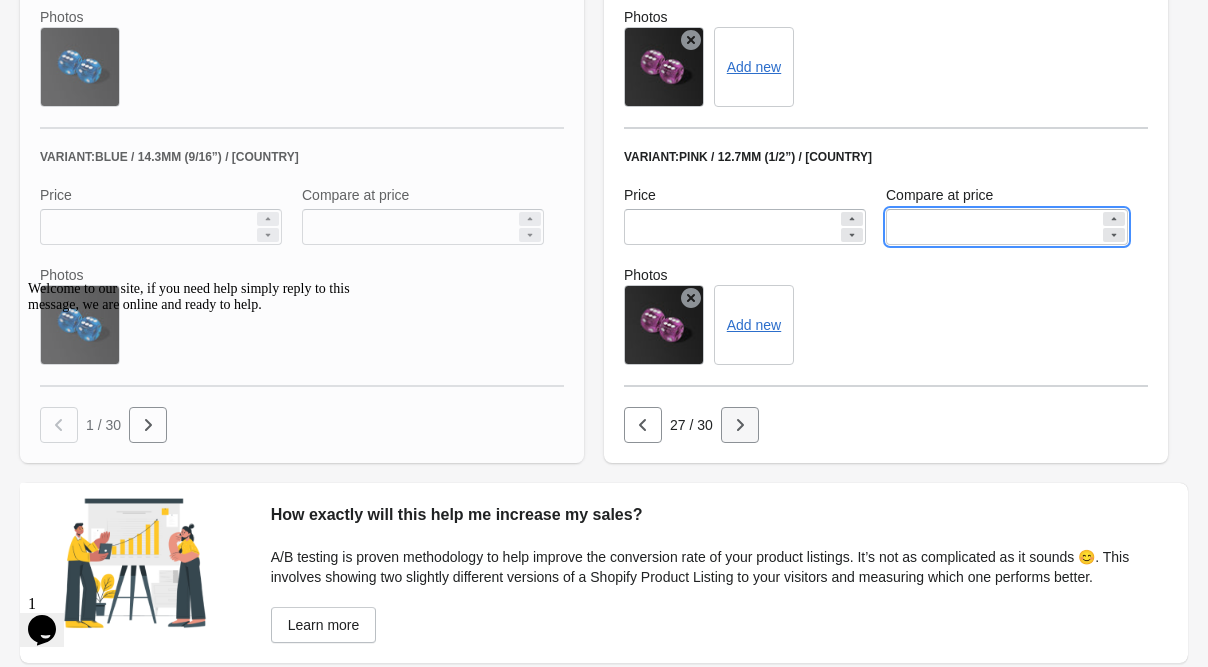 type 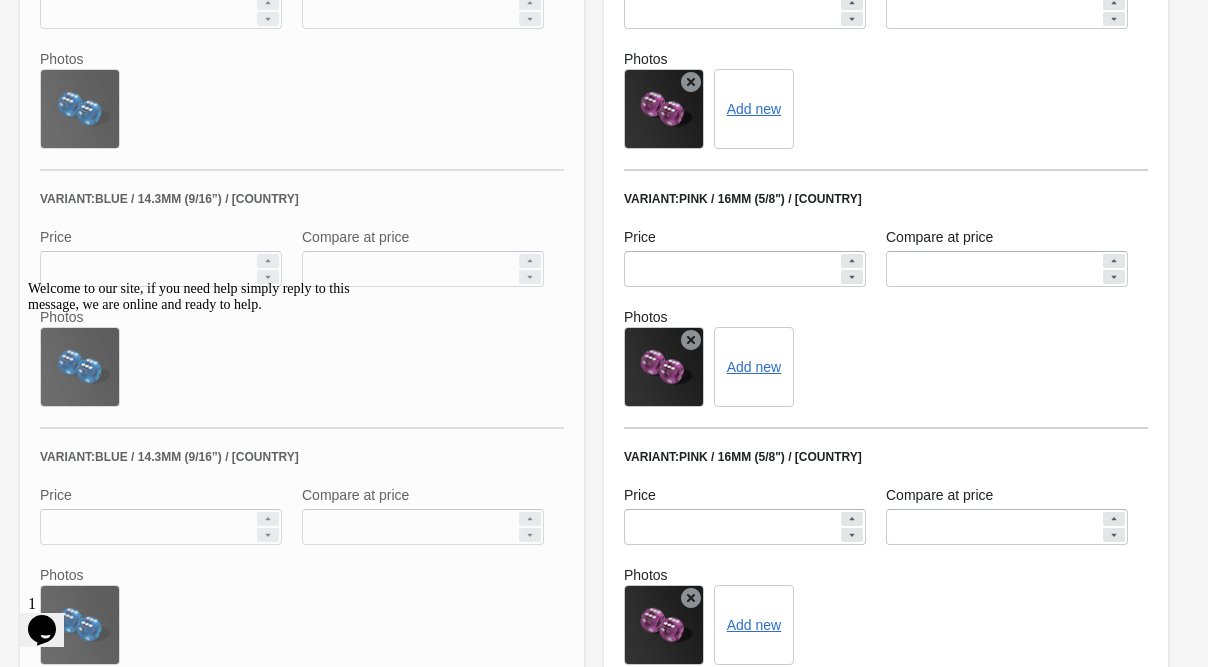 scroll, scrollTop: 978, scrollLeft: 0, axis: vertical 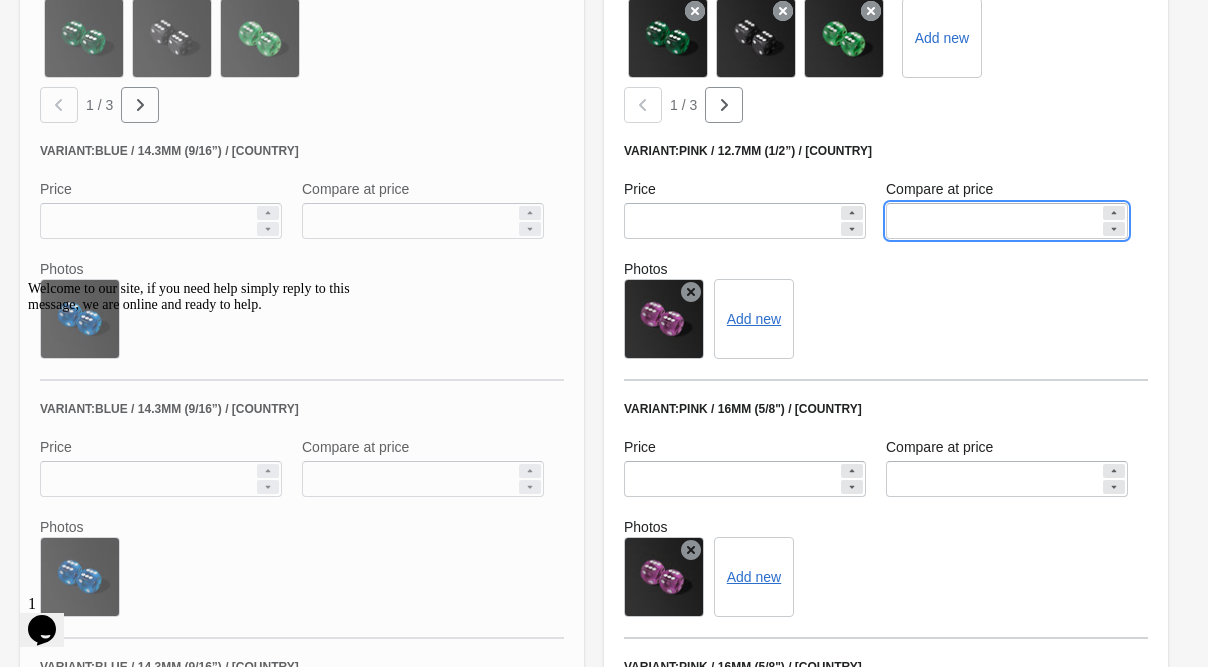 drag, startPoint x: 962, startPoint y: 225, endPoint x: 801, endPoint y: 198, distance: 163.24828 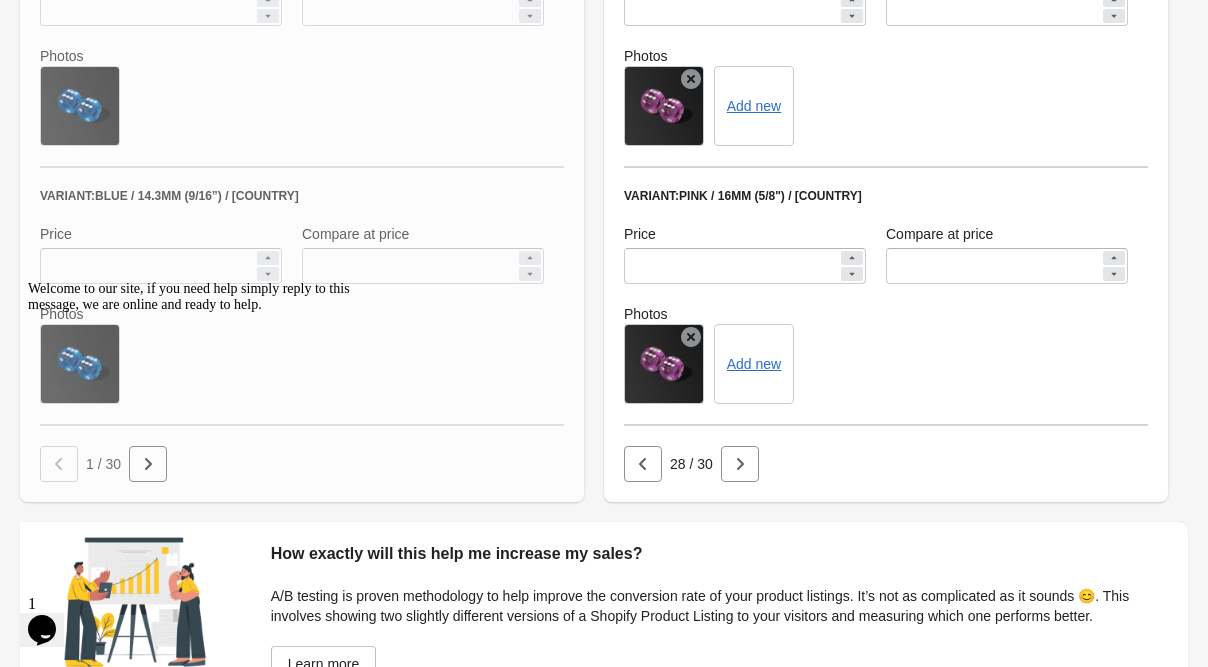 type 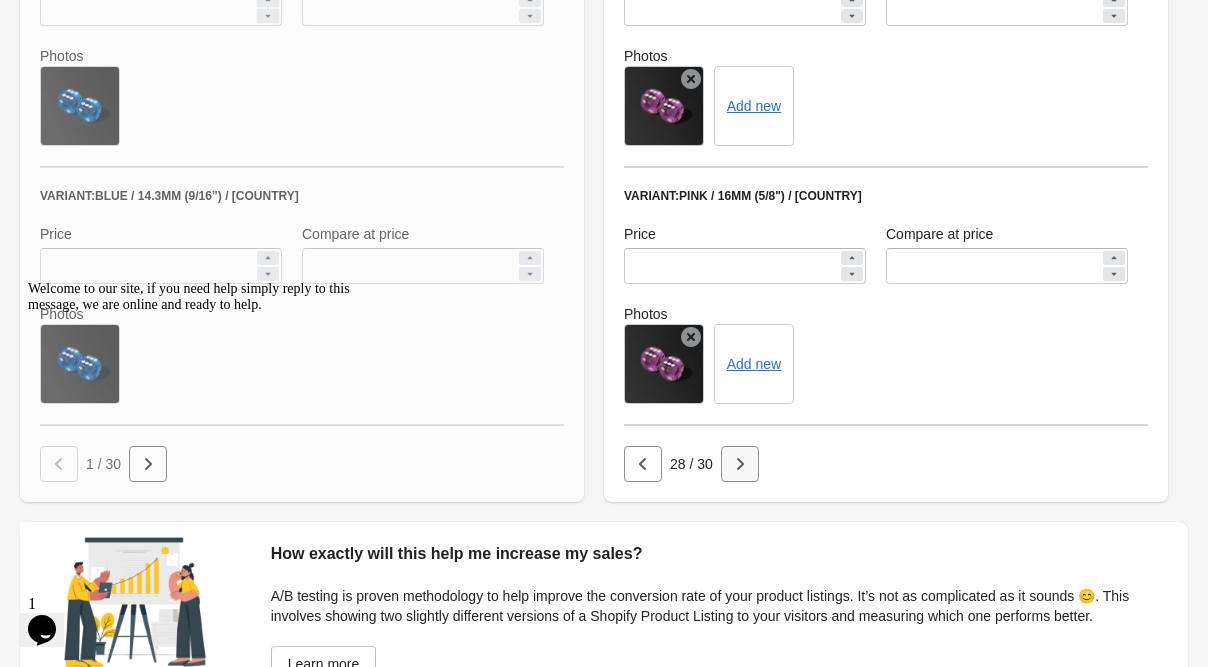 click 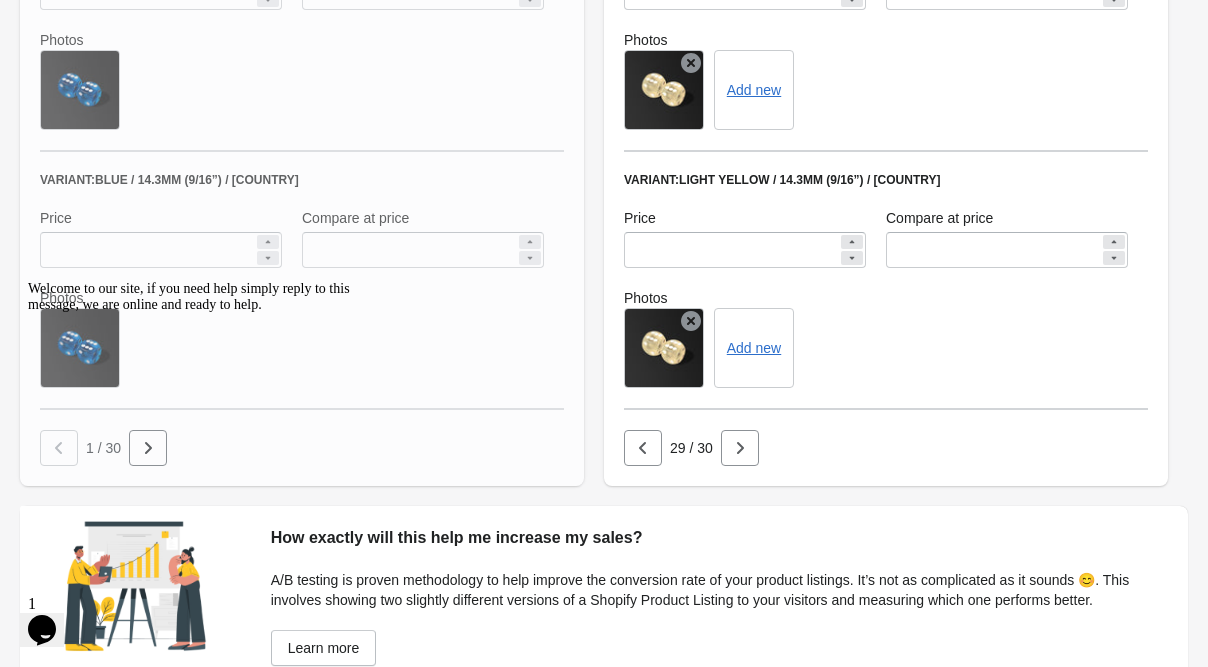 scroll, scrollTop: 1465, scrollLeft: 0, axis: vertical 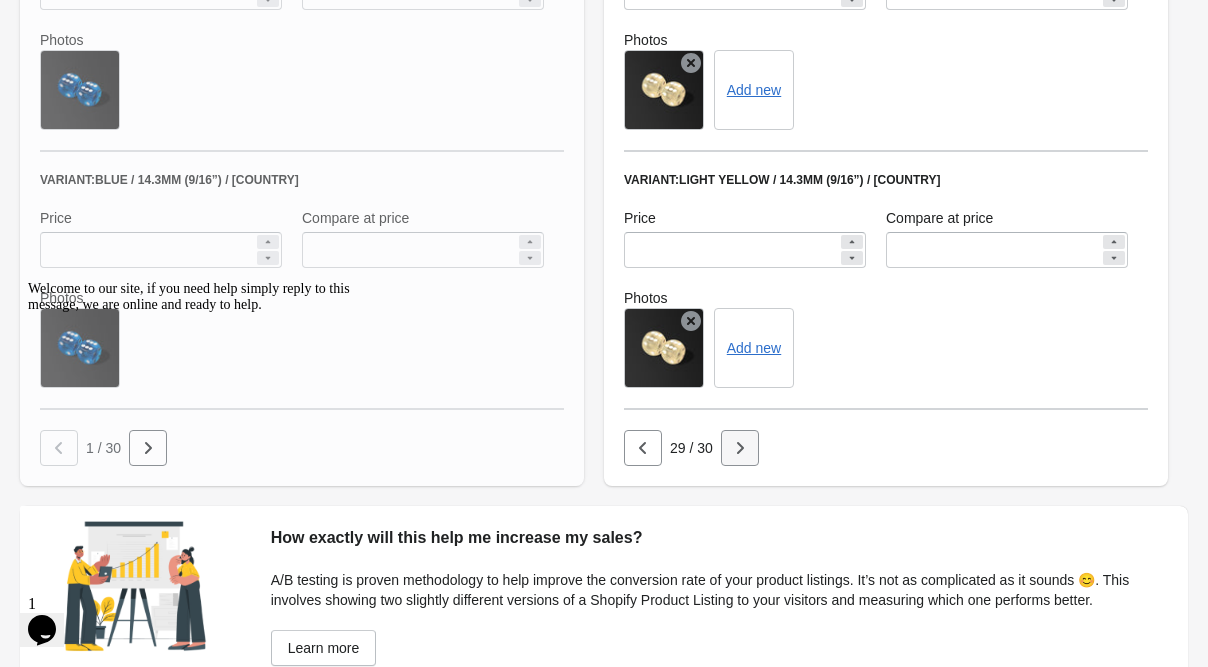 click 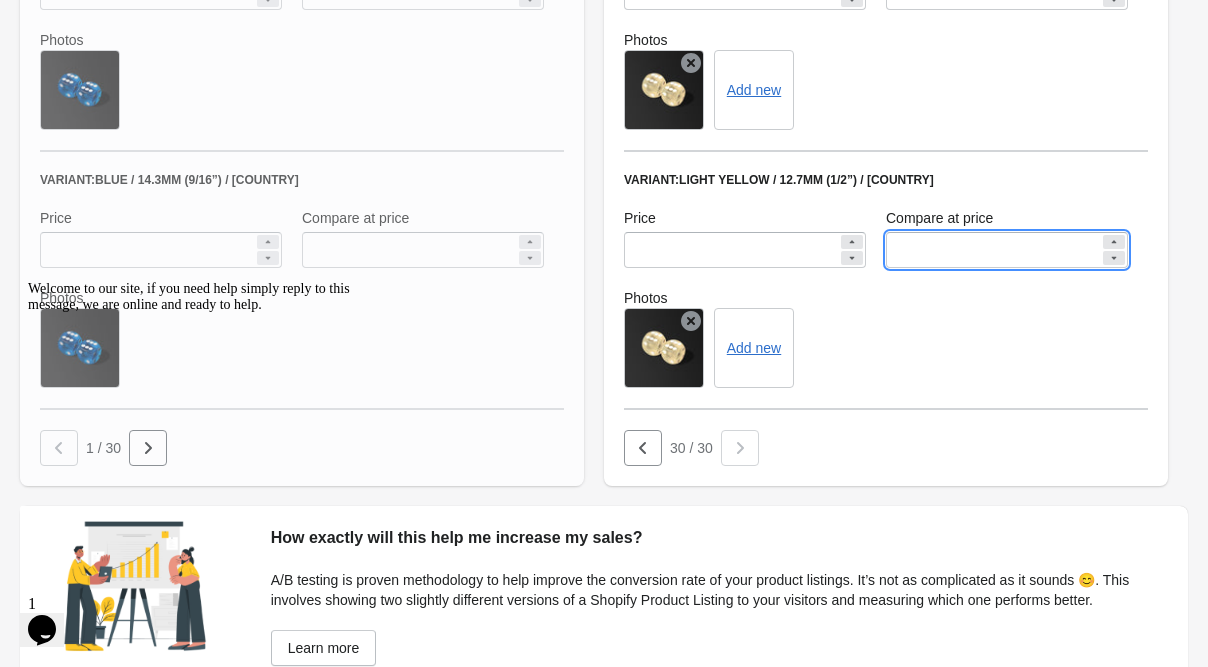 drag, startPoint x: 950, startPoint y: 249, endPoint x: 801, endPoint y: 230, distance: 150.20653 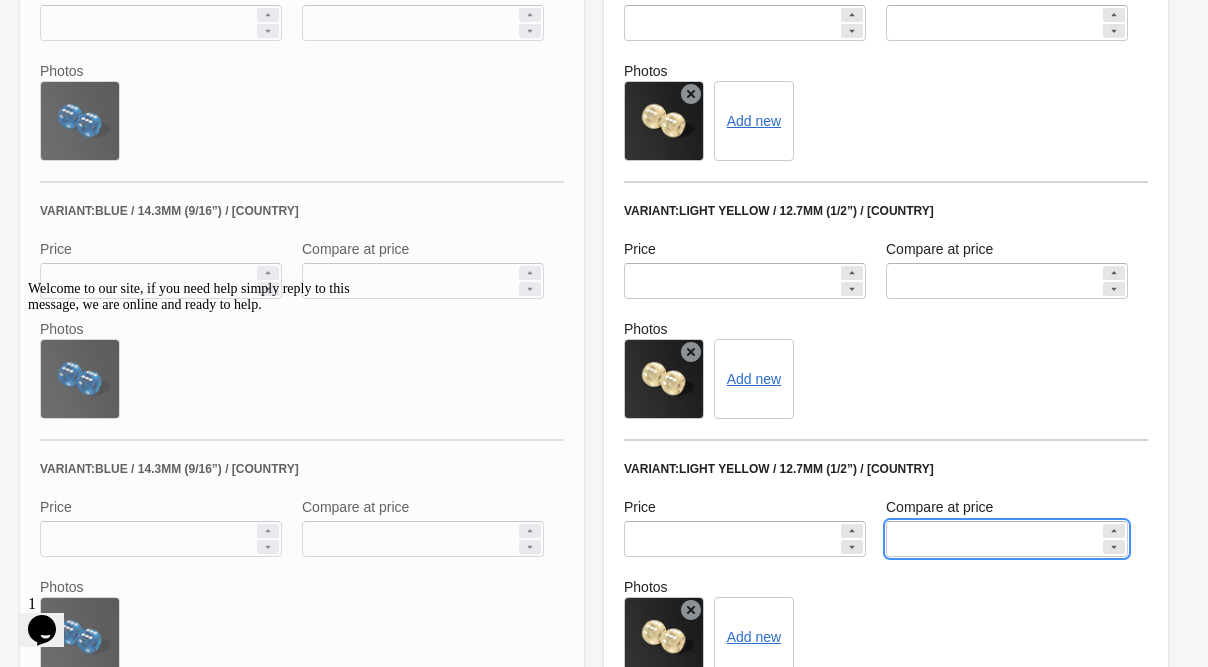 scroll, scrollTop: 1174, scrollLeft: 0, axis: vertical 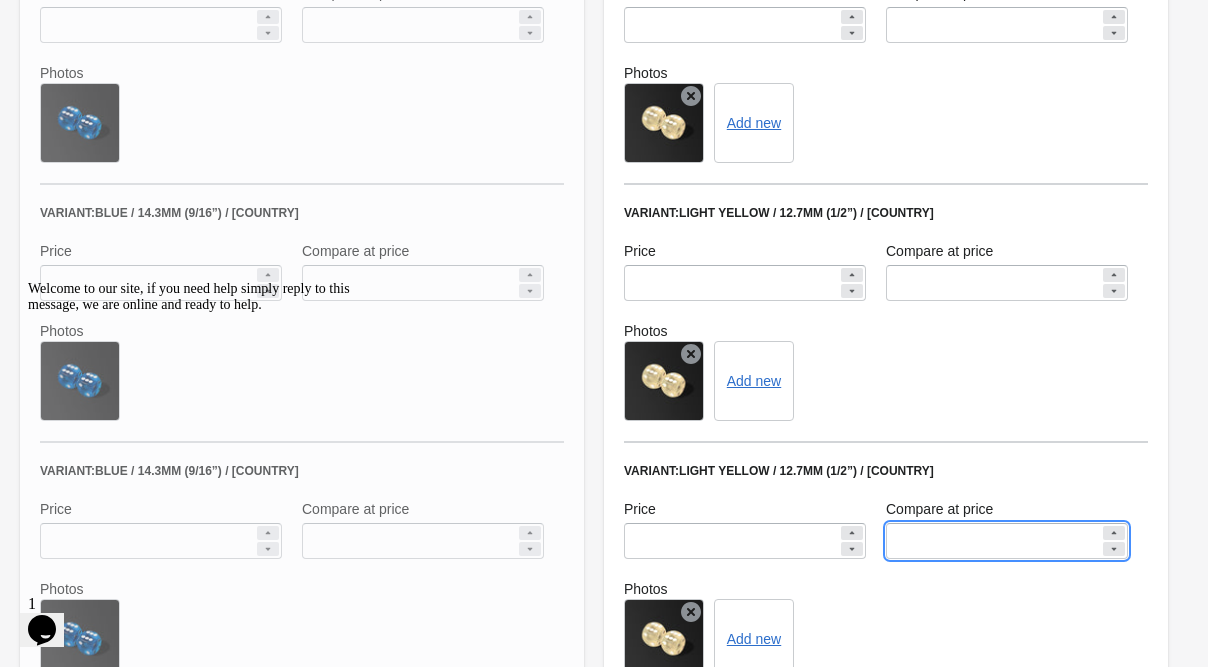 type 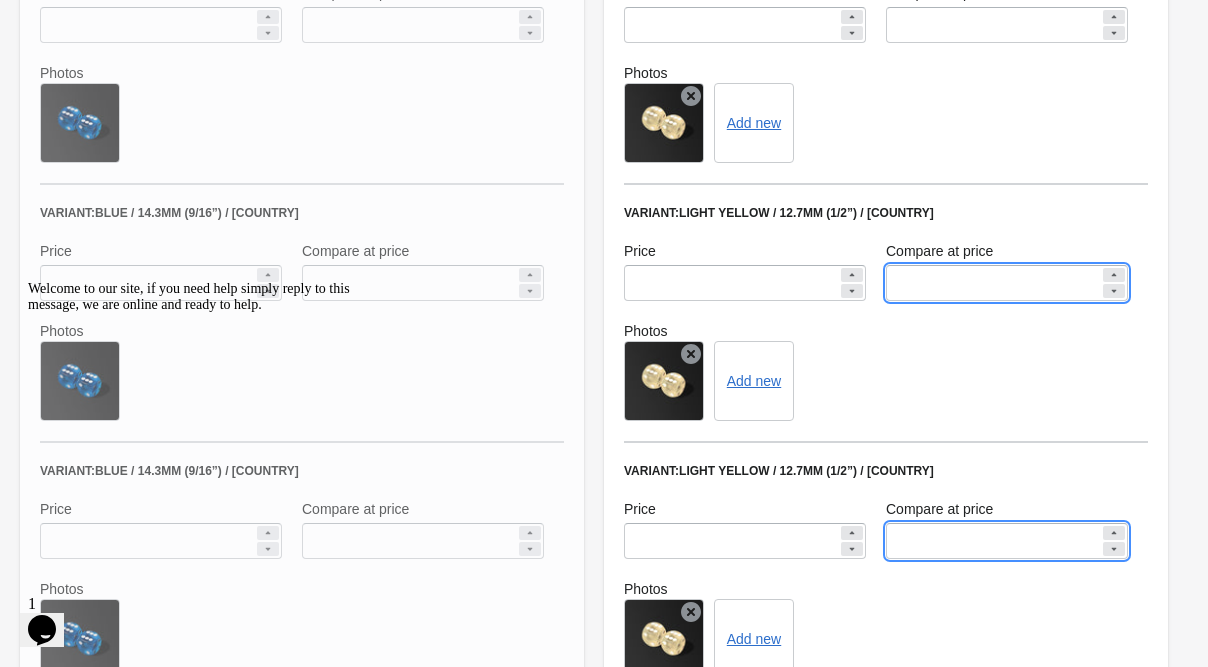 click on "*****" at bounding box center (993, 283) 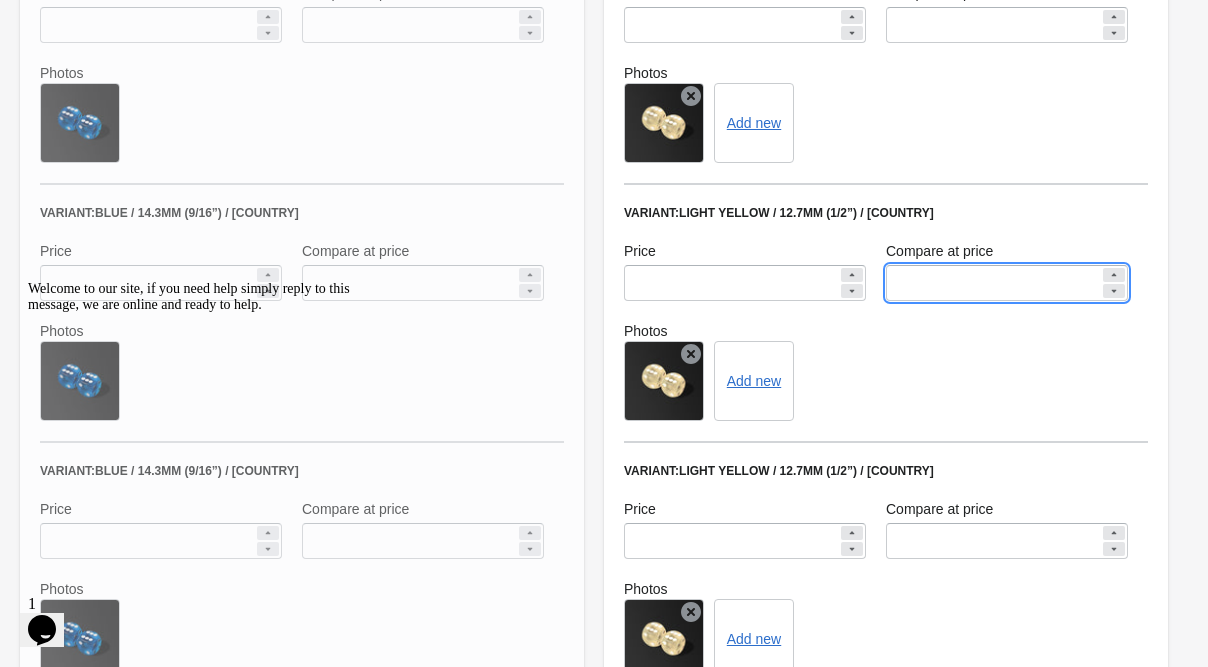 type on "*" 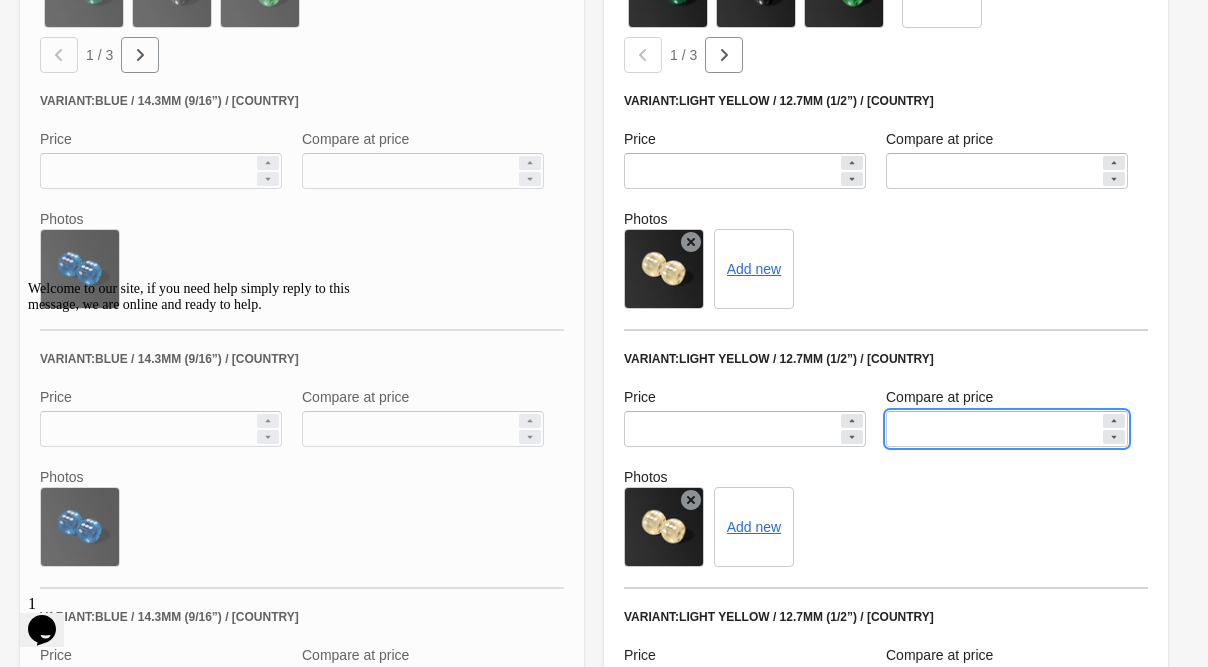 scroll, scrollTop: 1026, scrollLeft: 0, axis: vertical 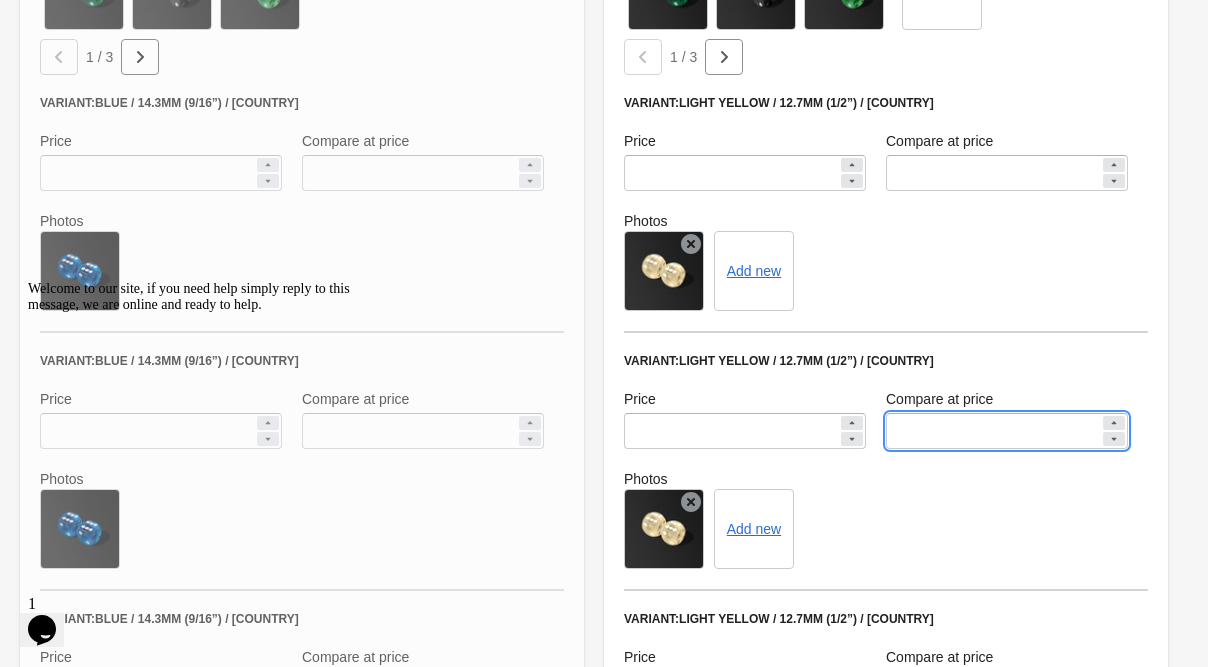 type on "****" 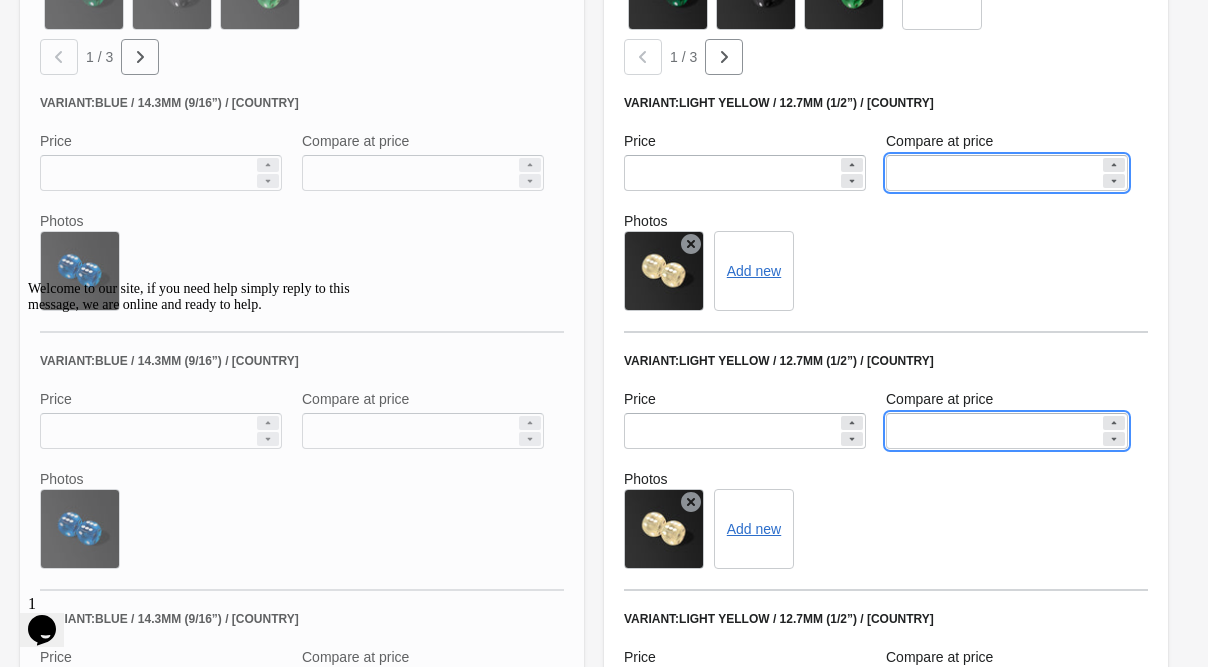 click on "*****" at bounding box center [993, 173] 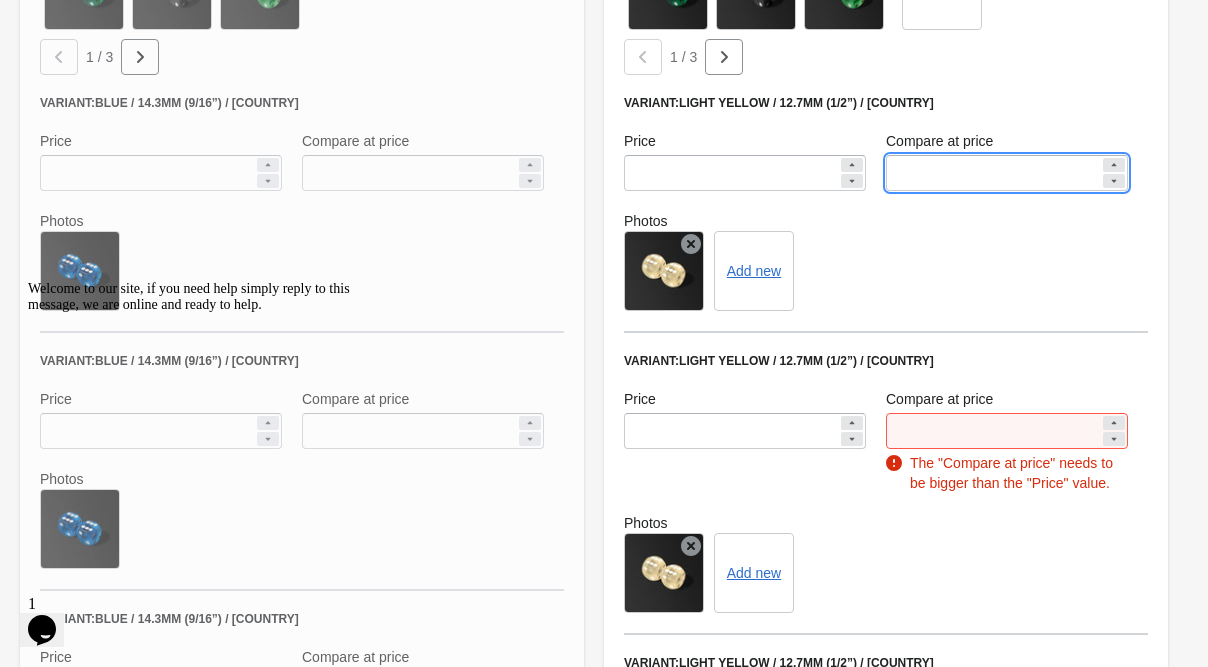 type on "*" 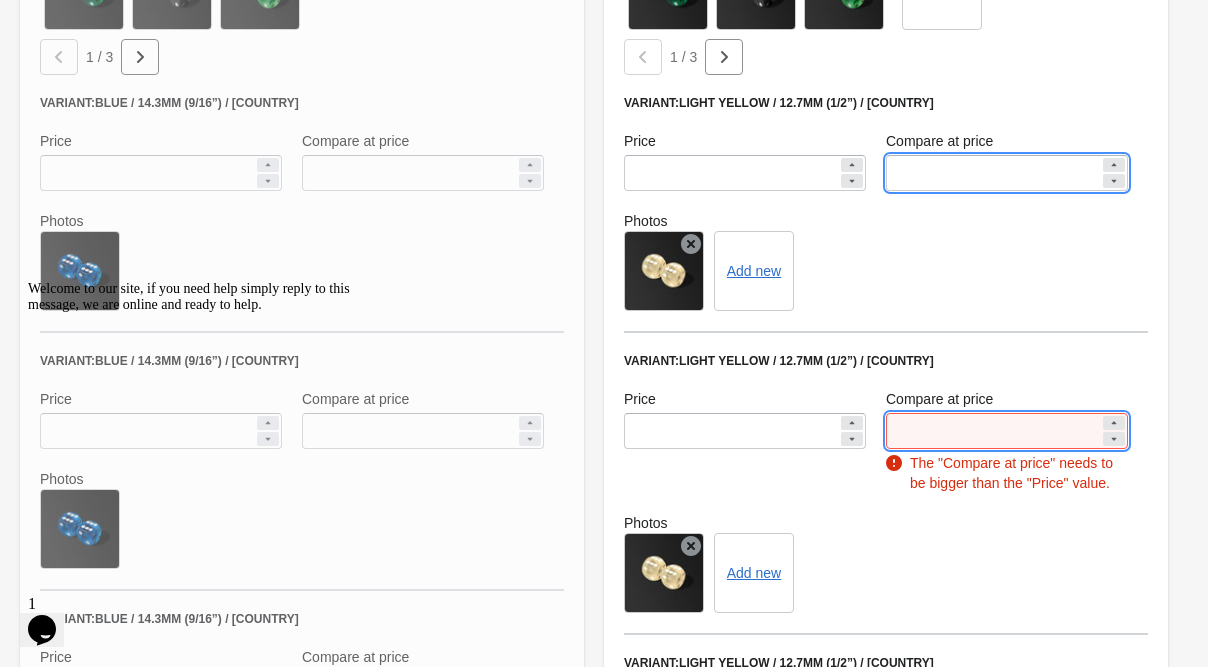 click on "****" at bounding box center [993, 431] 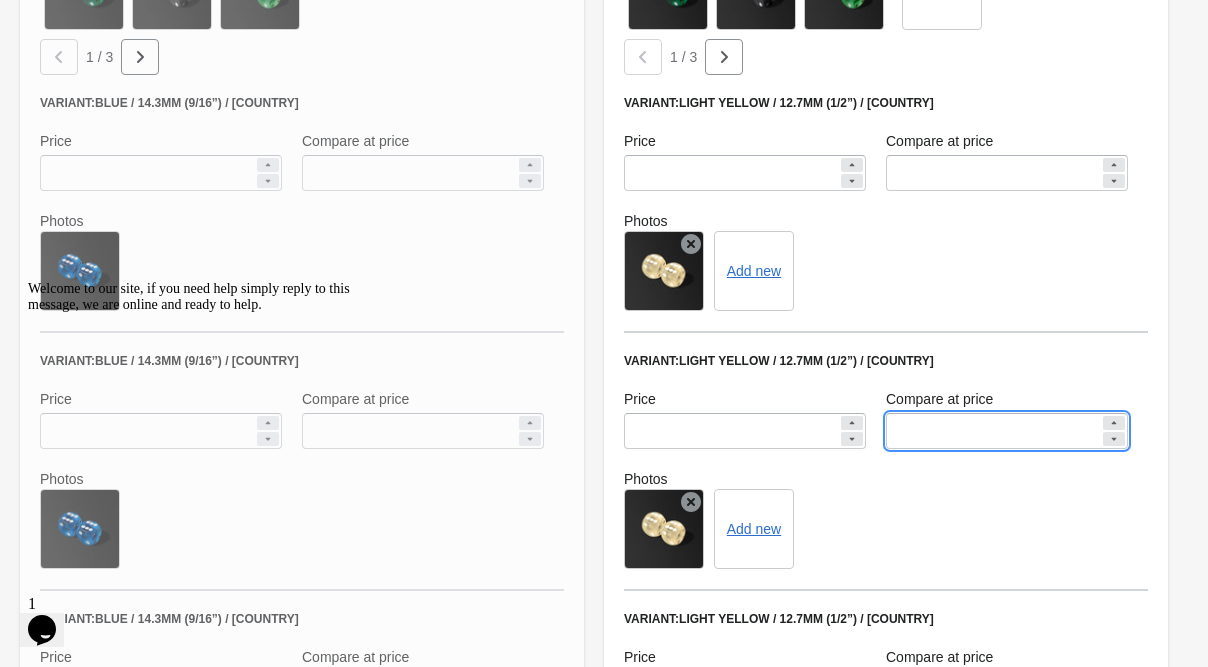 type on "*" 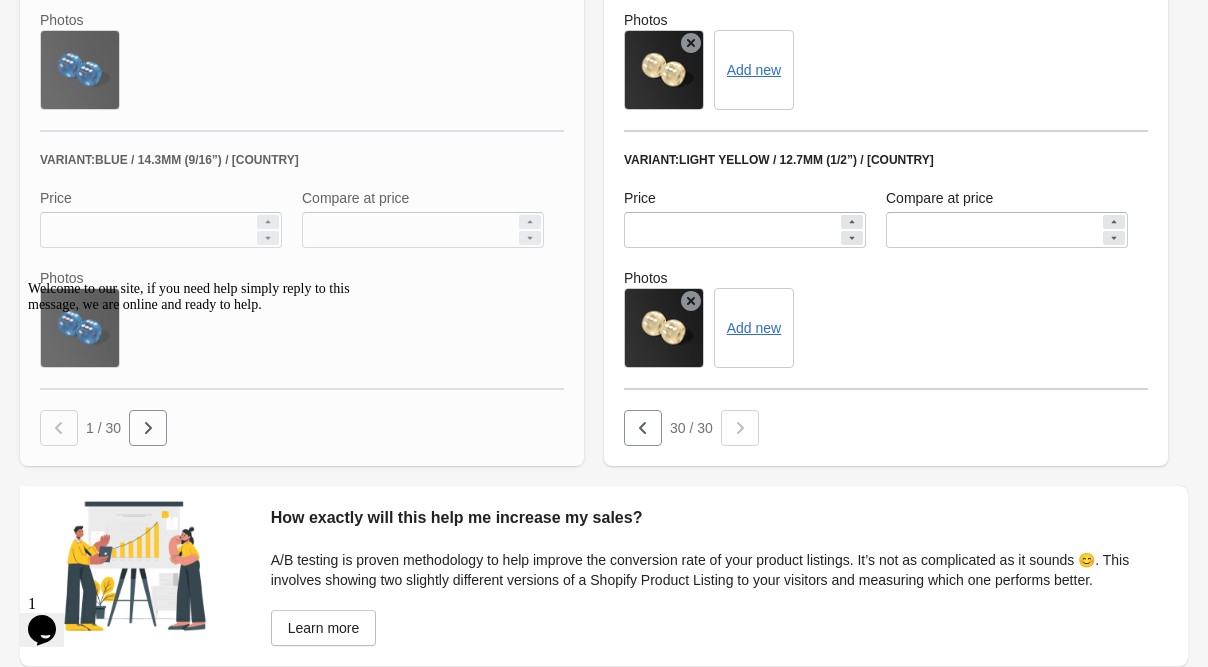 scroll, scrollTop: 1586, scrollLeft: 0, axis: vertical 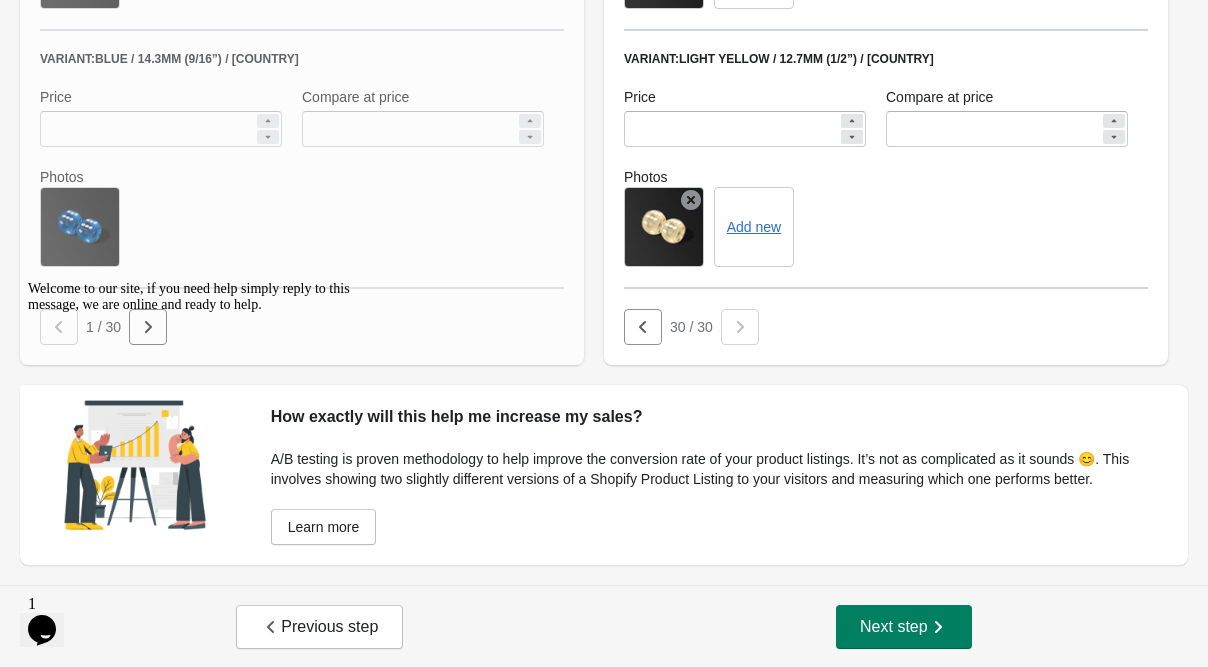 click on "Opens Chat This icon Opens the chat window." 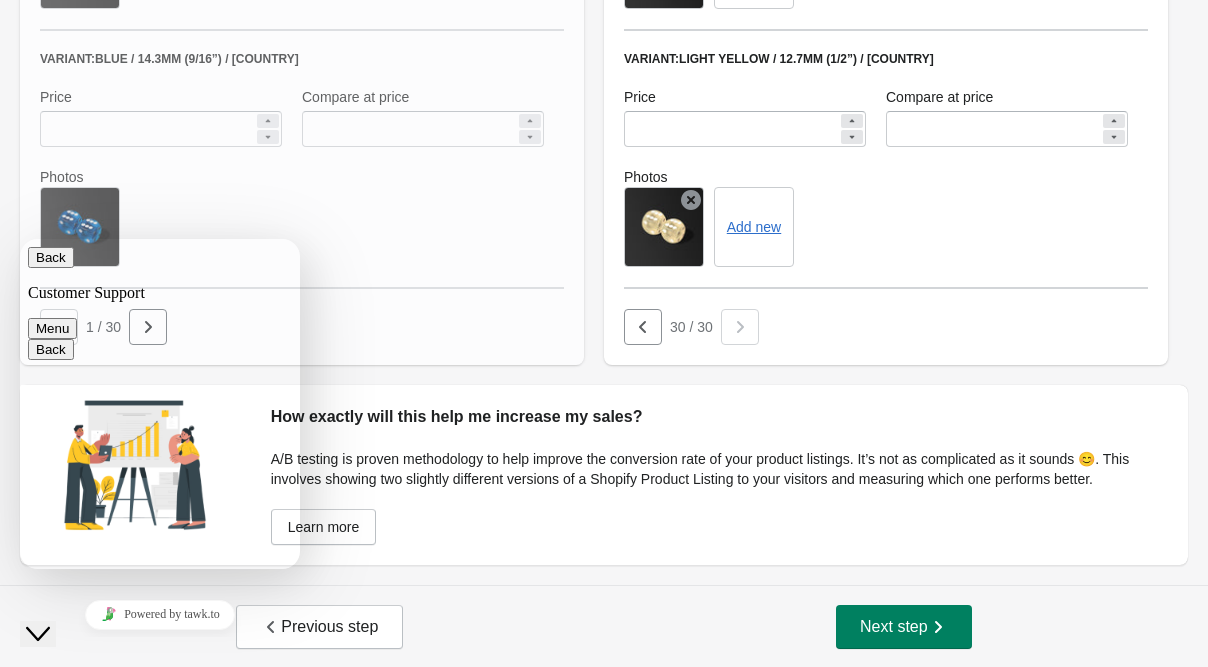 click 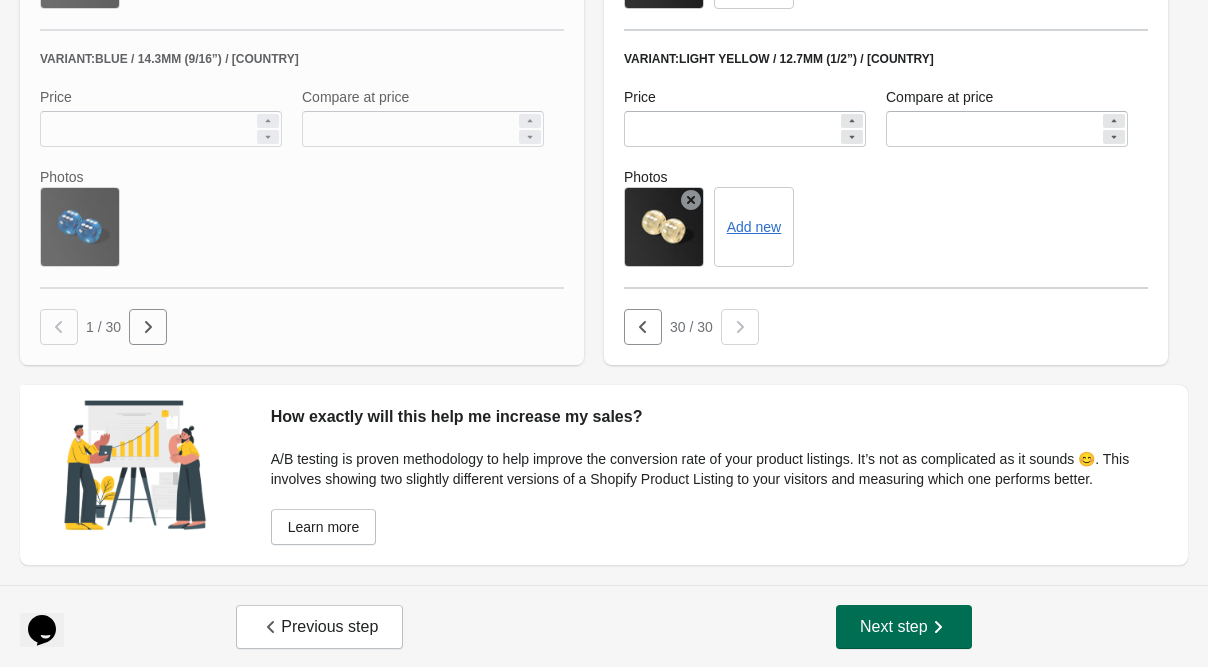 click on "Next step" at bounding box center [904, 627] 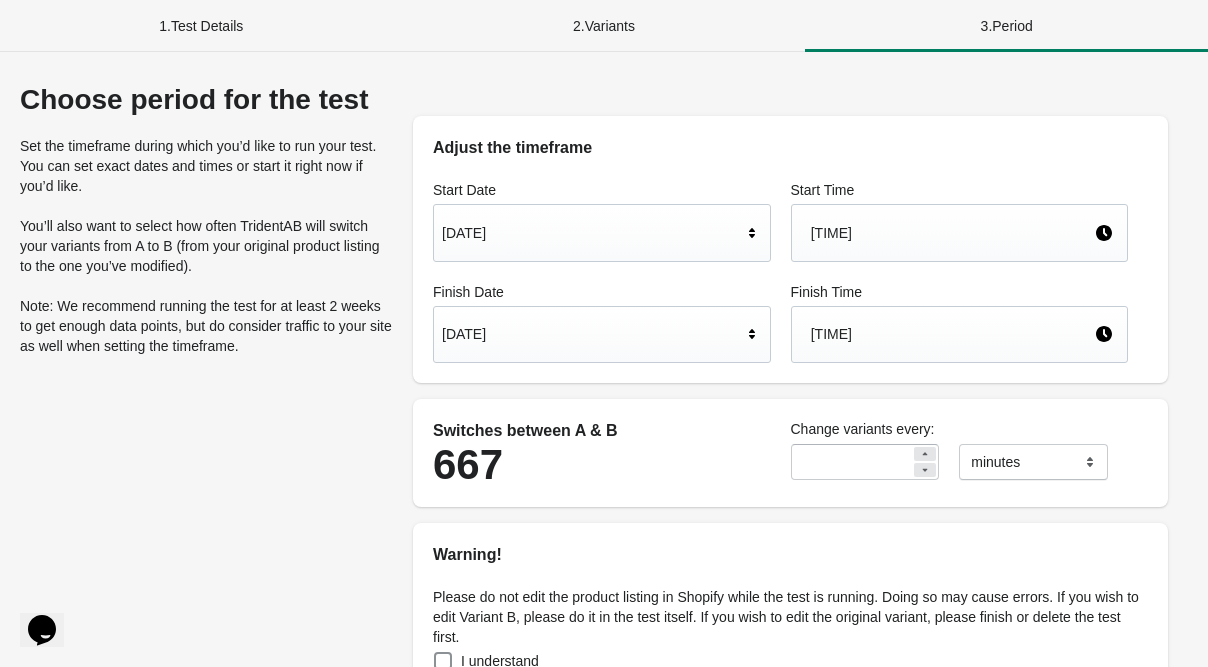 scroll, scrollTop: 240, scrollLeft: 0, axis: vertical 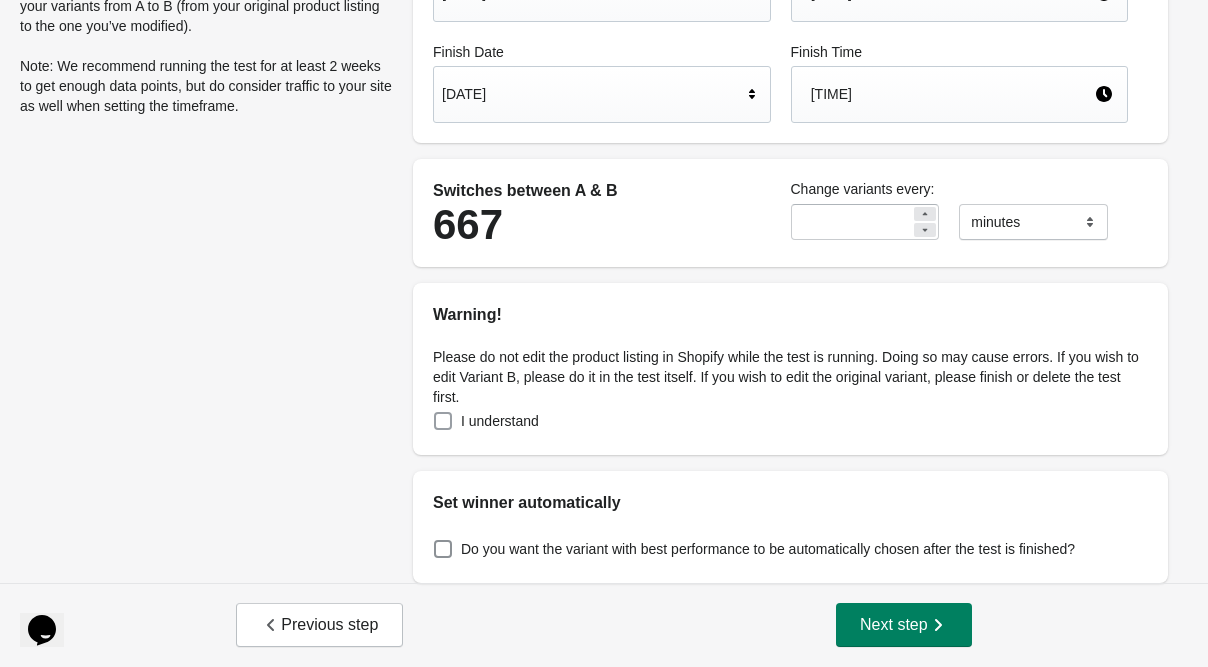 click at bounding box center (443, 421) 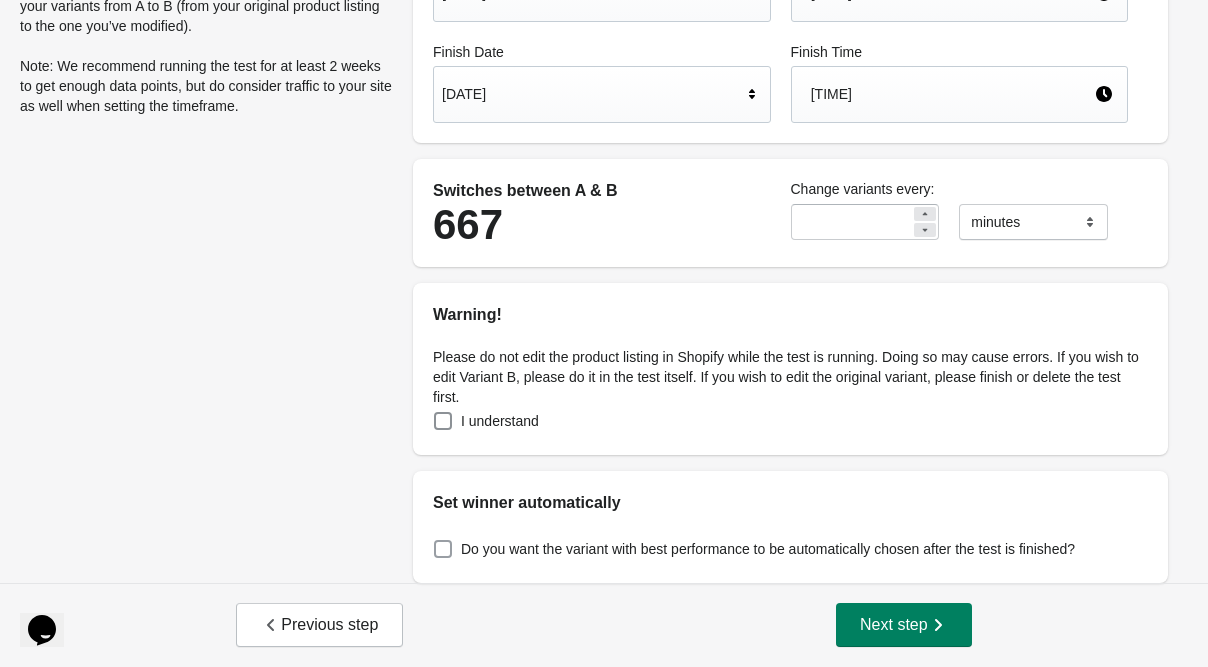 click at bounding box center [443, 549] 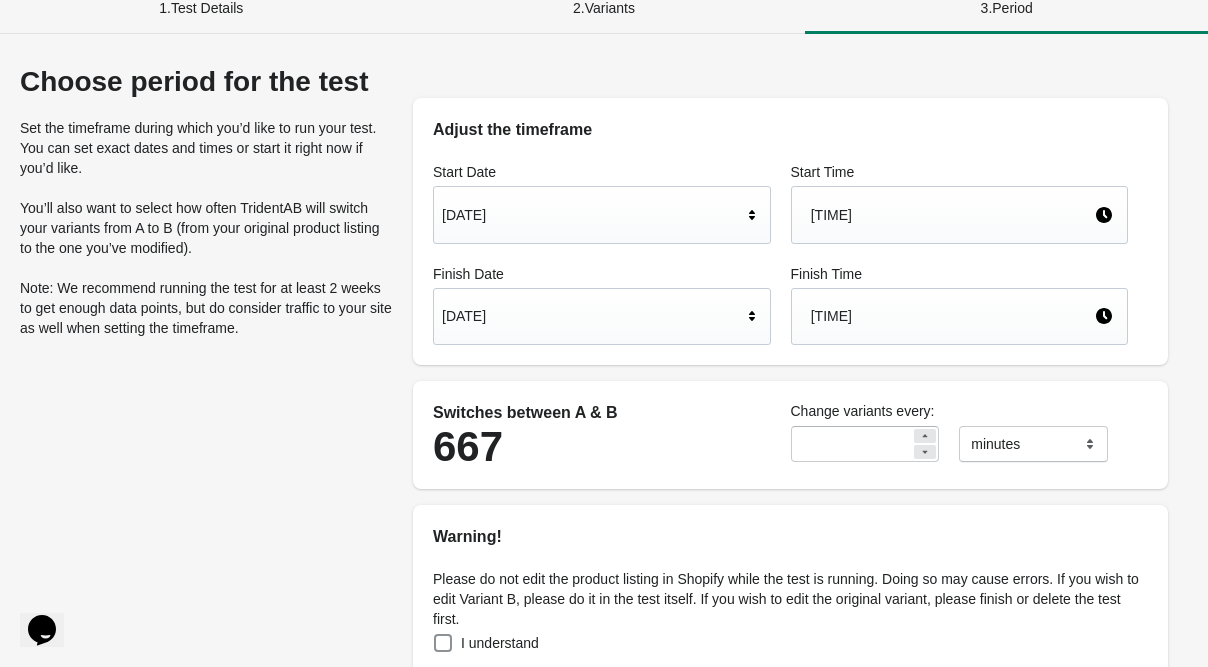 scroll, scrollTop: 0, scrollLeft: 0, axis: both 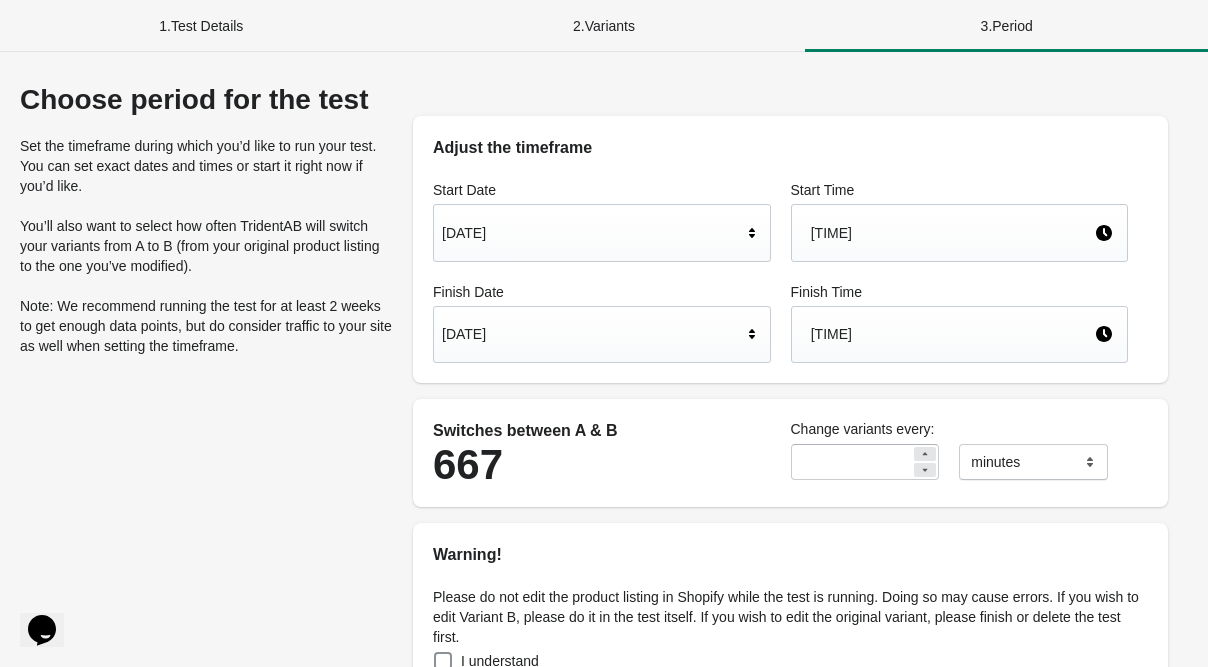 click on "Please do not edit the product listing in Shopify while the test is running. Doing so may cause errors. If you wish to edit Variant B, please do it in the test itself. If you wish to edit the original variant, please finish or delete the test first. I understand" at bounding box center [790, 631] 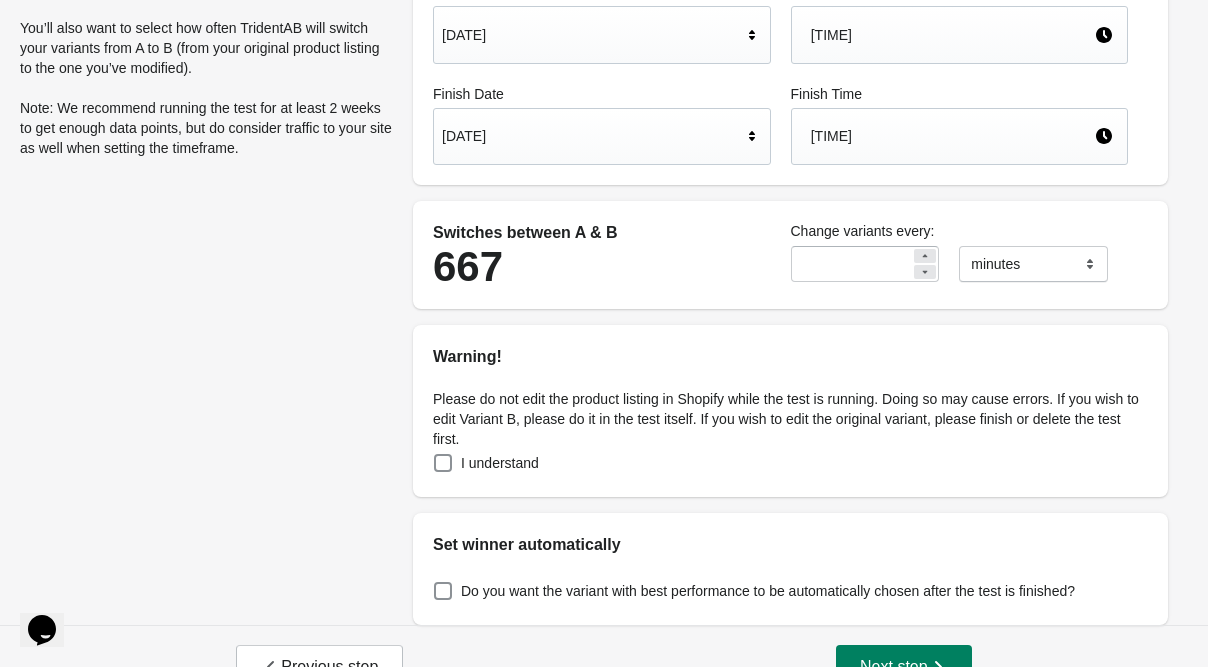 scroll, scrollTop: 240, scrollLeft: 0, axis: vertical 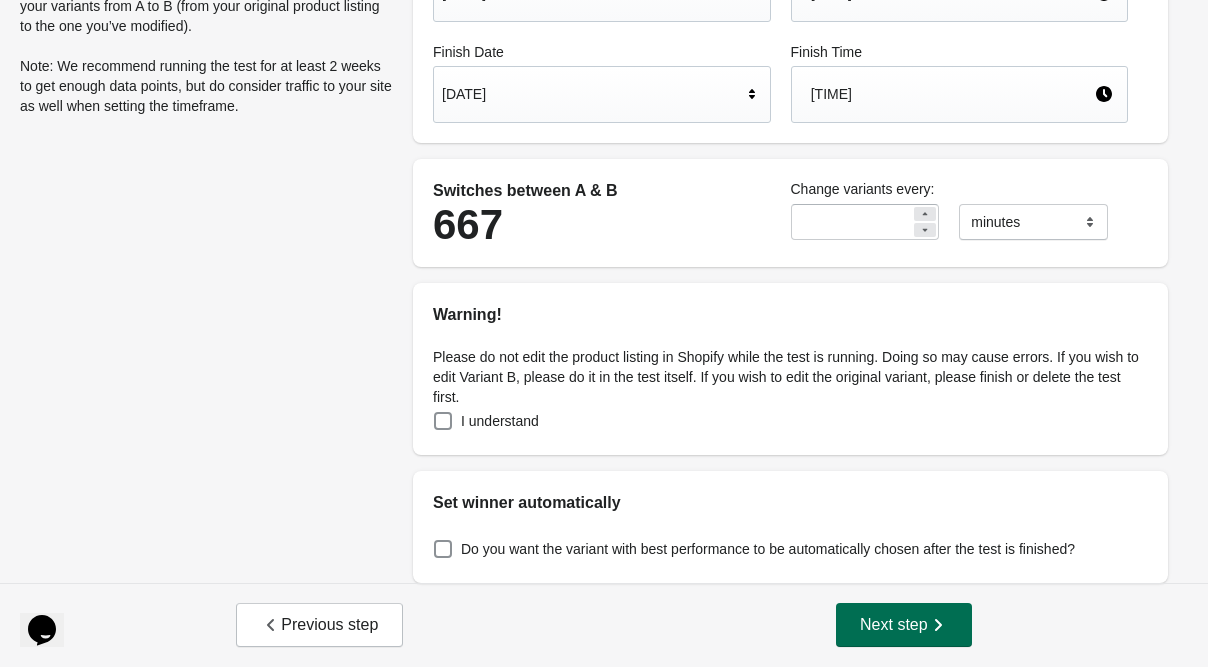 click on "Next step" at bounding box center (904, 625) 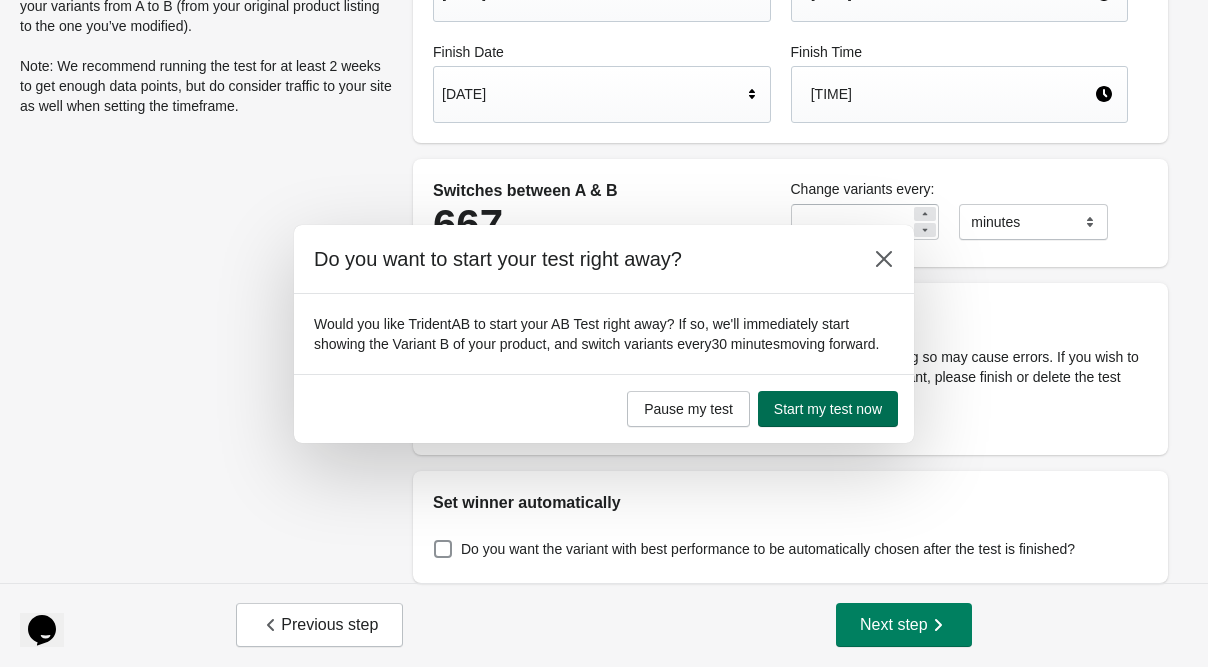 click on "Start my test now" at bounding box center (828, 409) 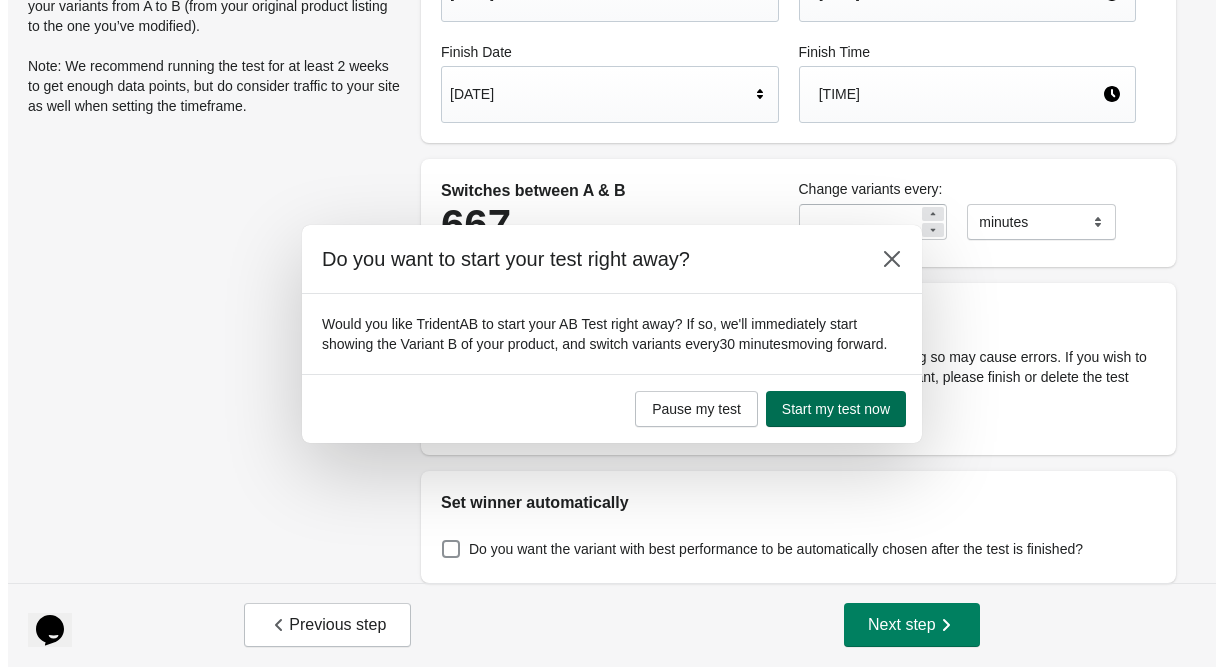 scroll, scrollTop: 0, scrollLeft: 0, axis: both 